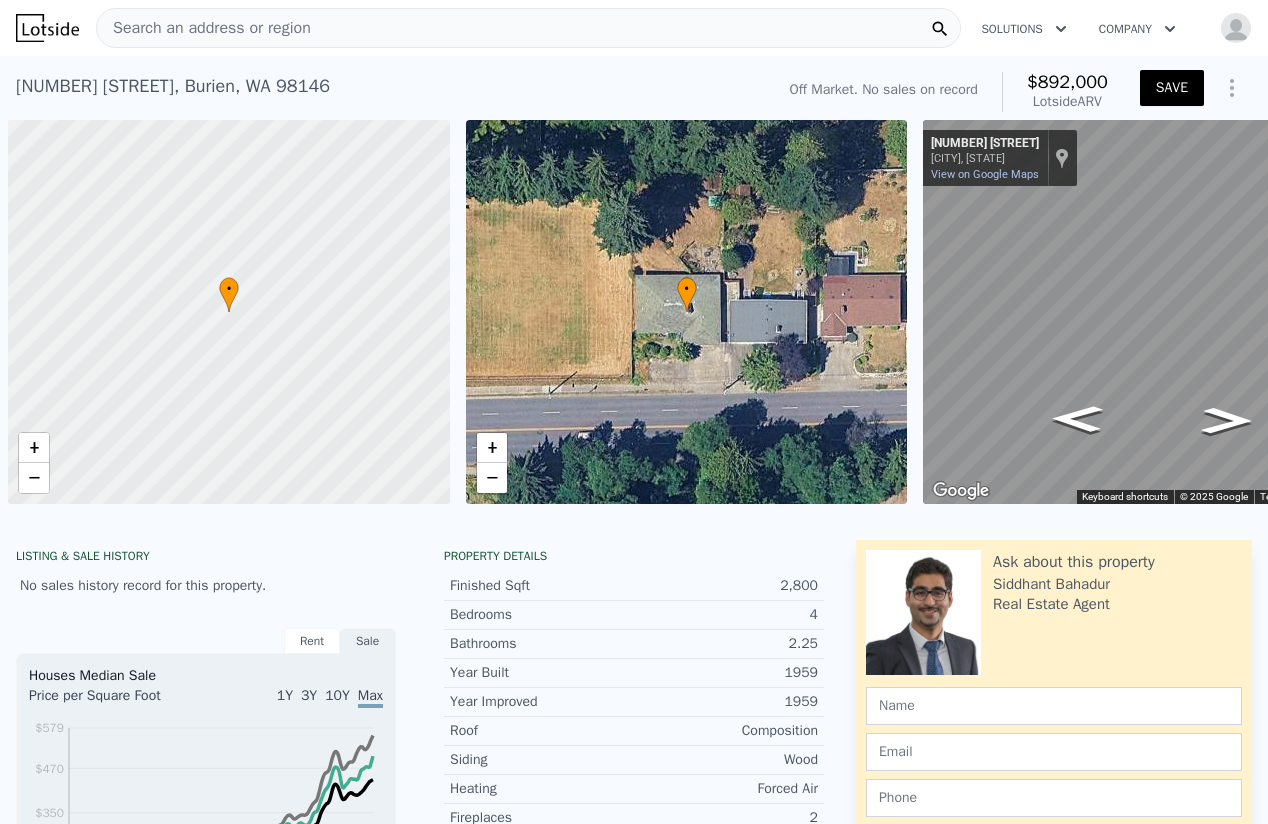 scroll, scrollTop: 0, scrollLeft: 0, axis: both 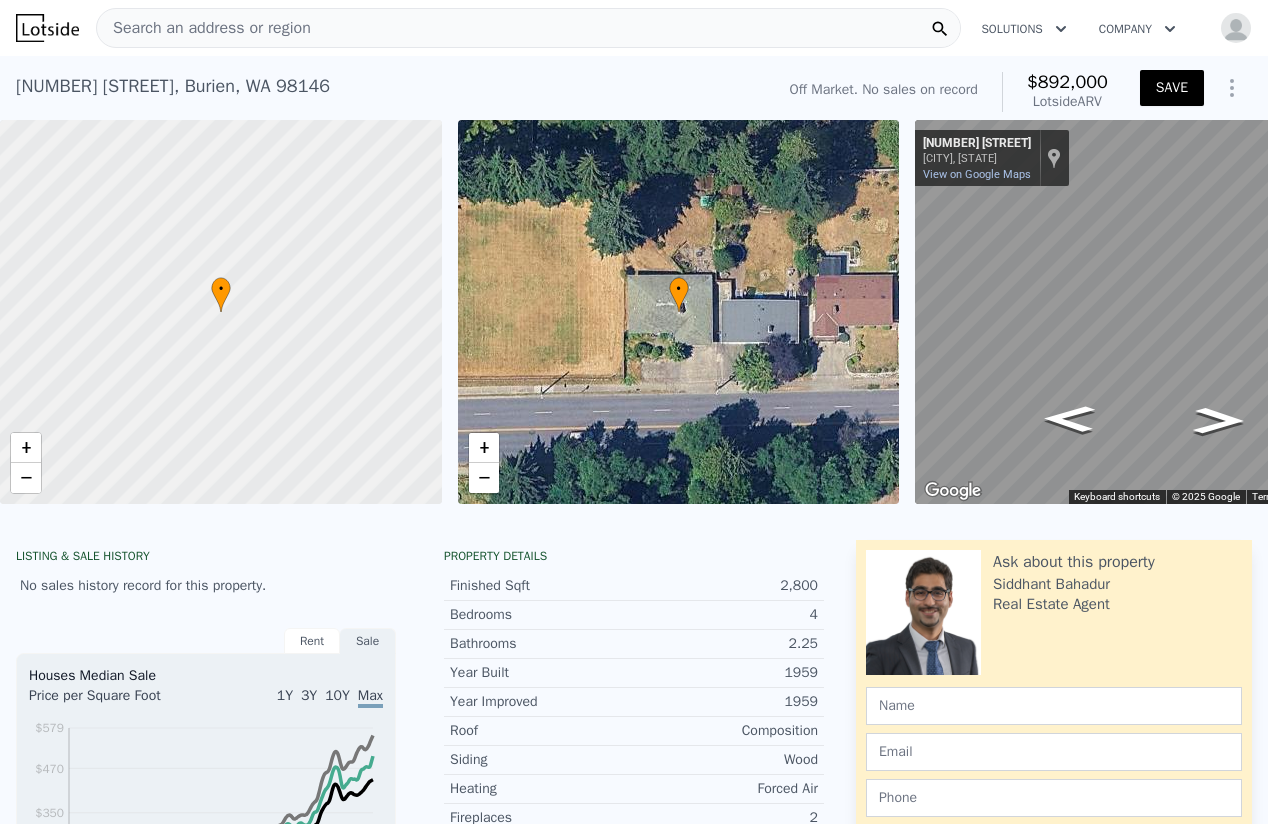 click on "Rent" at bounding box center (312, 641) 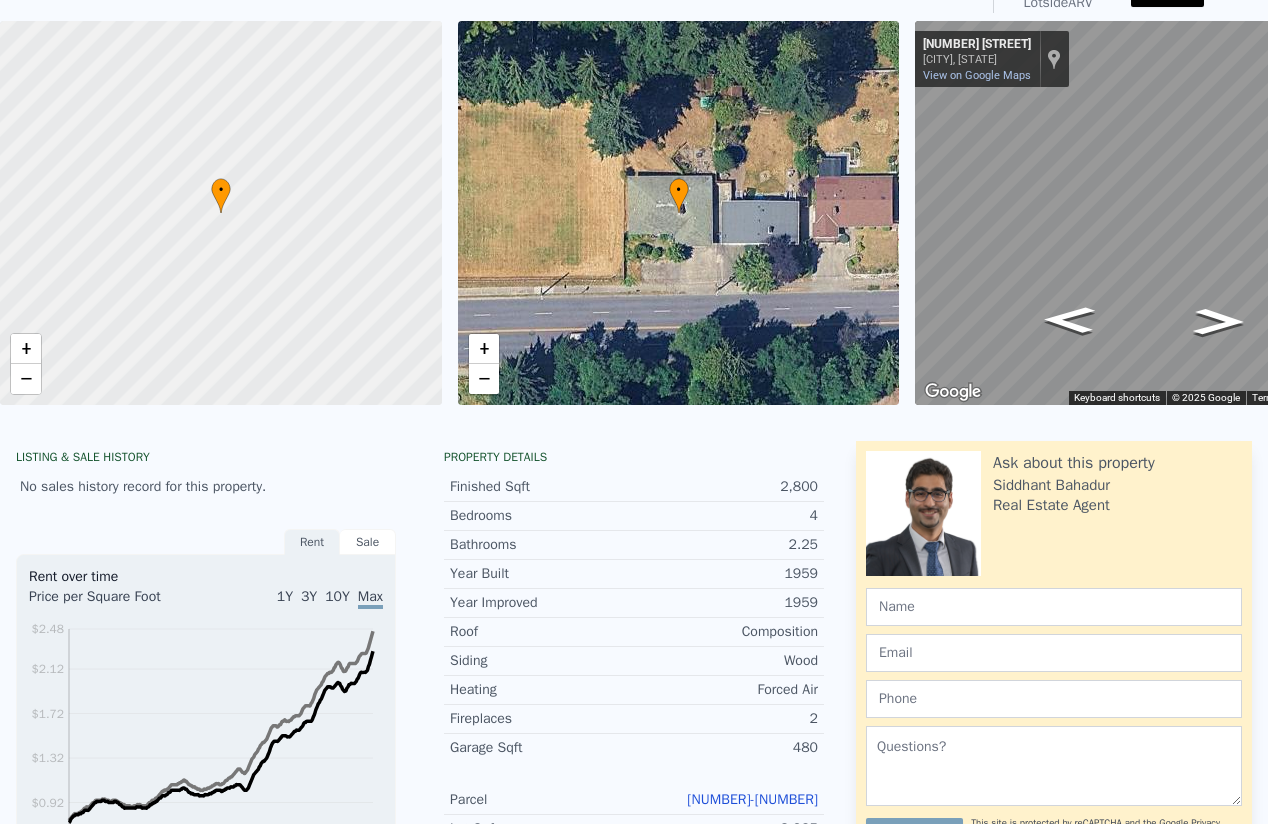 scroll, scrollTop: 7, scrollLeft: 0, axis: vertical 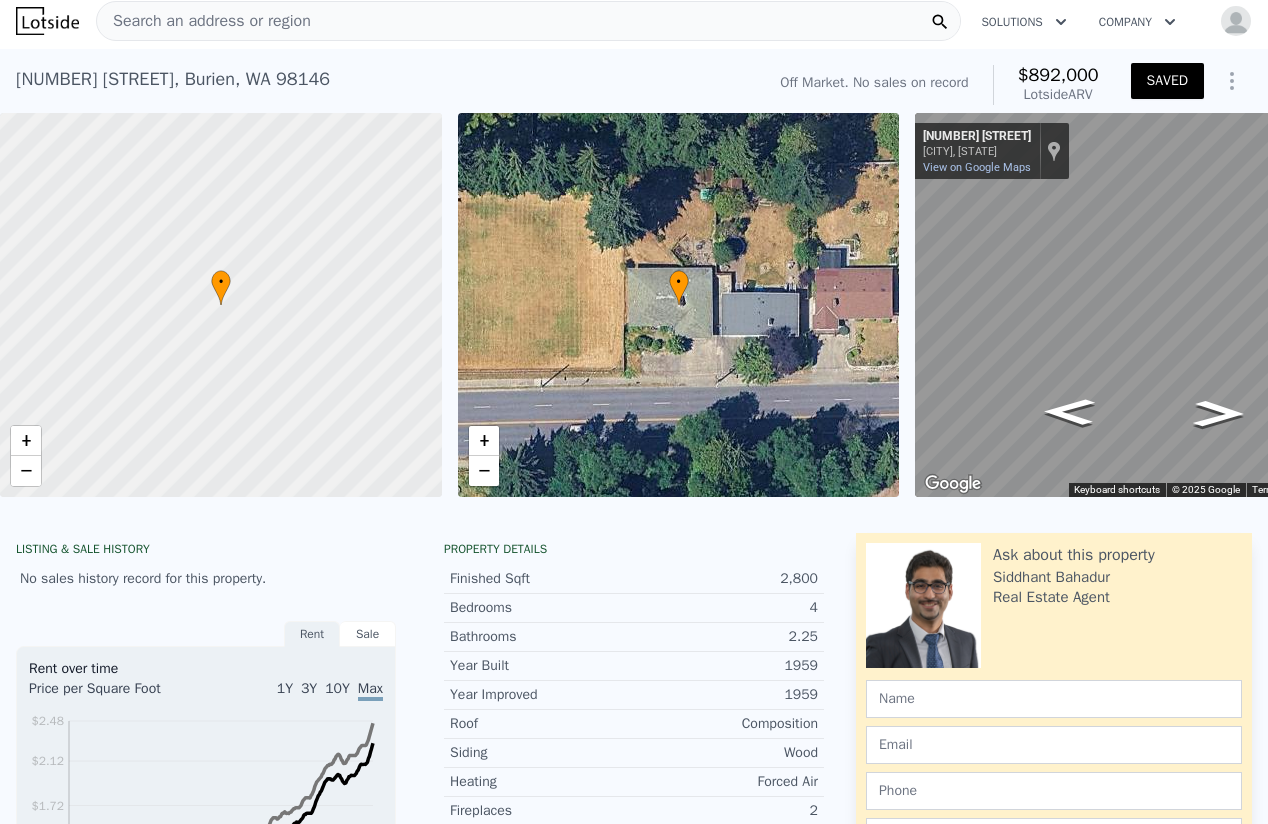 click at bounding box center [1236, 21] 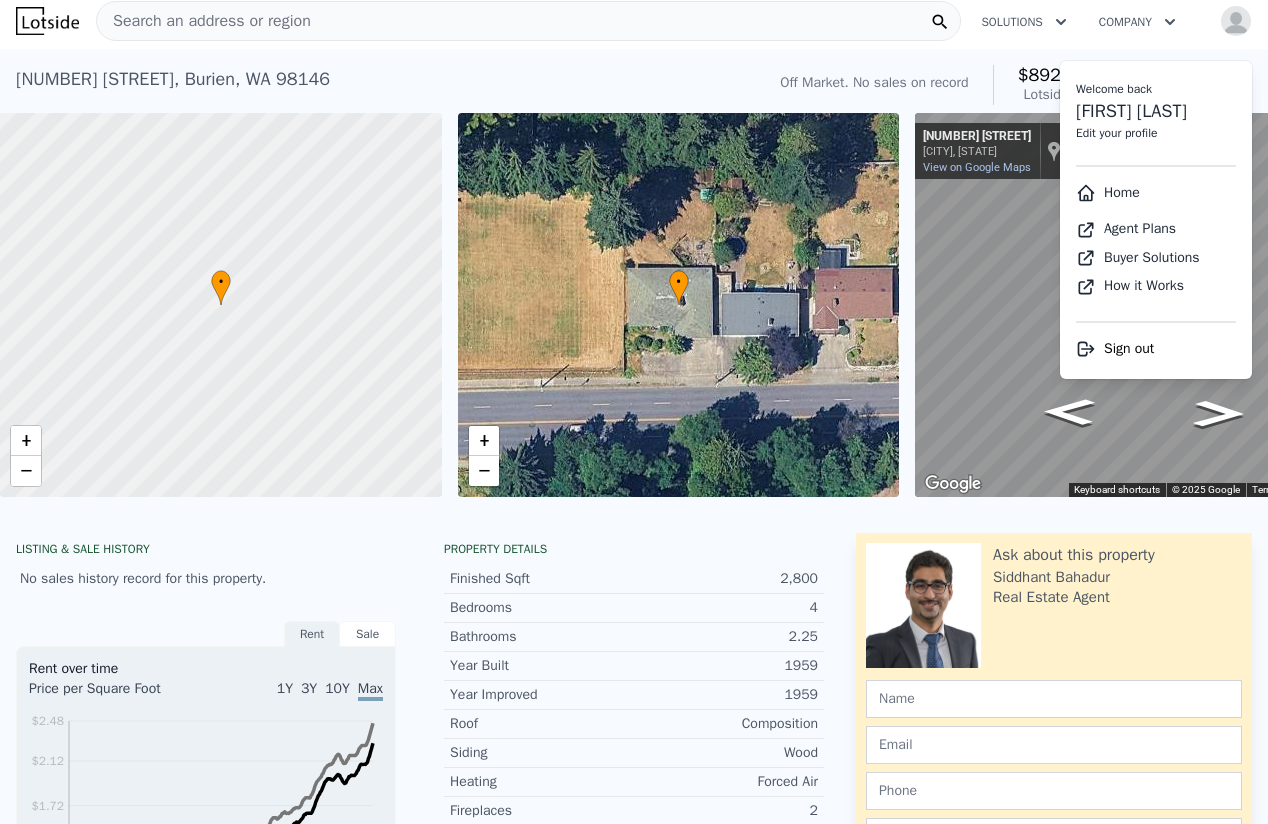 click on "Buyer Solutions" at bounding box center [1138, 257] 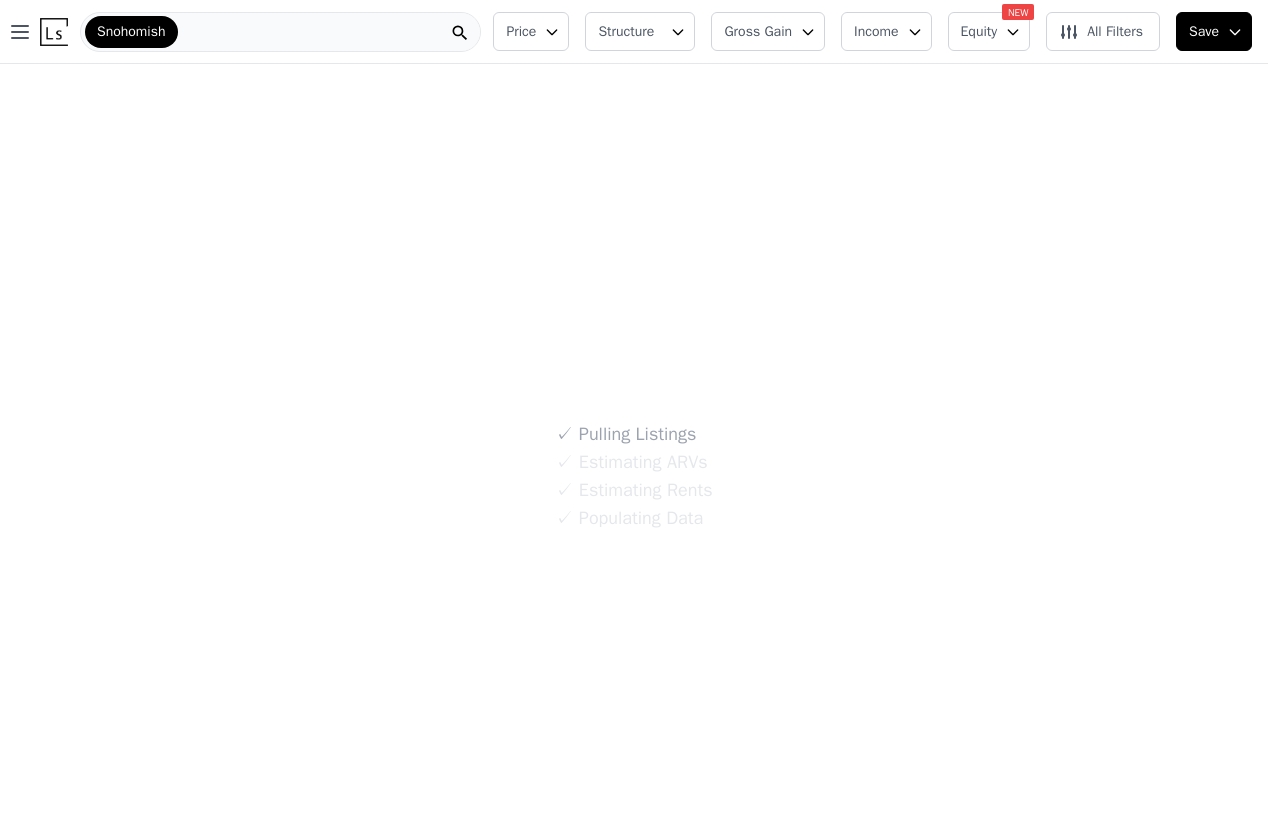 scroll, scrollTop: 0, scrollLeft: 0, axis: both 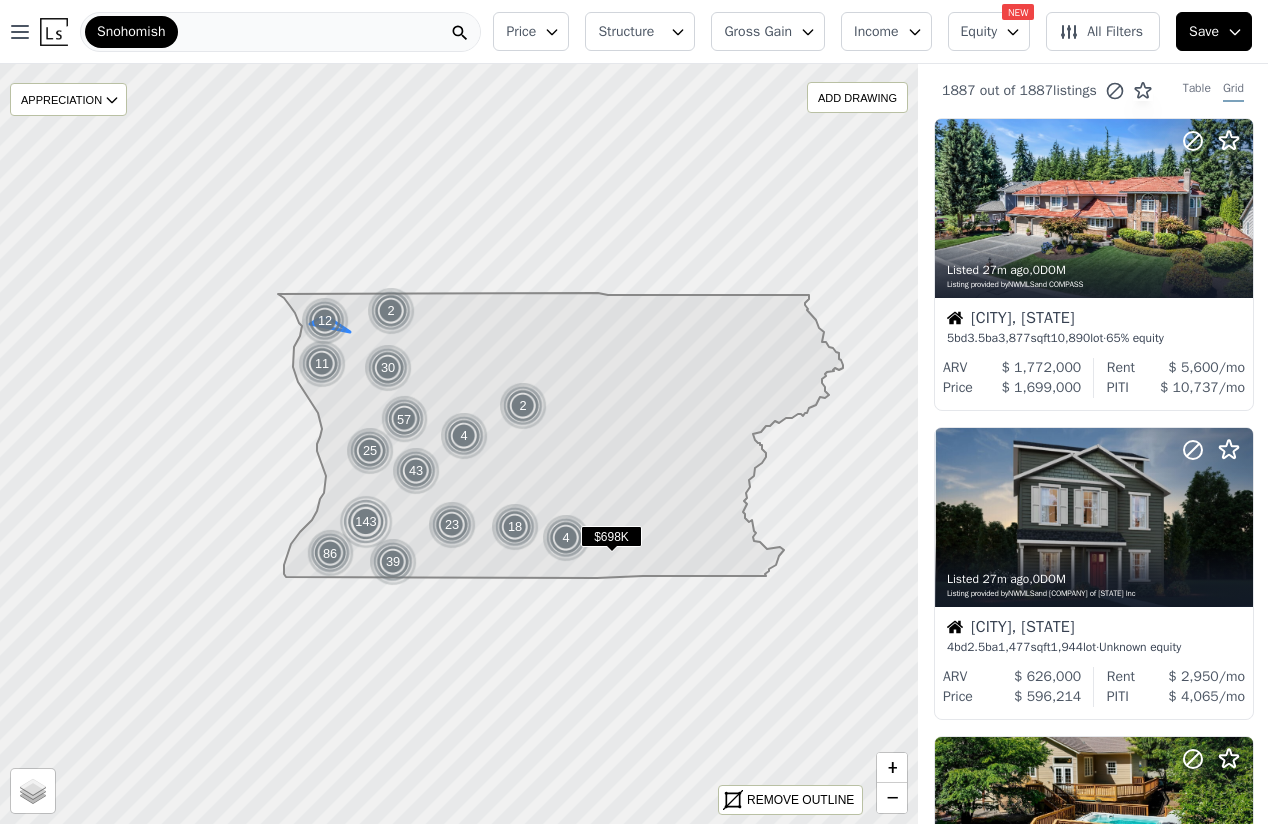 click on "12" at bounding box center (325, 321) 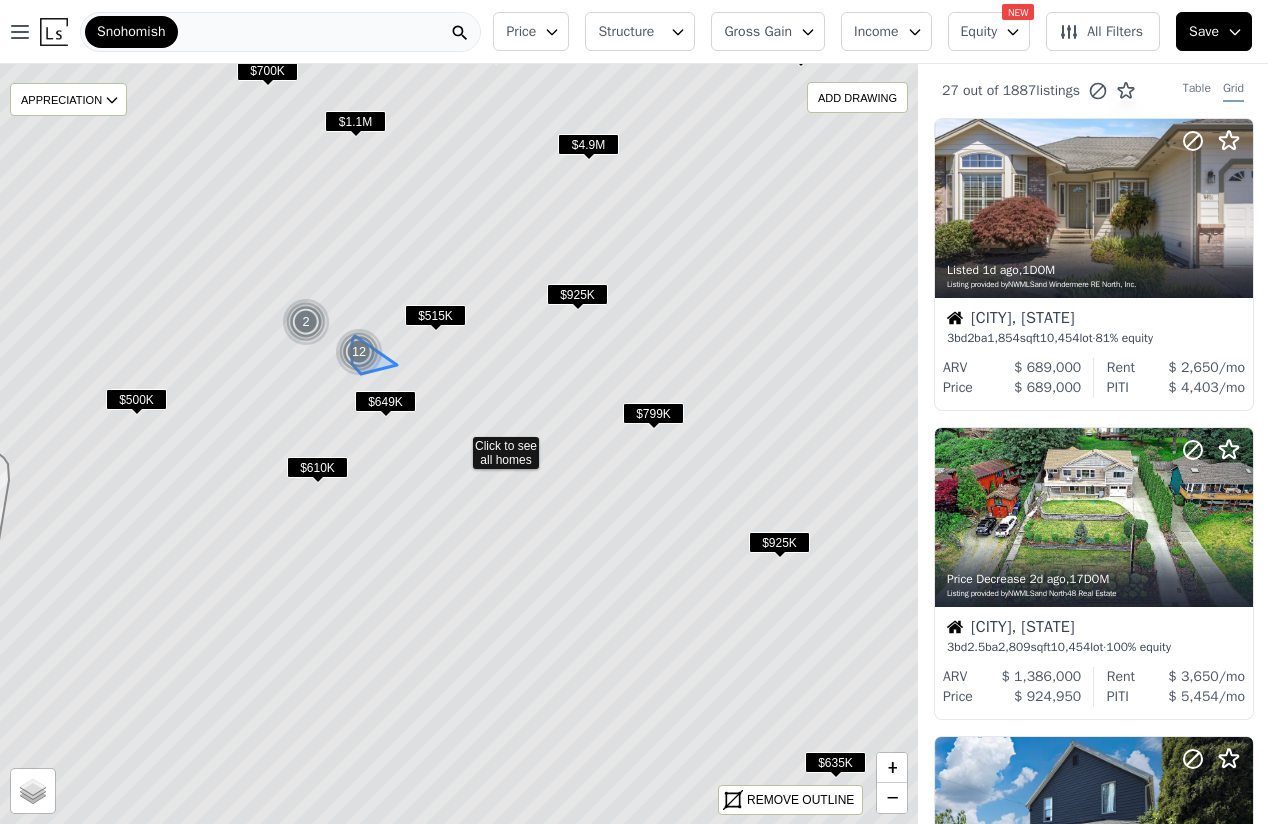click on "12" at bounding box center [359, 352] 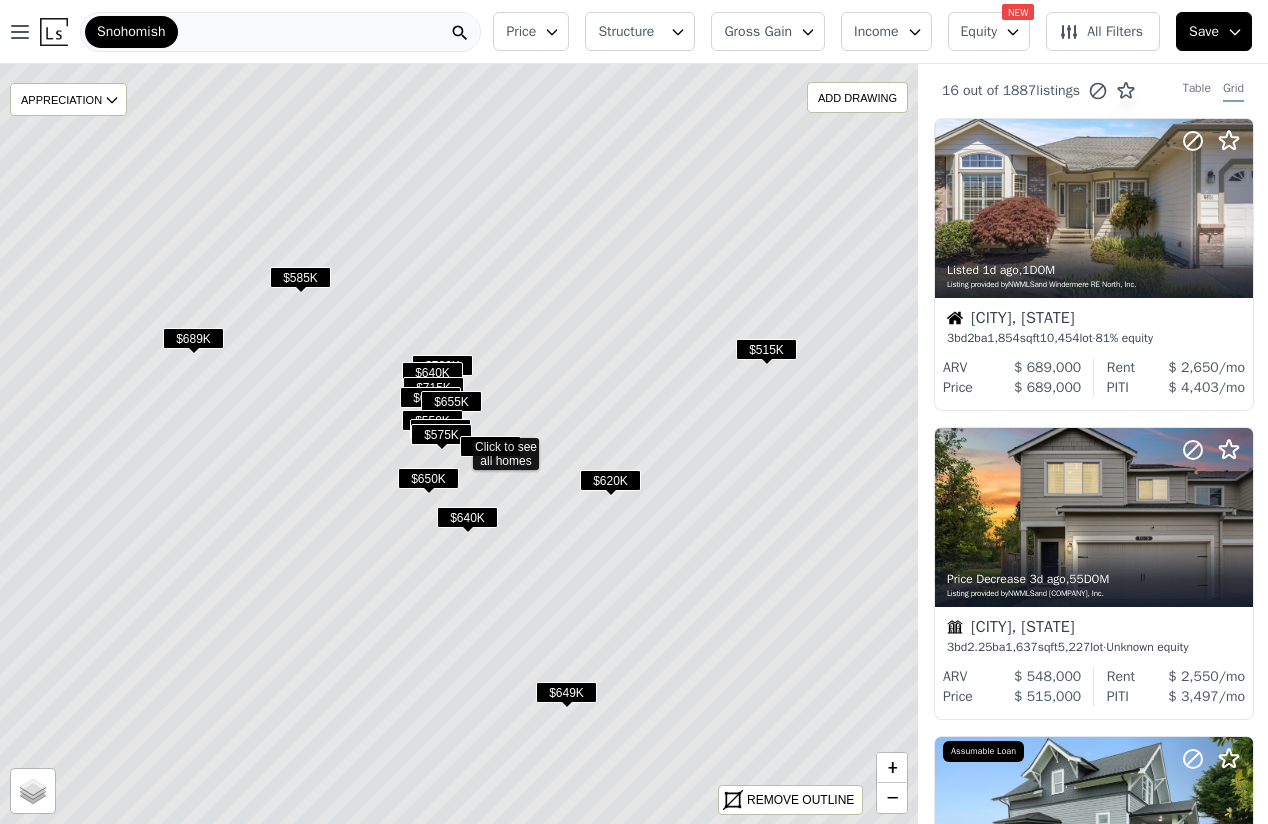 click on "$650K" at bounding box center [490, 450] 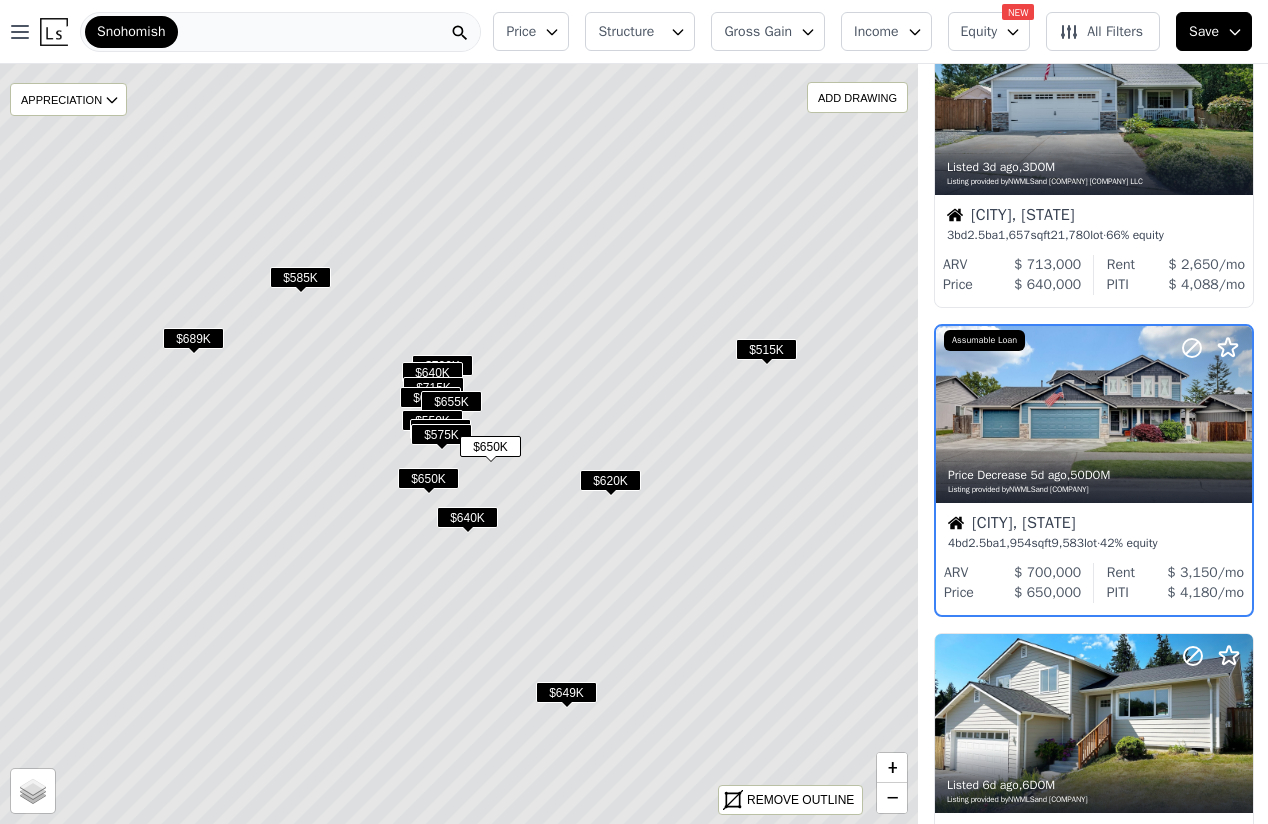 scroll, scrollTop: 1032, scrollLeft: 1, axis: both 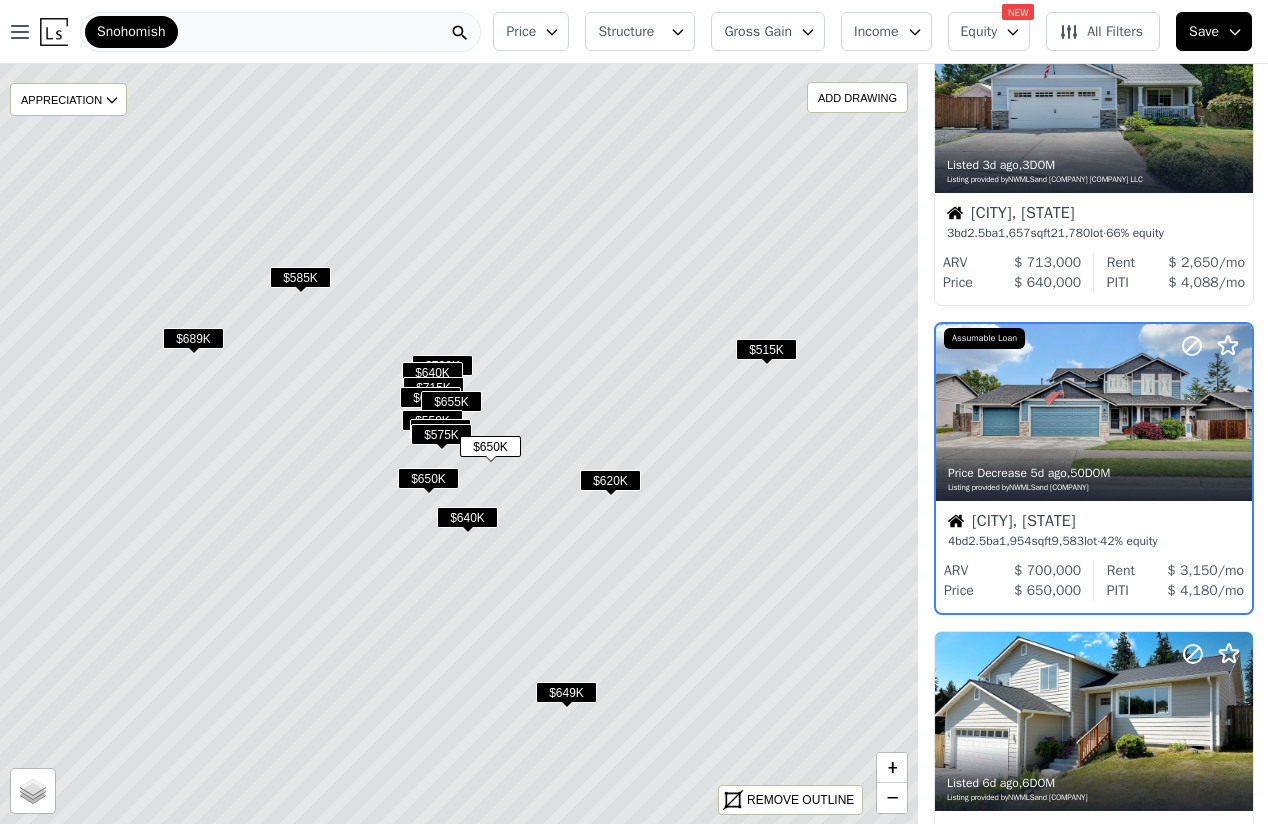 click on "$515K" at bounding box center [766, 349] 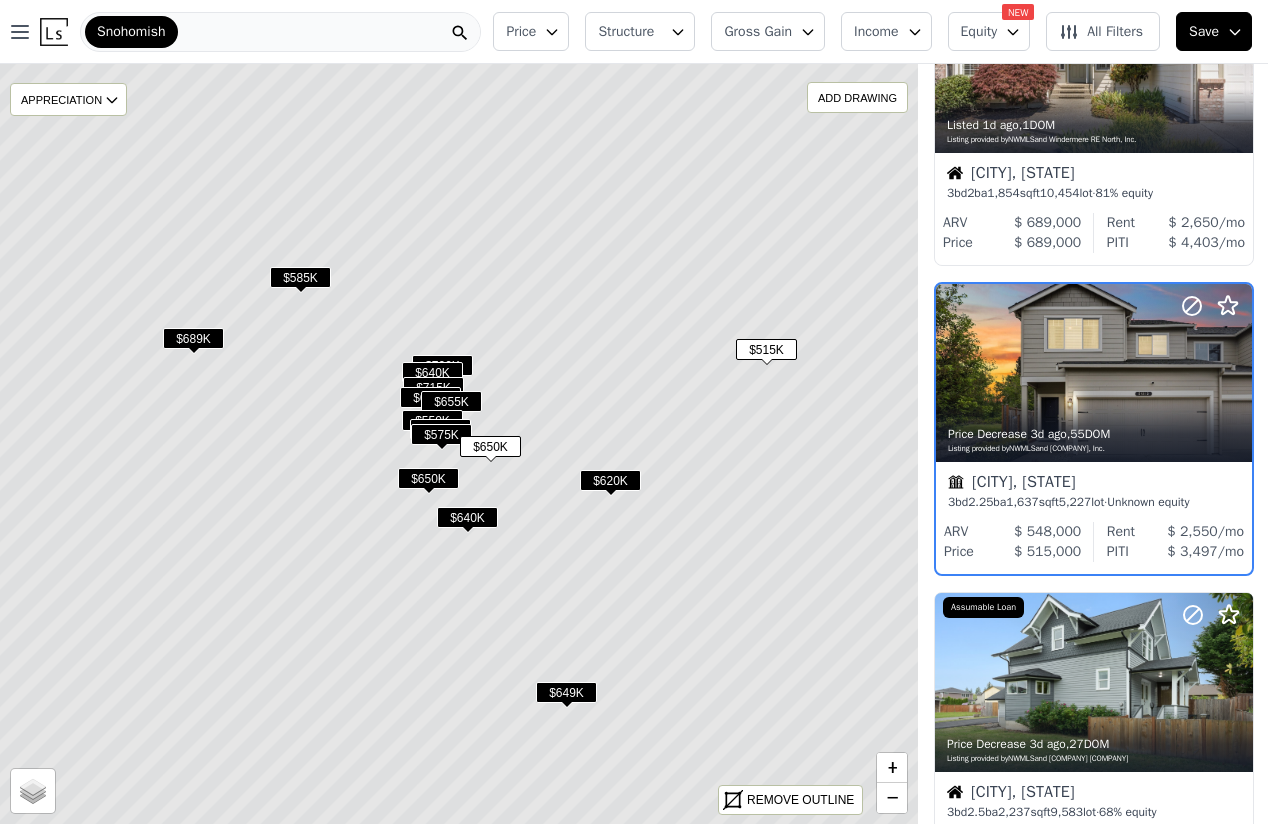 scroll, scrollTop: 105, scrollLeft: 1, axis: both 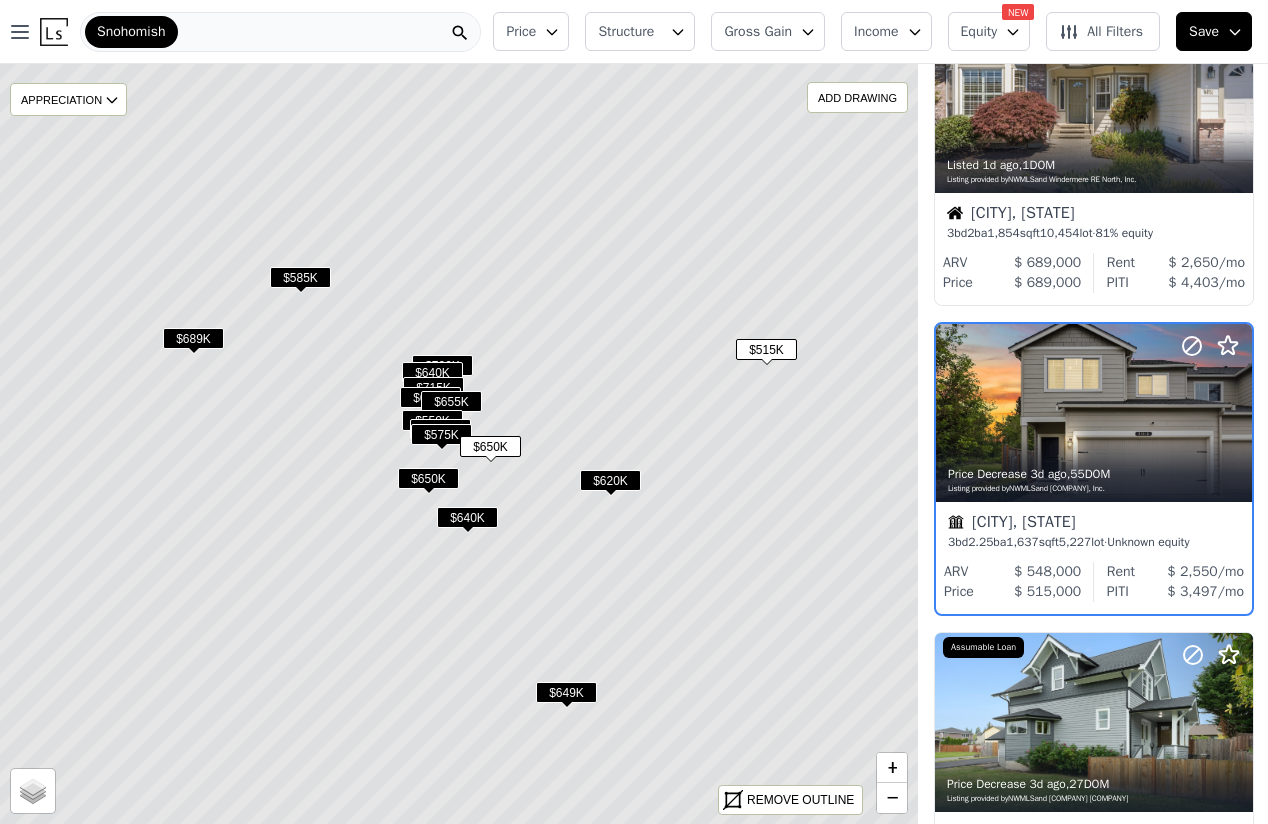 click on "$585K" at bounding box center [300, 277] 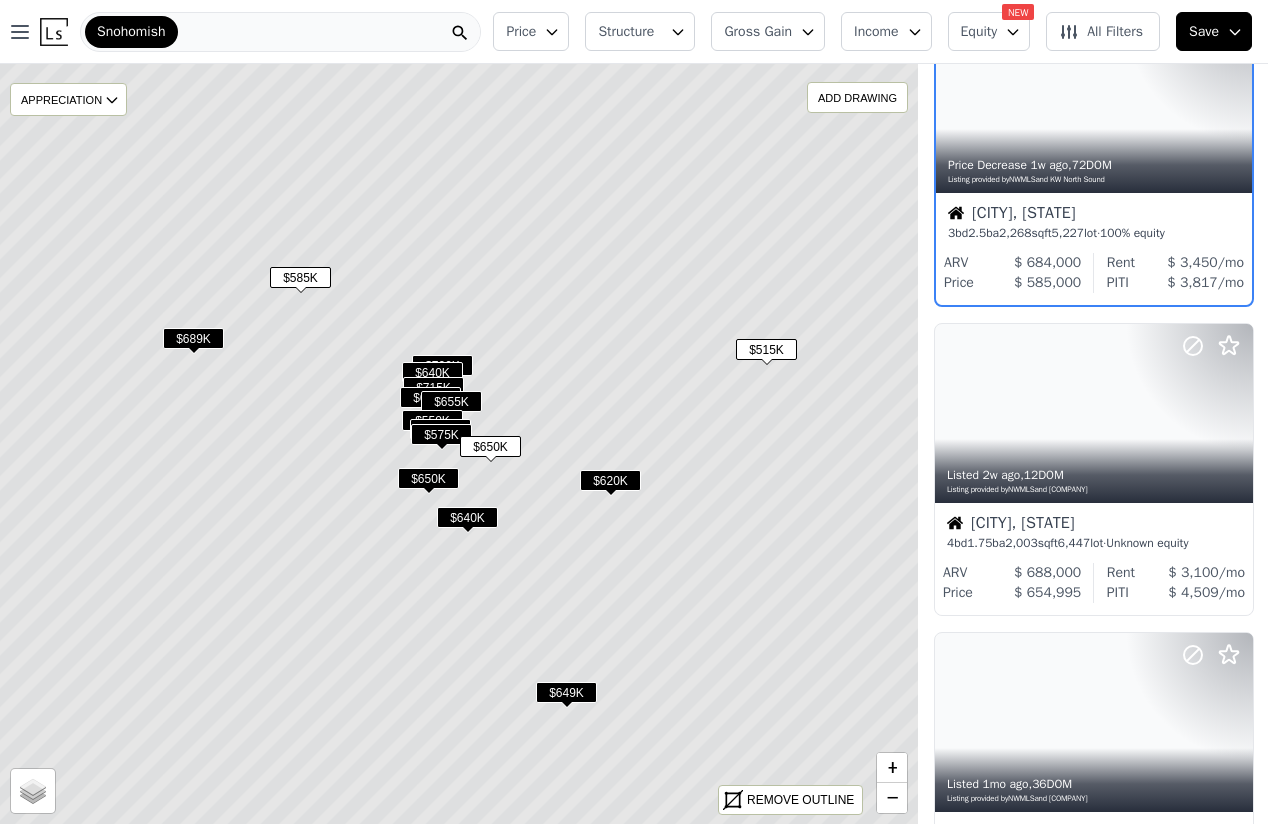 scroll, scrollTop: 0, scrollLeft: 1, axis: horizontal 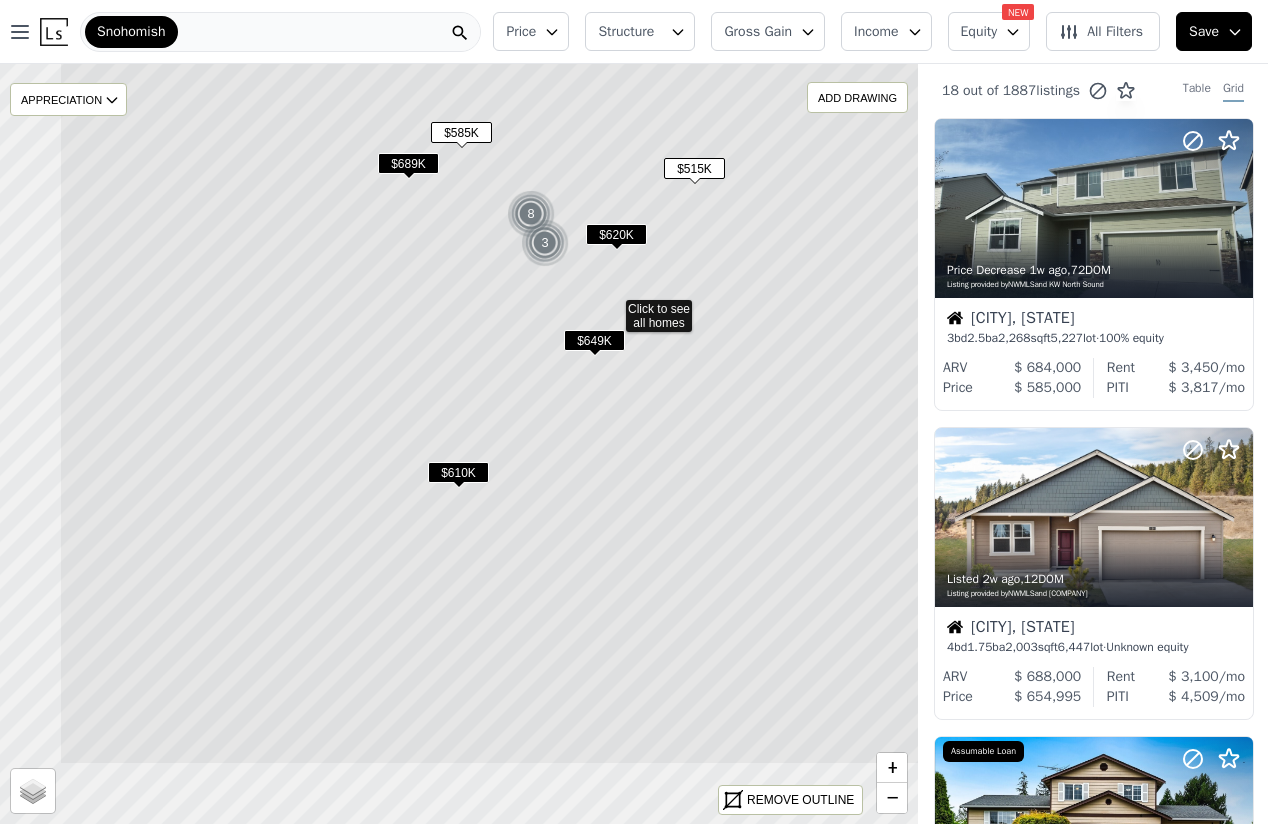 drag, startPoint x: 277, startPoint y: 438, endPoint x: 430, endPoint y: 301, distance: 205.37283 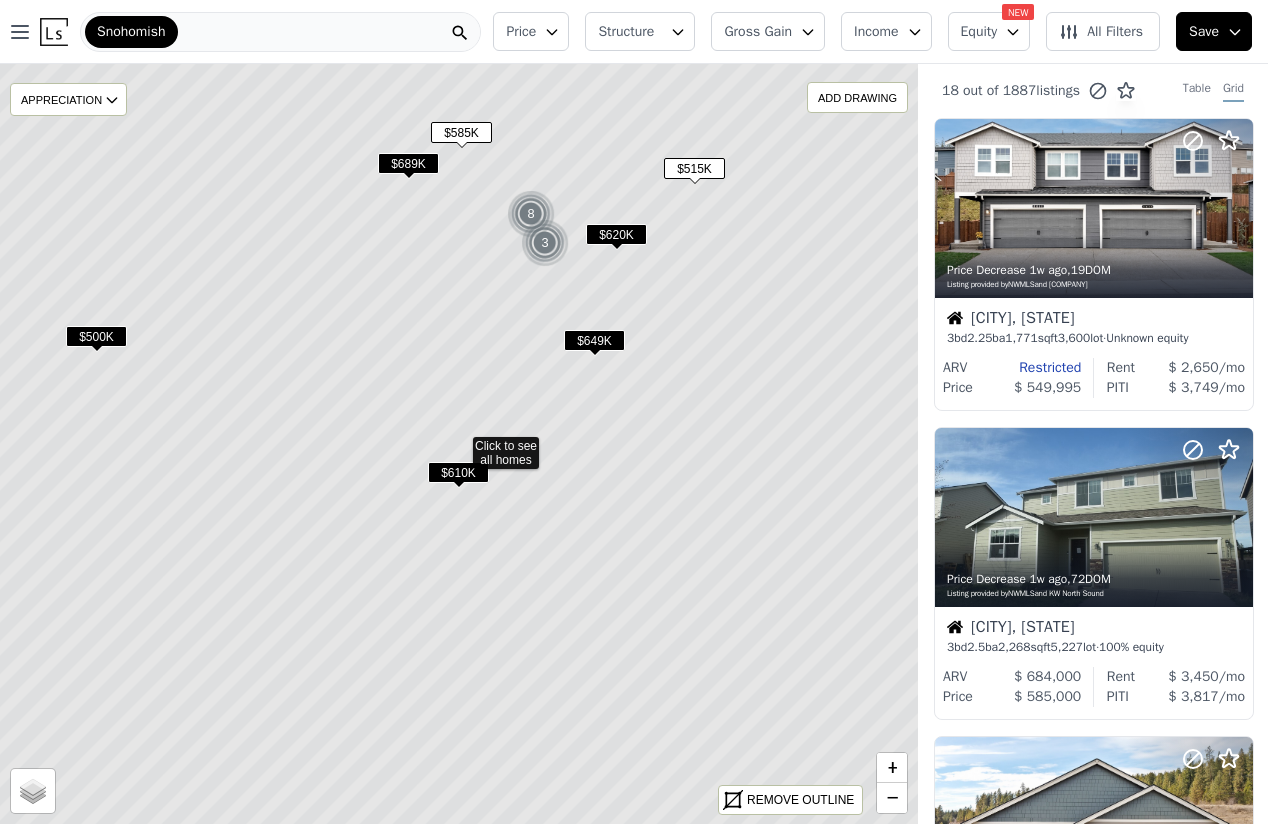 click 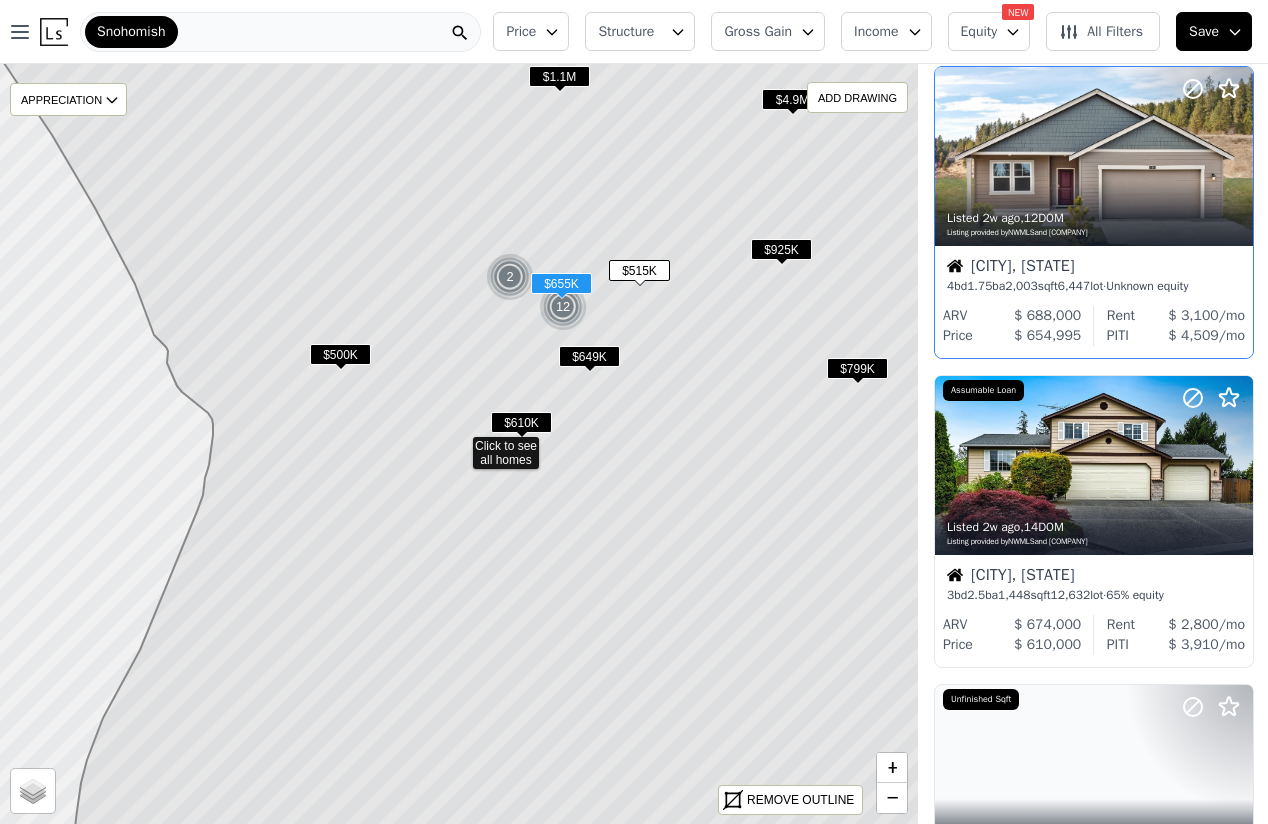 scroll, scrollTop: 736, scrollLeft: 1, axis: both 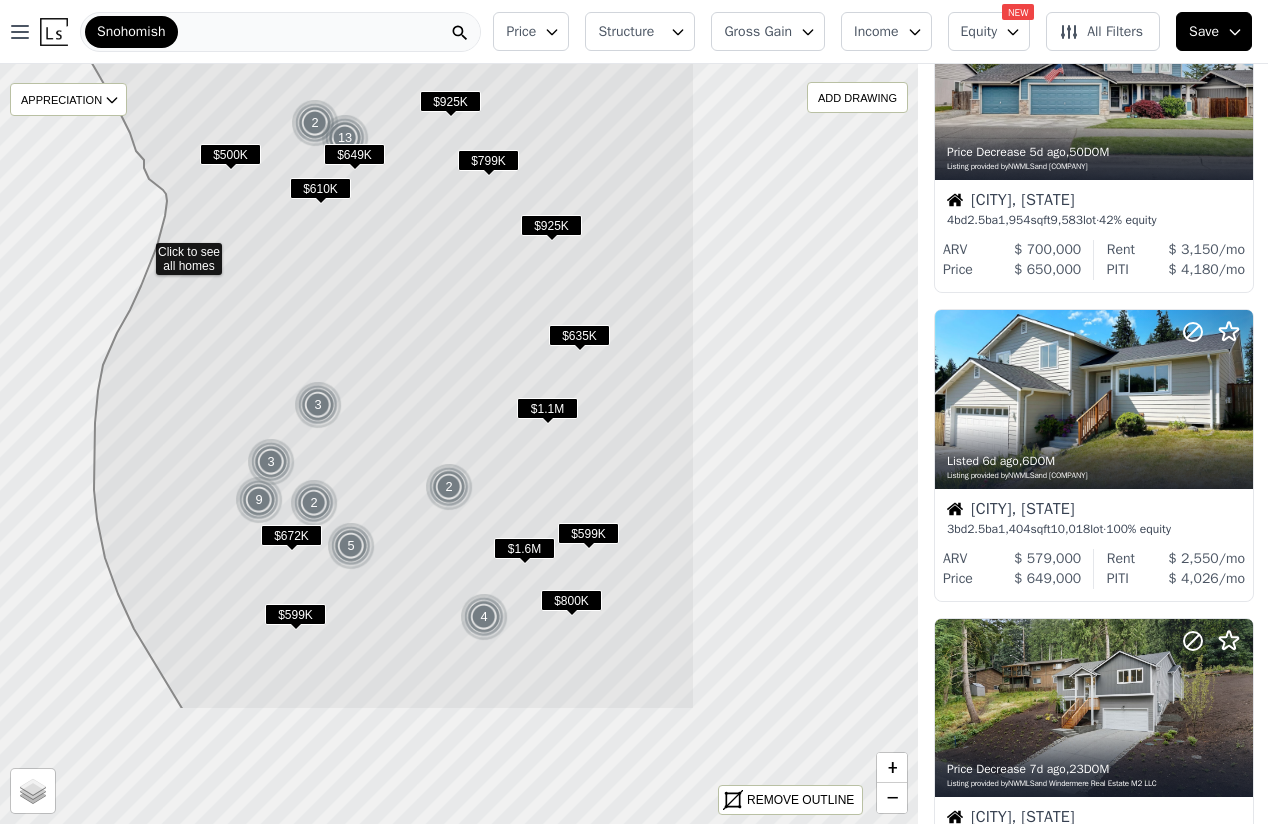 drag, startPoint x: 663, startPoint y: 415, endPoint x: 347, endPoint y: 224, distance: 369.2384 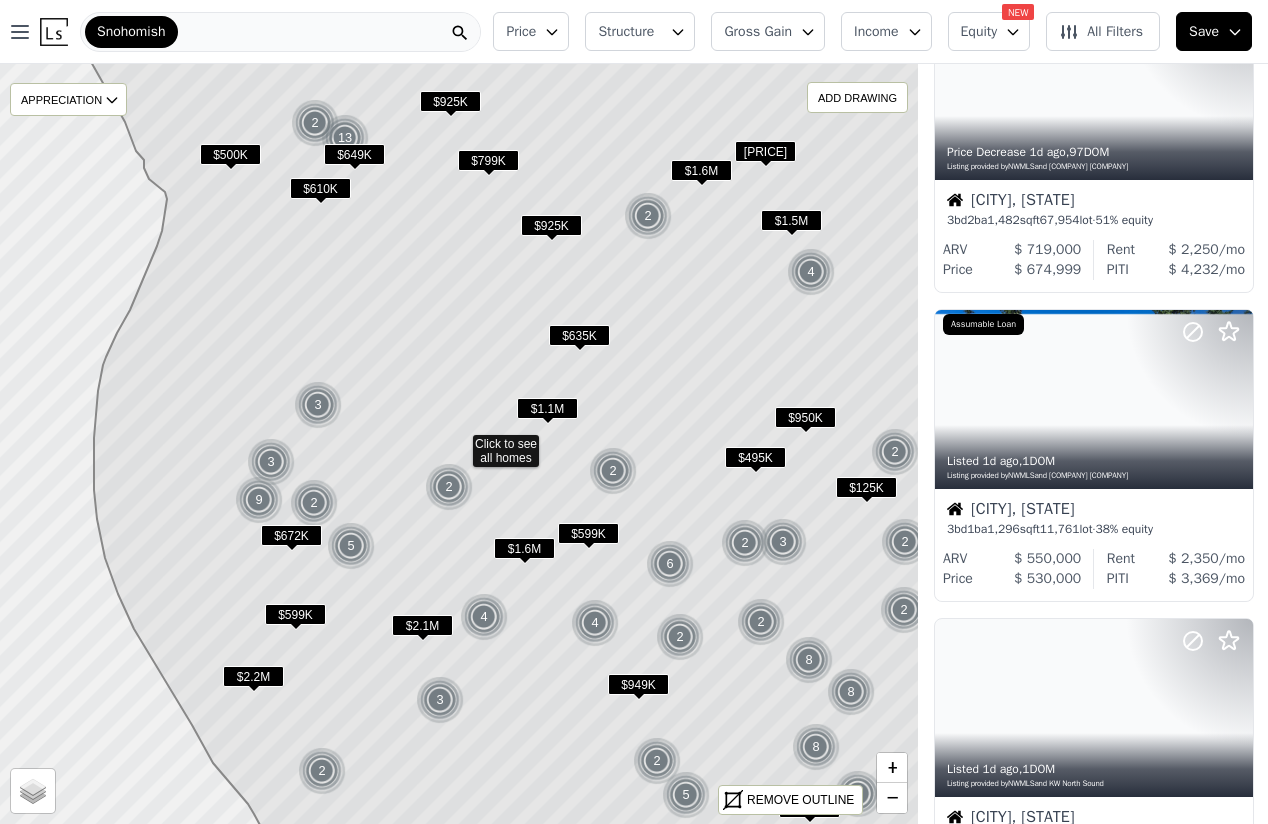 scroll, scrollTop: 757, scrollLeft: 1, axis: both 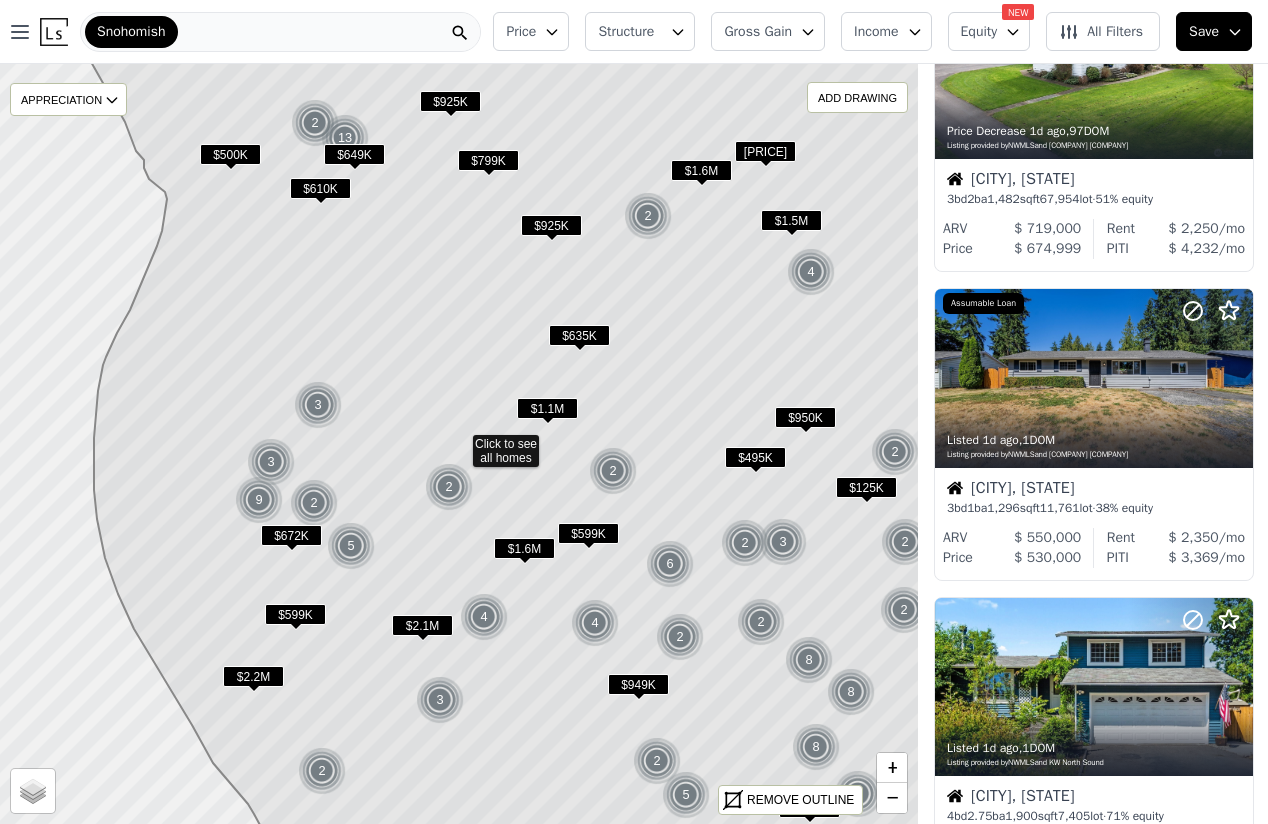 click on "$495K" at bounding box center (755, 457) 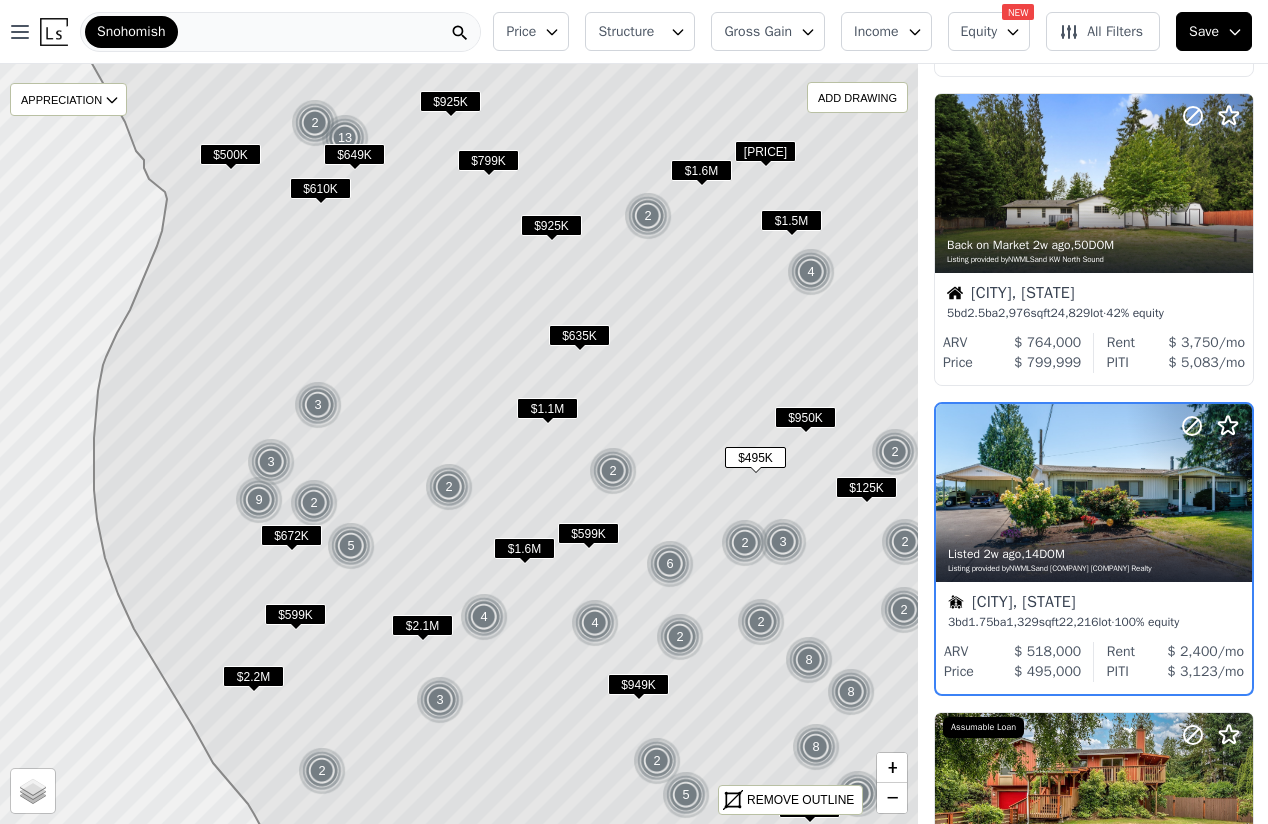 scroll, scrollTop: 1979, scrollLeft: 1, axis: both 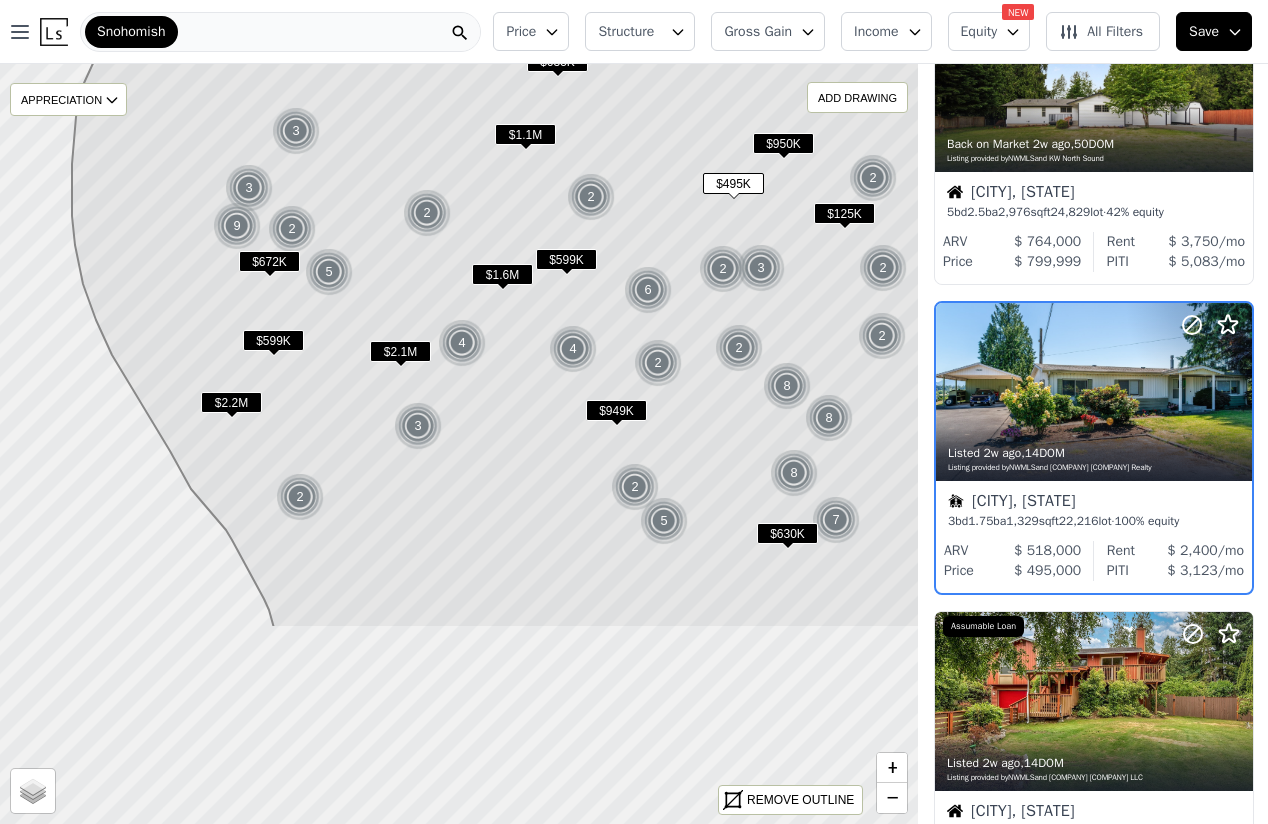 drag, startPoint x: 657, startPoint y: 412, endPoint x: 635, endPoint y: 138, distance: 274.8818 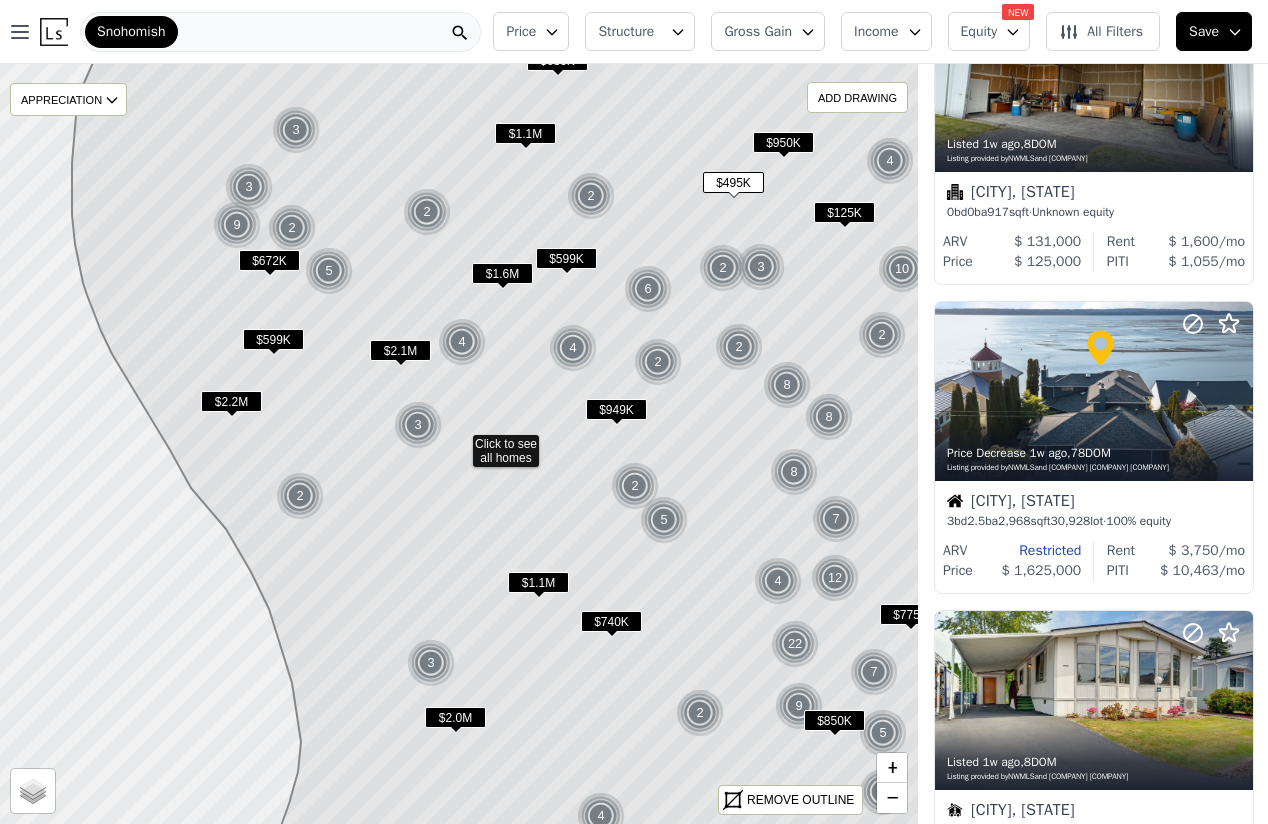 click on "2" at bounding box center (635, 486) 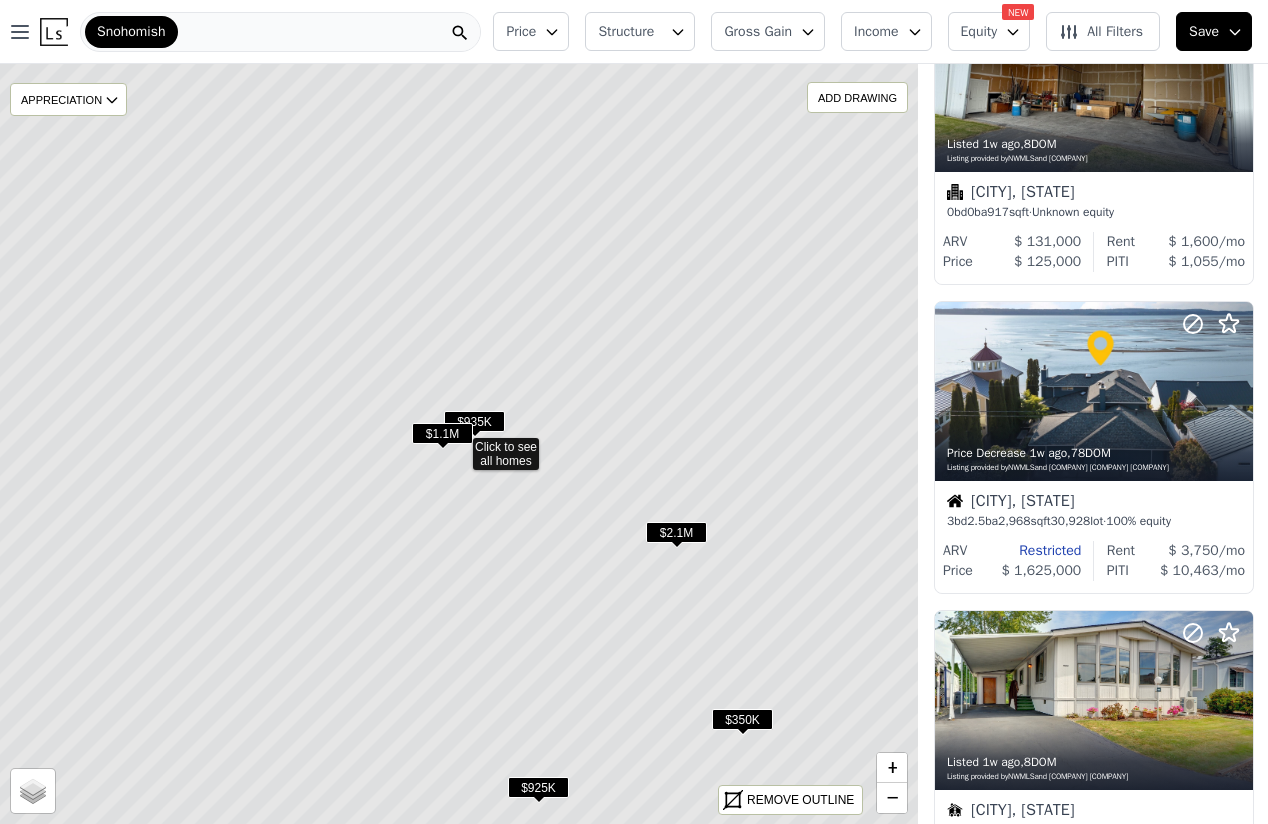 scroll, scrollTop: 1958, scrollLeft: 1, axis: both 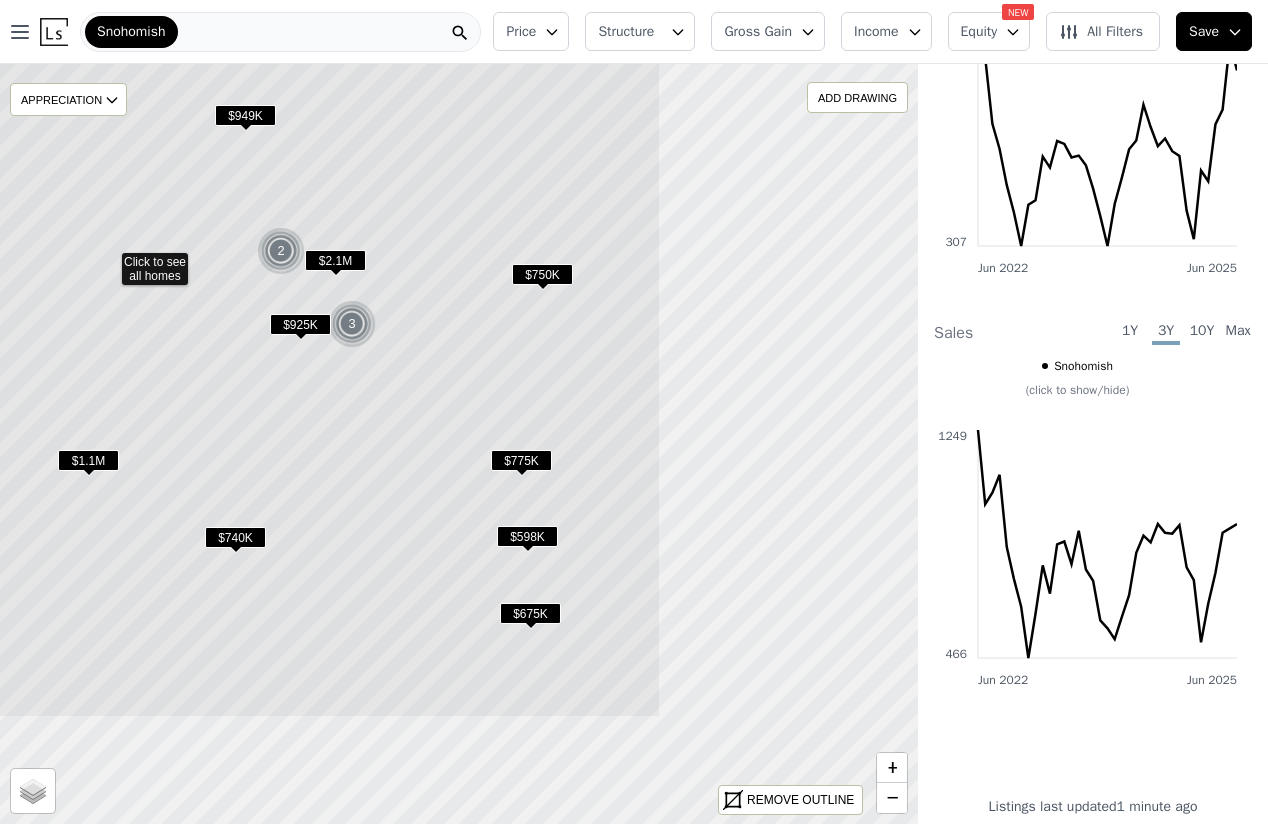 drag, startPoint x: 762, startPoint y: 596, endPoint x: 407, endPoint y: 407, distance: 402.17657 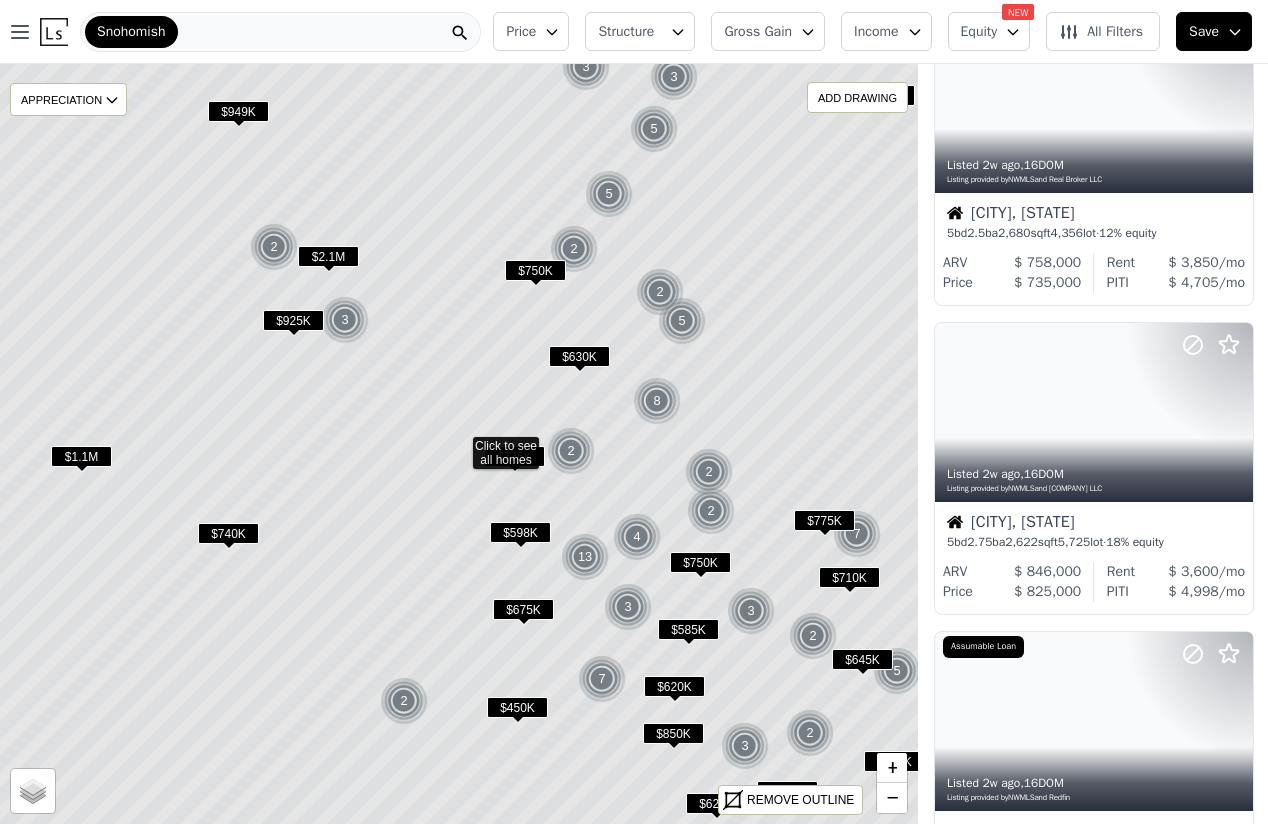scroll, scrollTop: 1979, scrollLeft: 1, axis: both 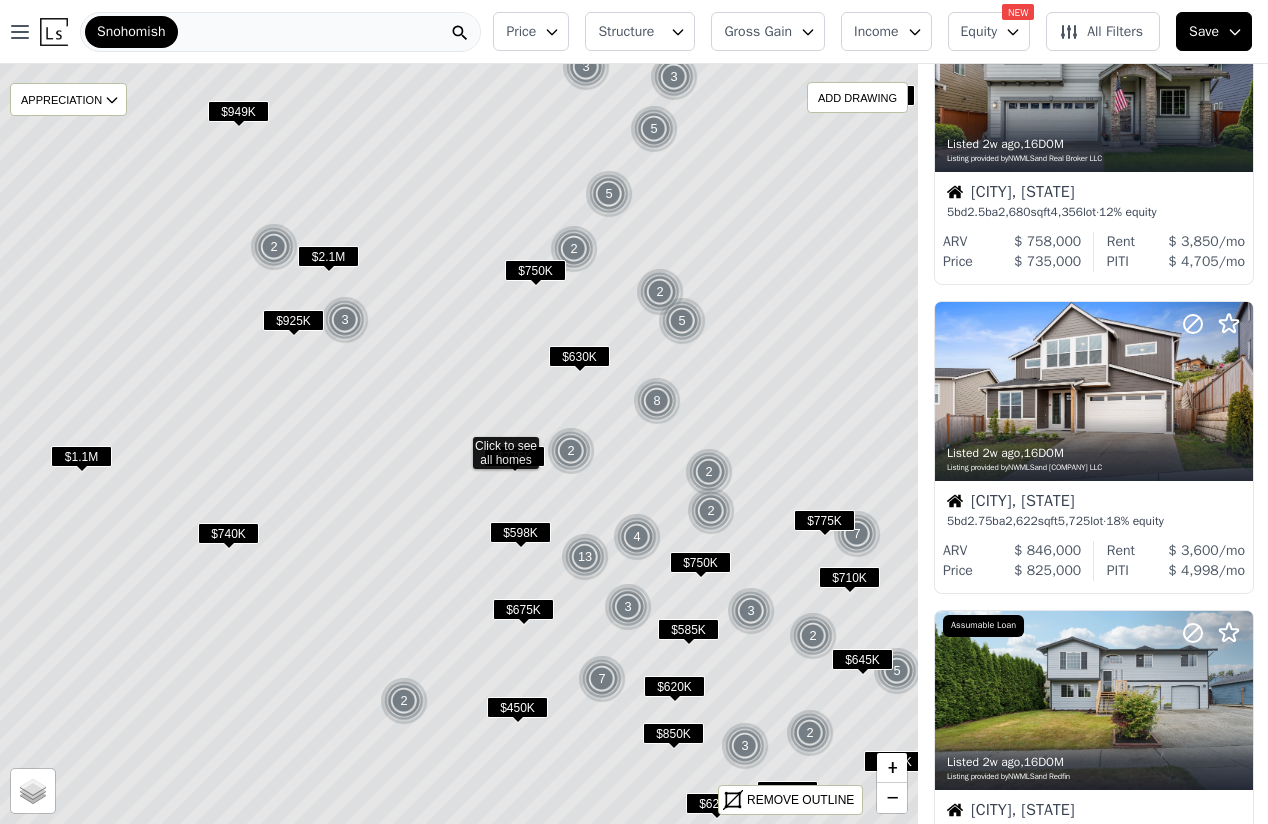 click on "$598K" at bounding box center (520, 532) 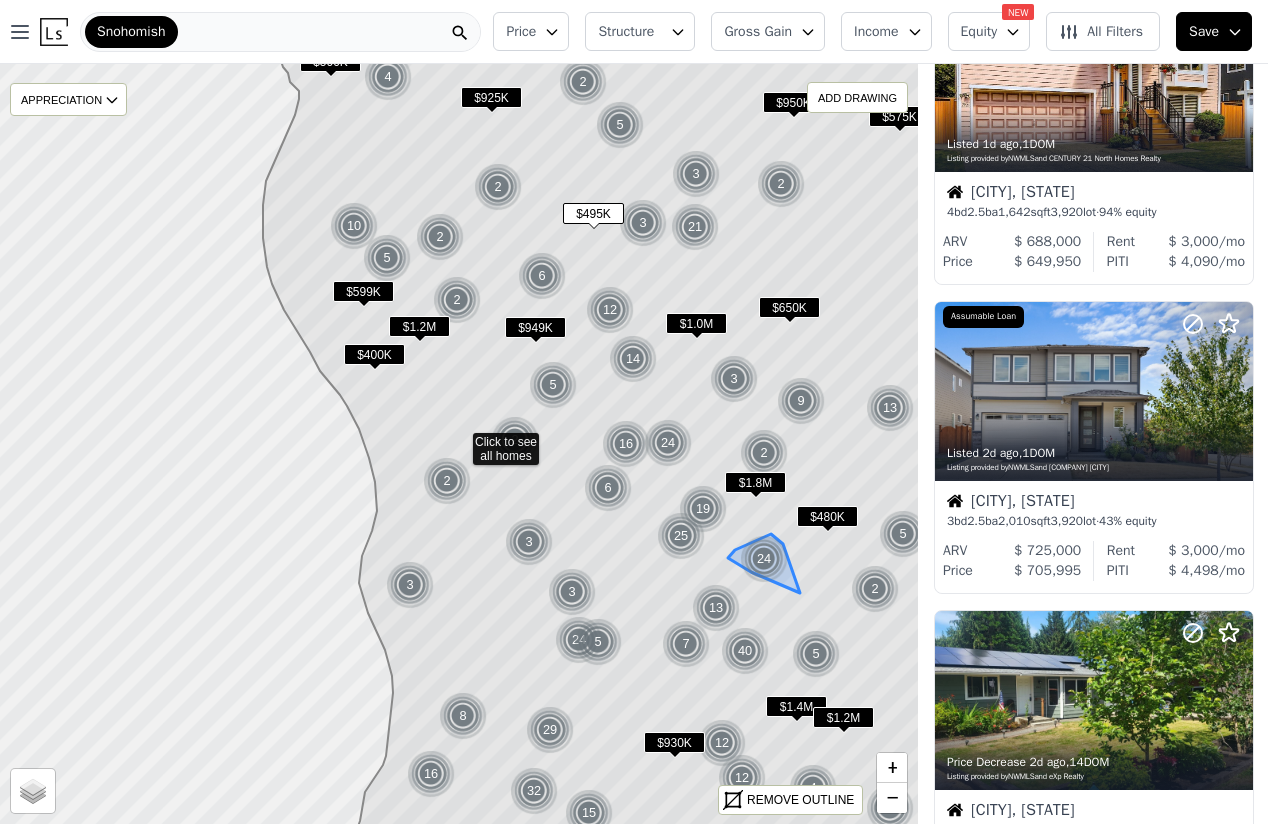 click on "24" at bounding box center [764, 559] 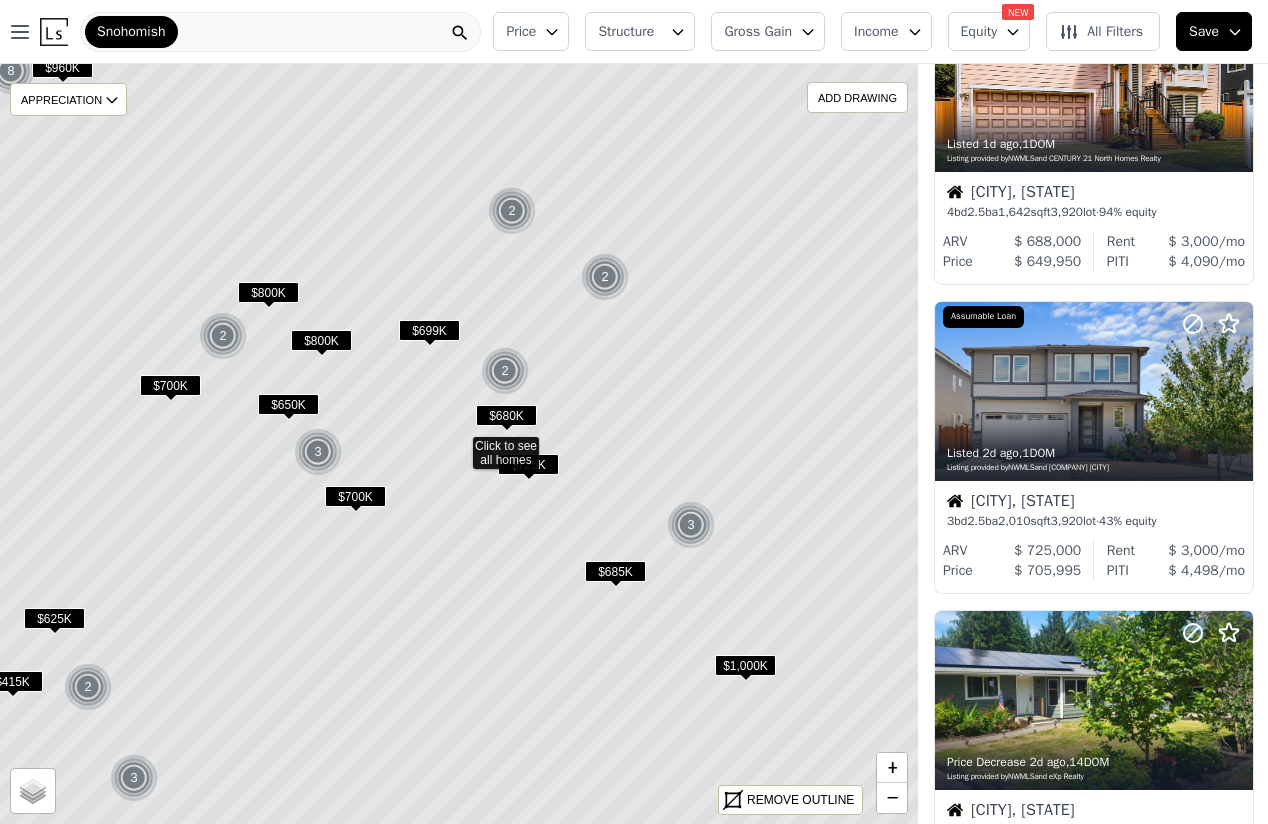 scroll, scrollTop: 1958, scrollLeft: 1, axis: both 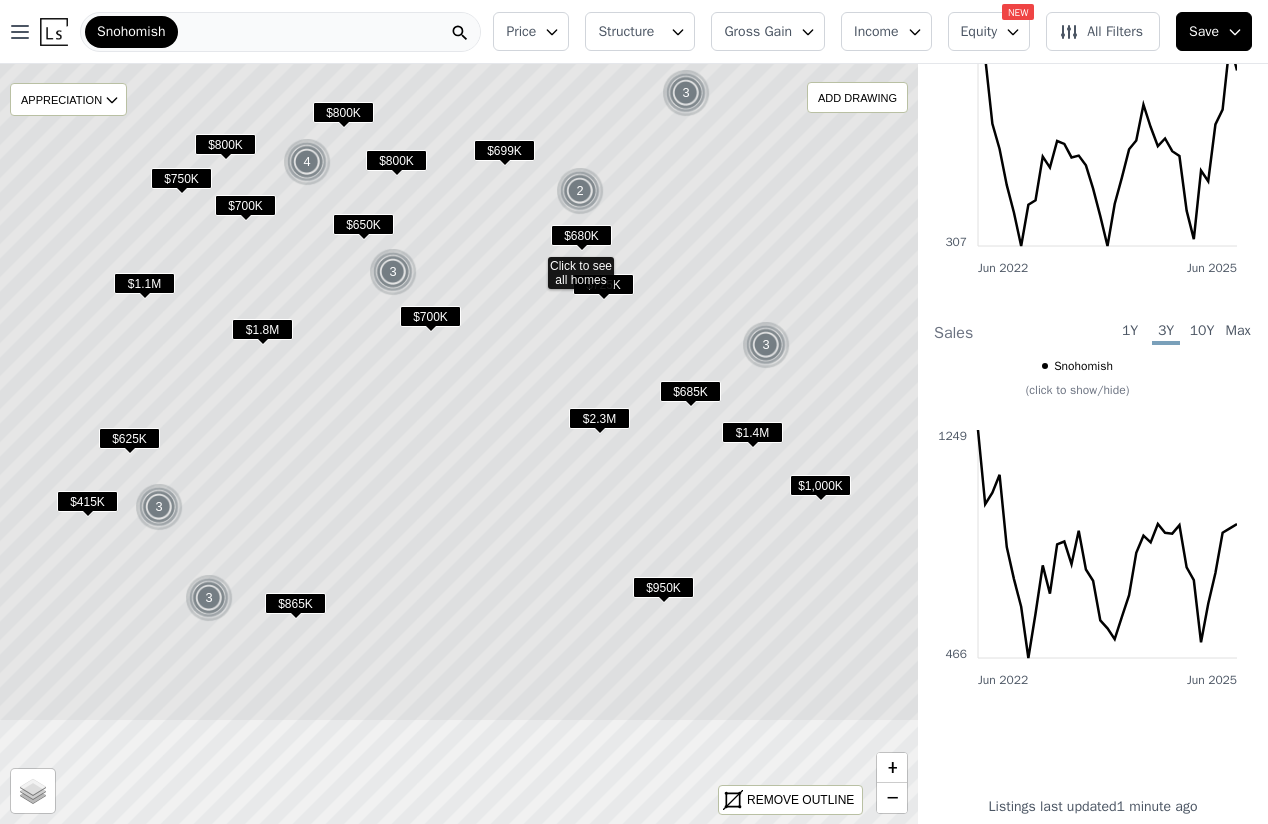 drag, startPoint x: 711, startPoint y: 443, endPoint x: 786, endPoint y: 262, distance: 195.92346 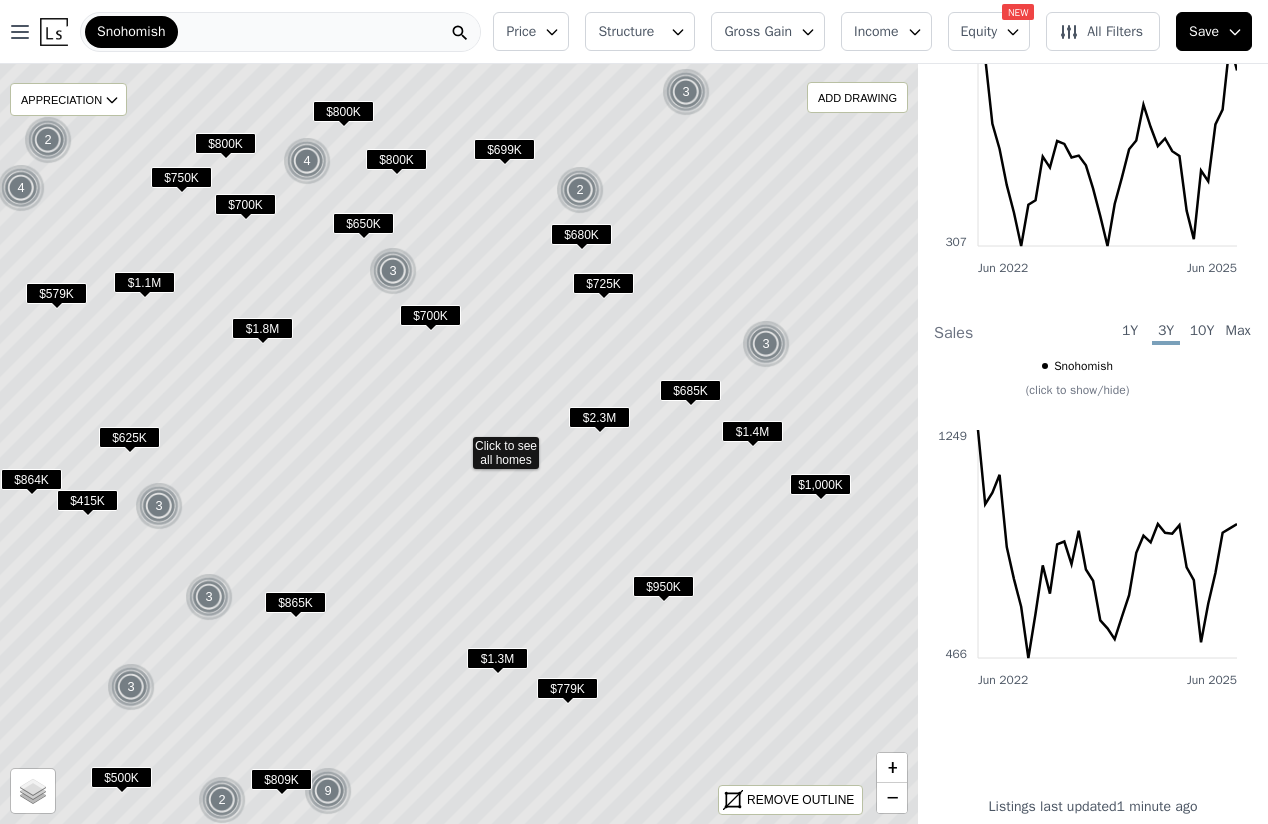 click on "$415K" at bounding box center (87, 500) 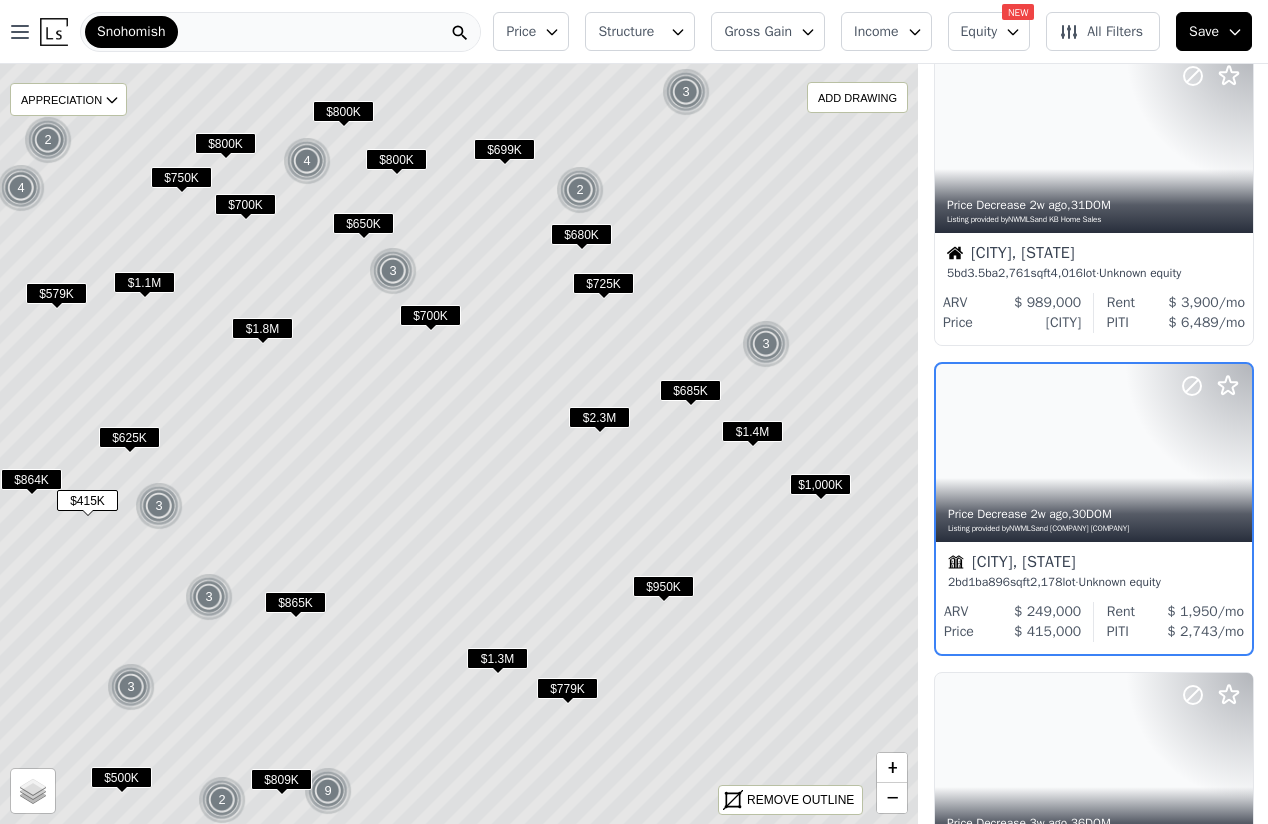 scroll, scrollTop: 2885, scrollLeft: 1, axis: both 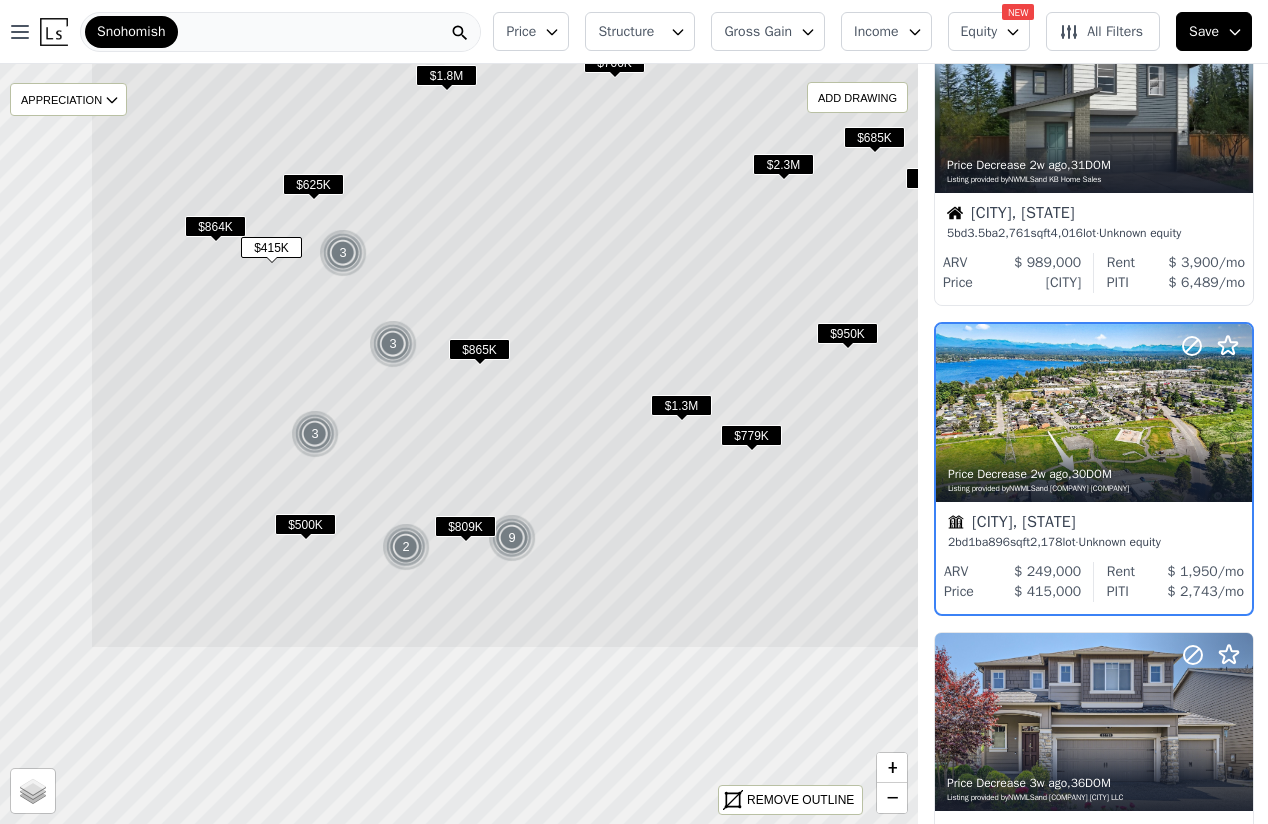 drag, startPoint x: 268, startPoint y: 486, endPoint x: 428, endPoint y: 227, distance: 304.43555 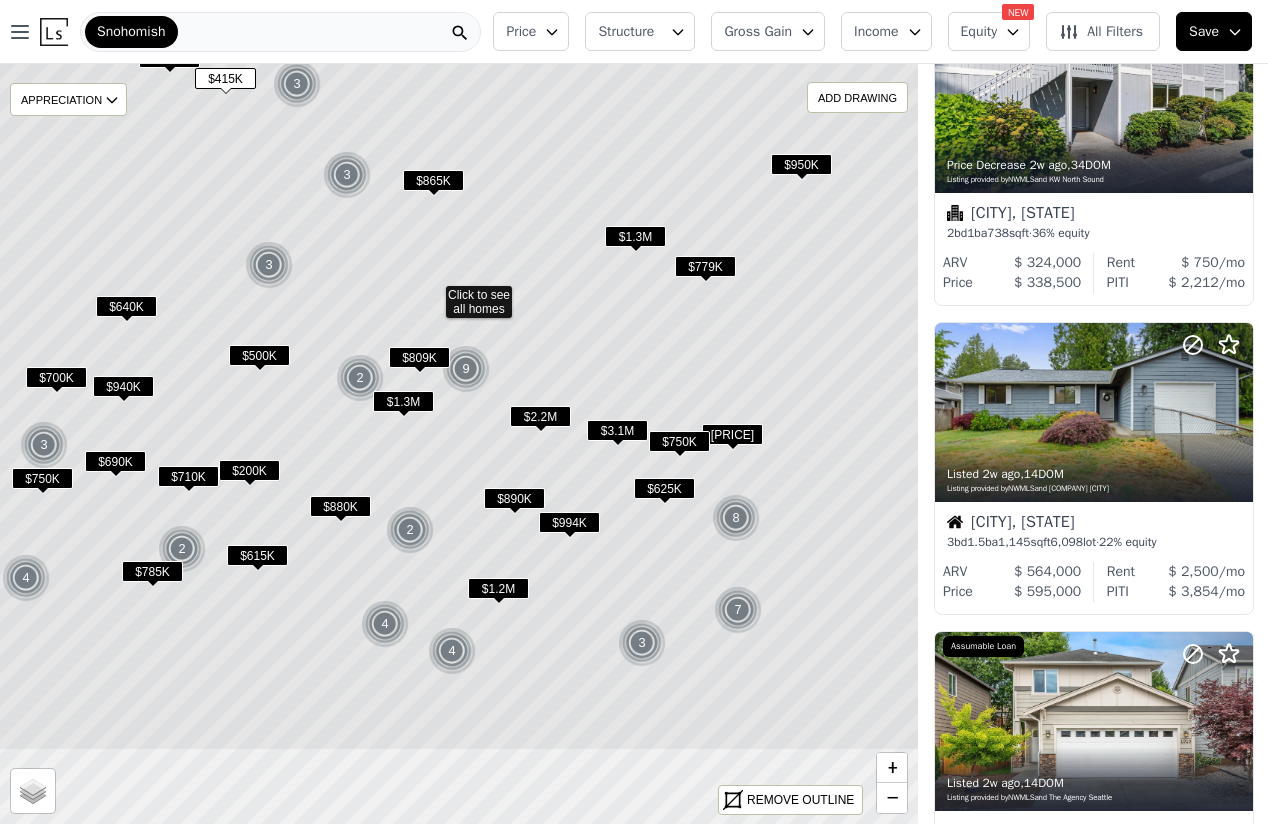 drag, startPoint x: 404, startPoint y: 390, endPoint x: 377, endPoint y: 236, distance: 156.34897 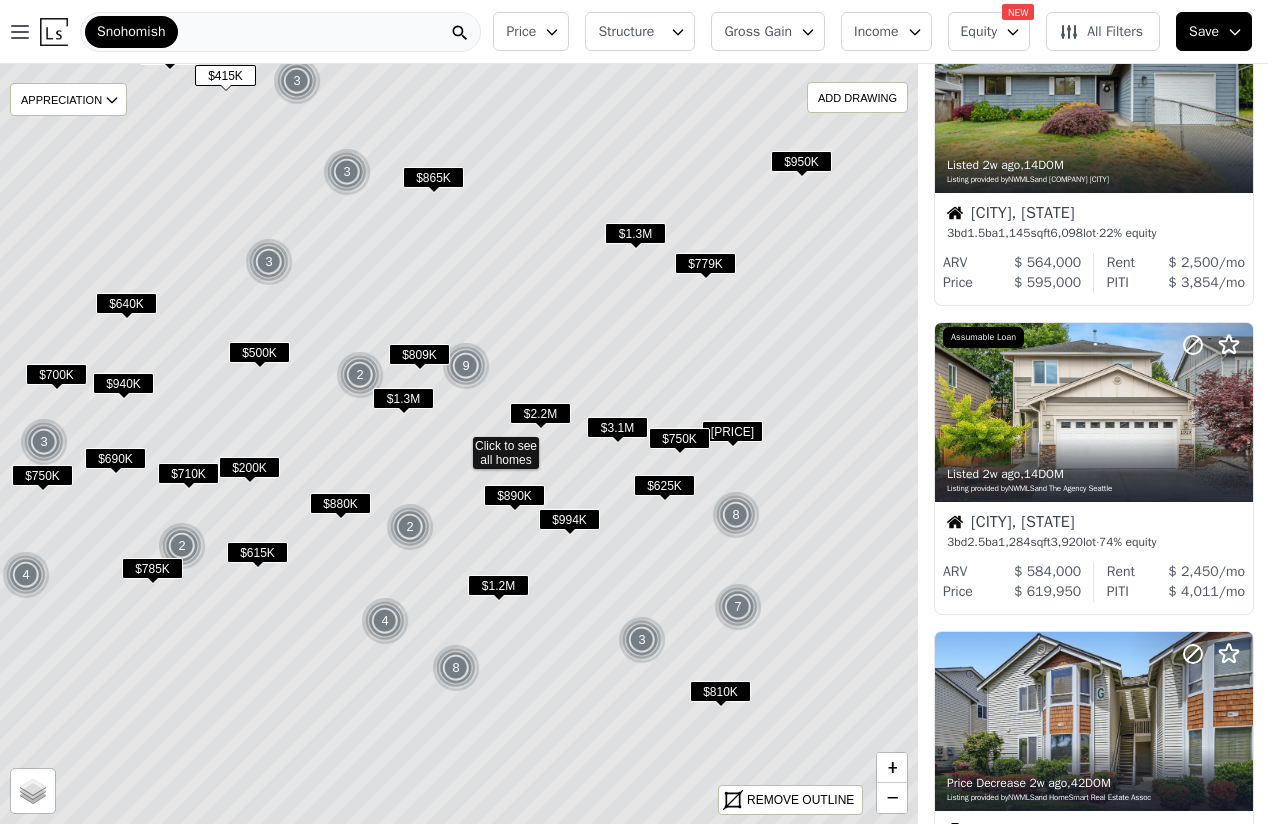 click at bounding box center [360, 375] 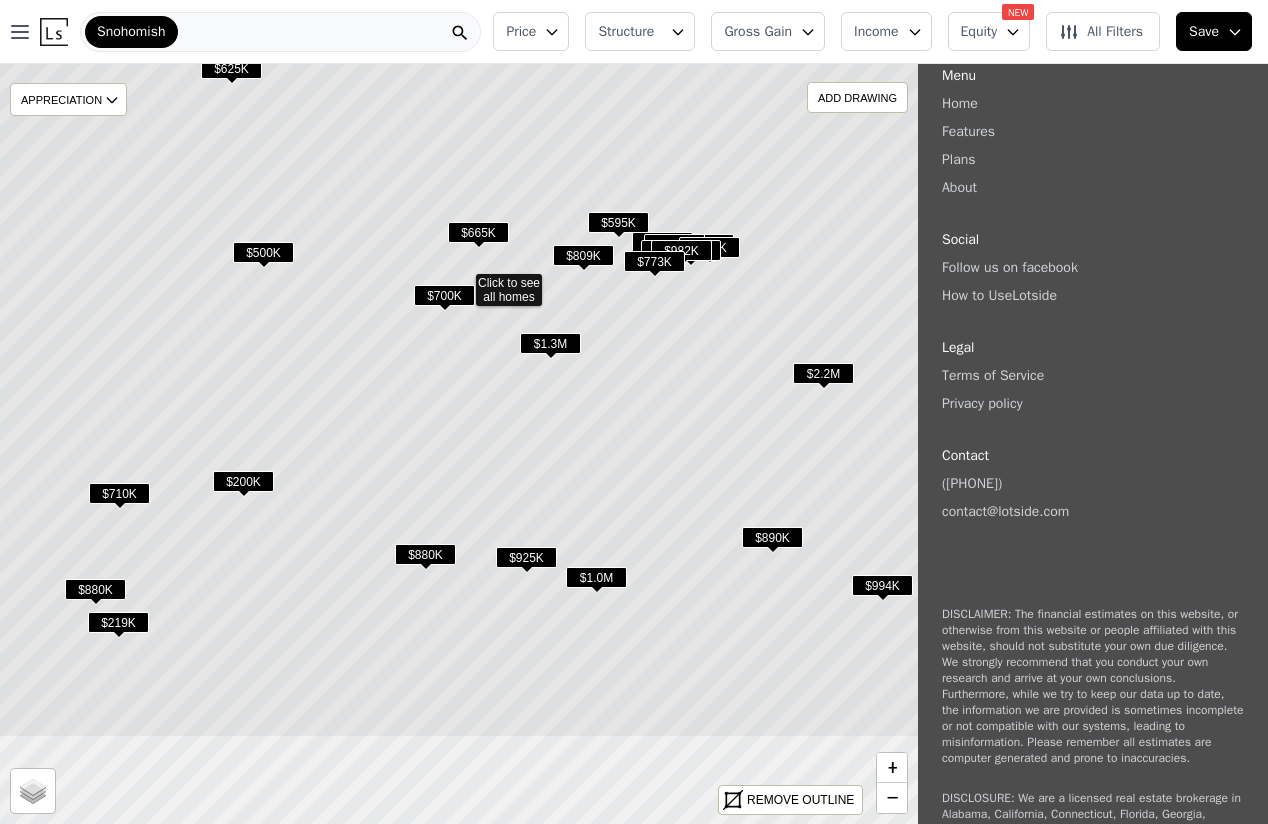 drag, startPoint x: 363, startPoint y: 519, endPoint x: 354, endPoint y: 380, distance: 139.29106 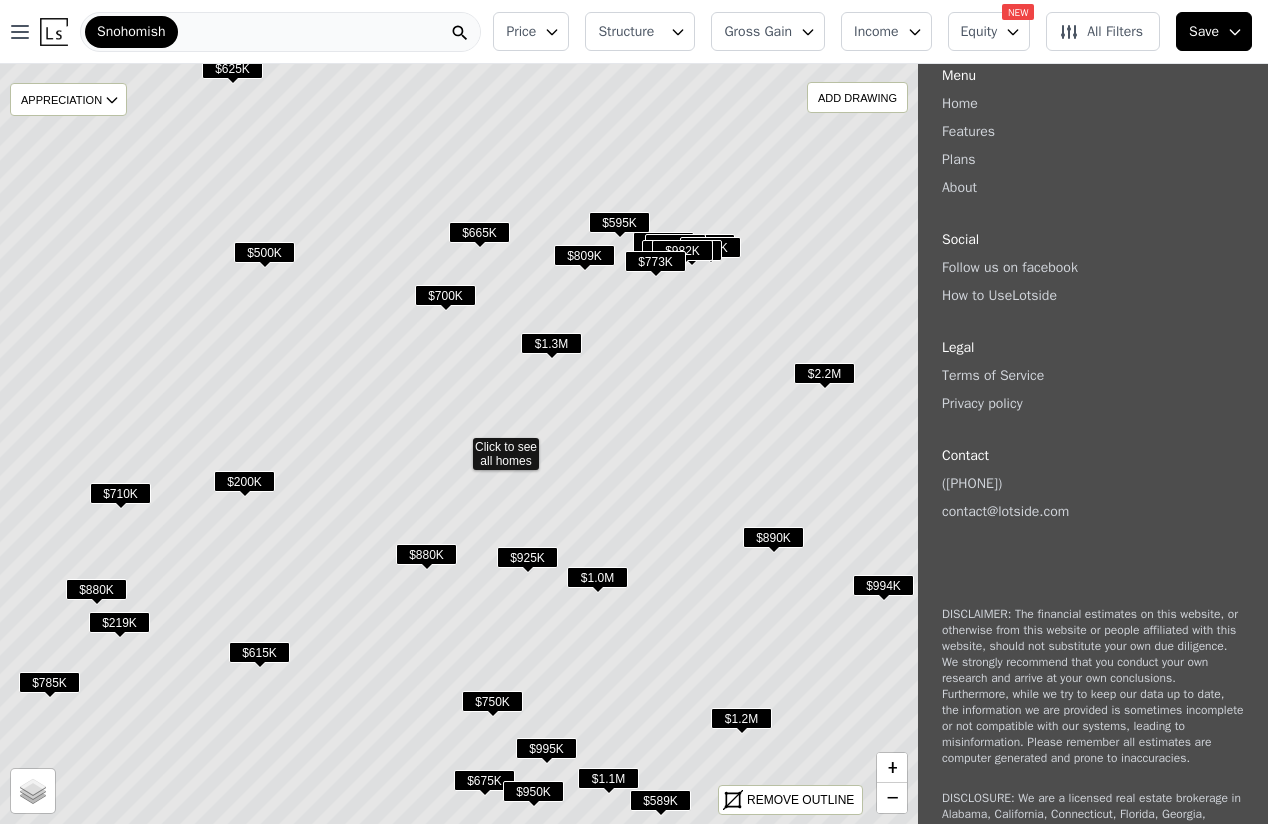 click on "$200K" at bounding box center [244, 481] 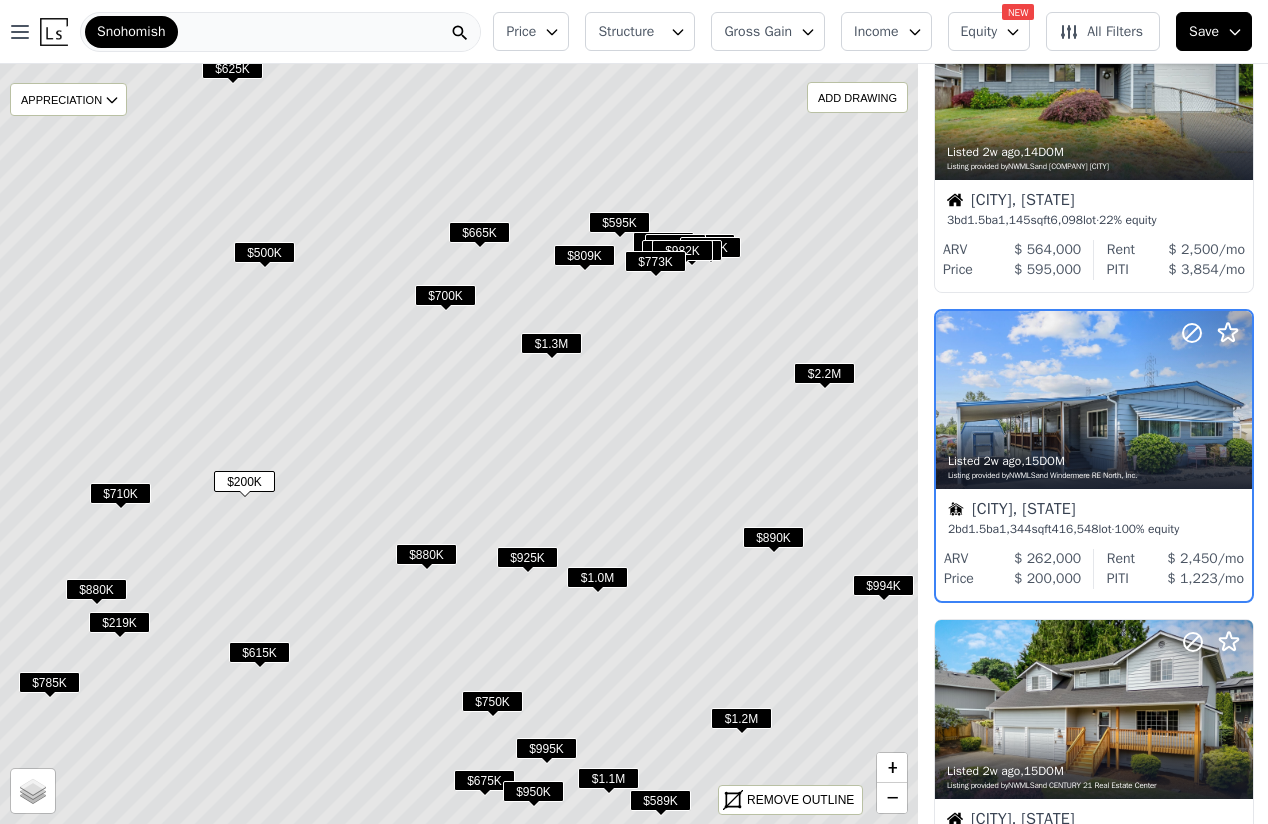 scroll, scrollTop: 1959, scrollLeft: 1, axis: both 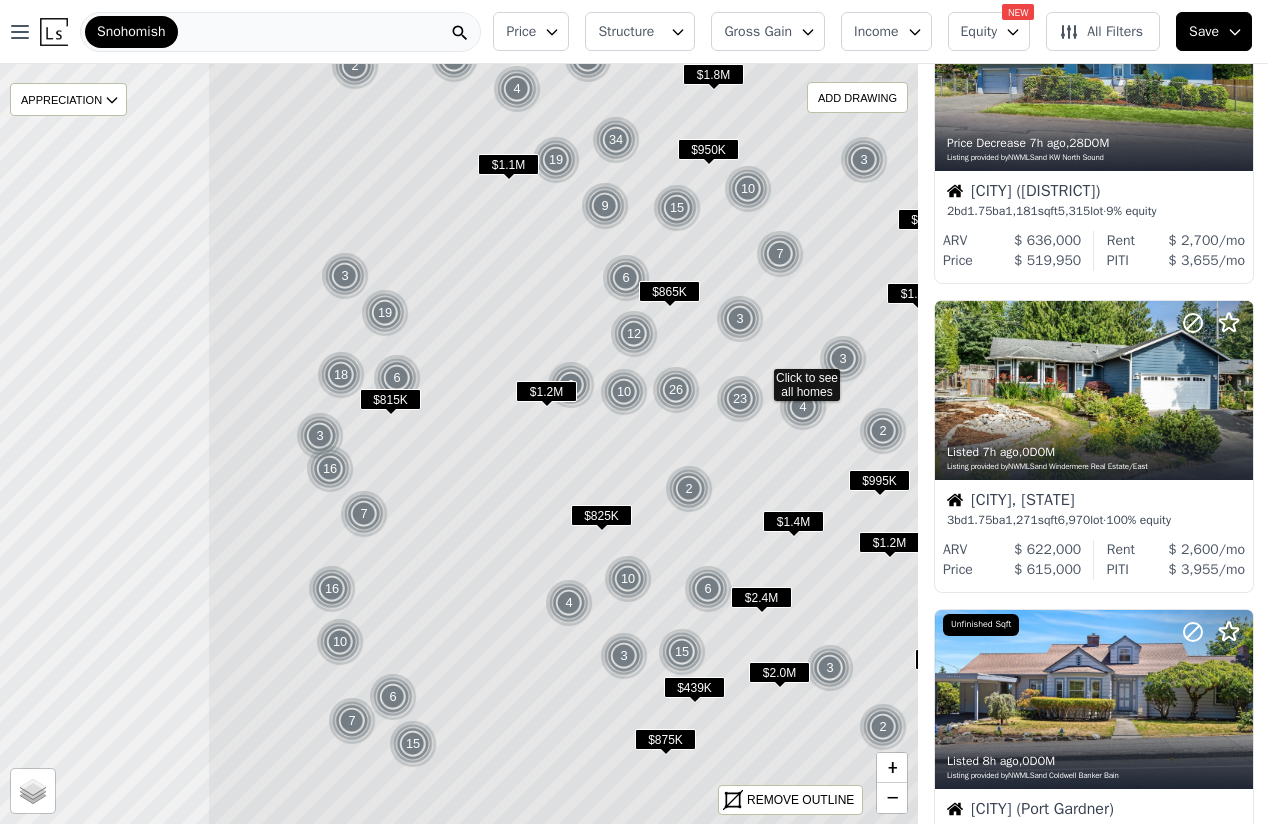 drag, startPoint x: 212, startPoint y: 340, endPoint x: 515, endPoint y: 273, distance: 310.31918 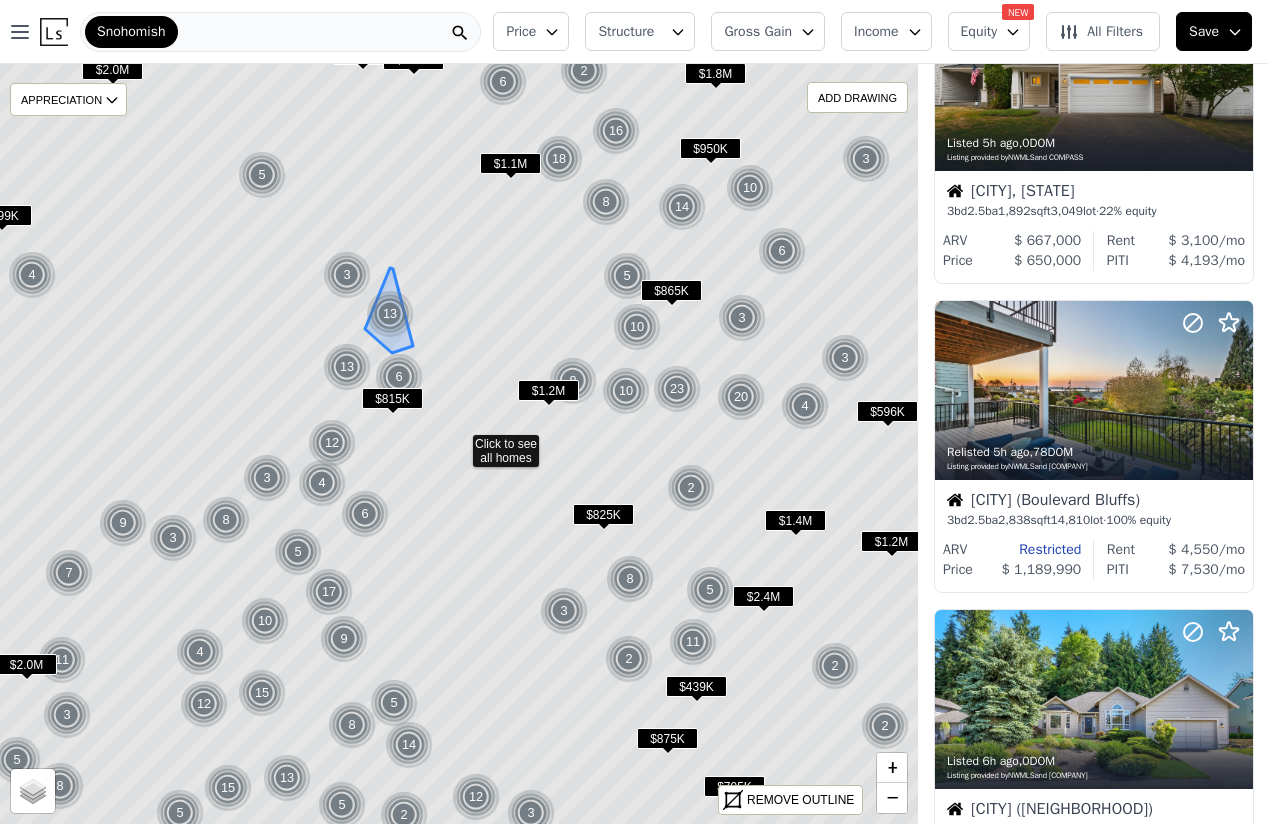 click on "13" at bounding box center [390, 314] 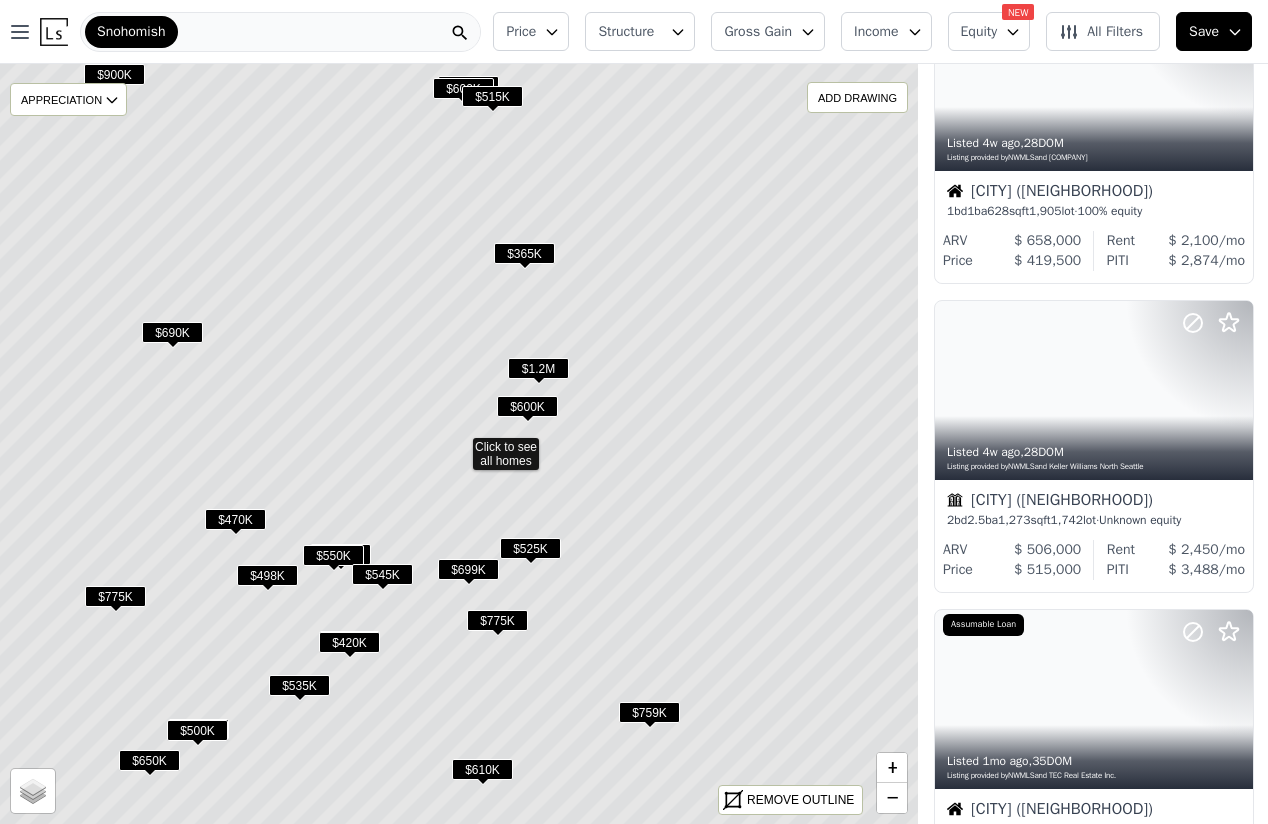 scroll, scrollTop: 1959, scrollLeft: 1, axis: both 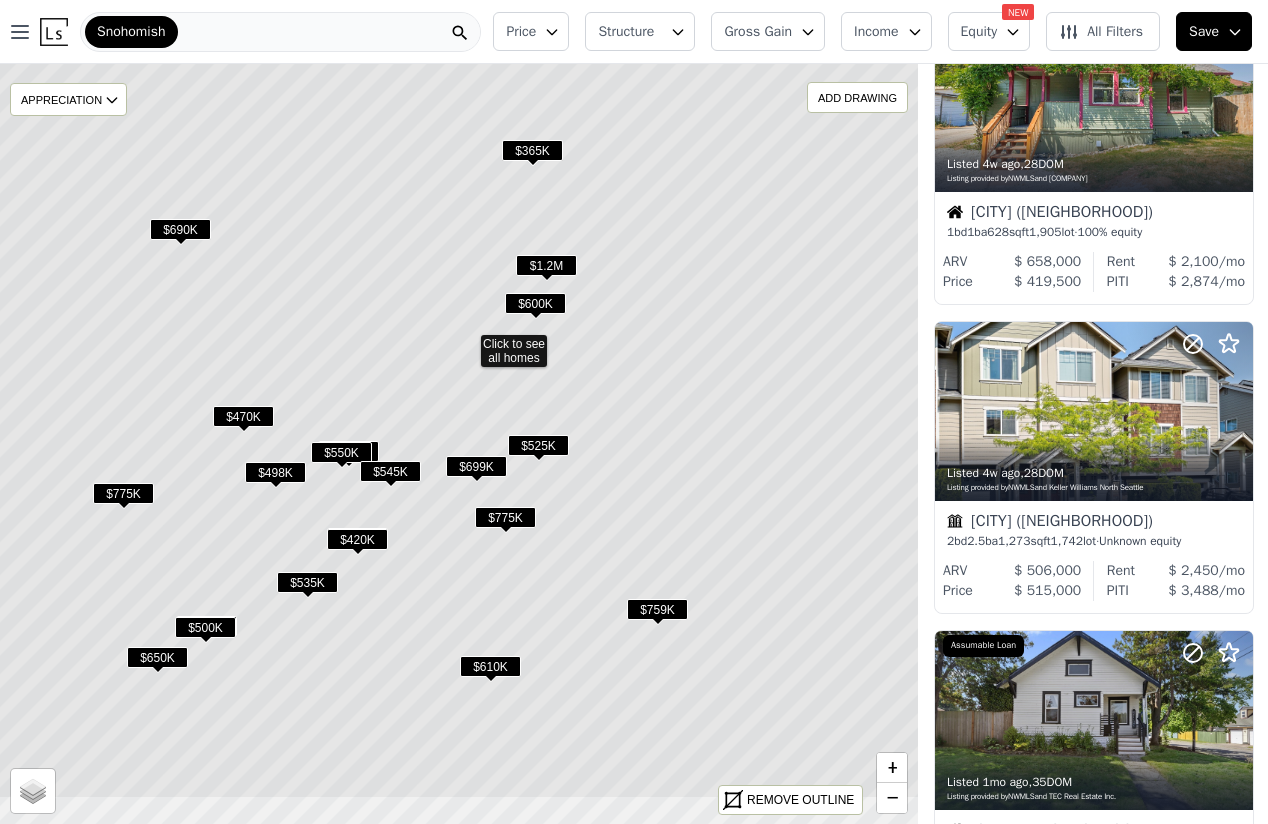 drag, startPoint x: 394, startPoint y: 301, endPoint x: 402, endPoint y: 197, distance: 104.307236 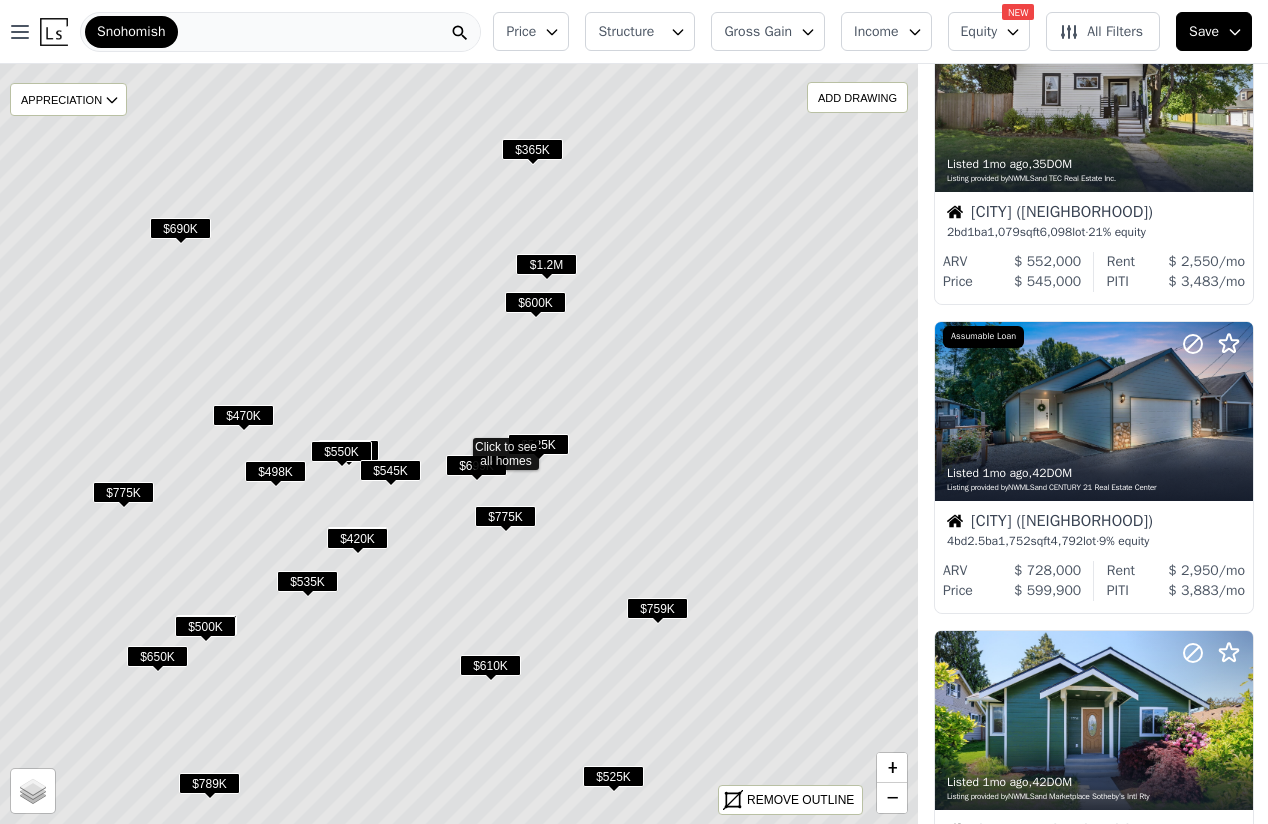 click on "$470K" at bounding box center (243, 415) 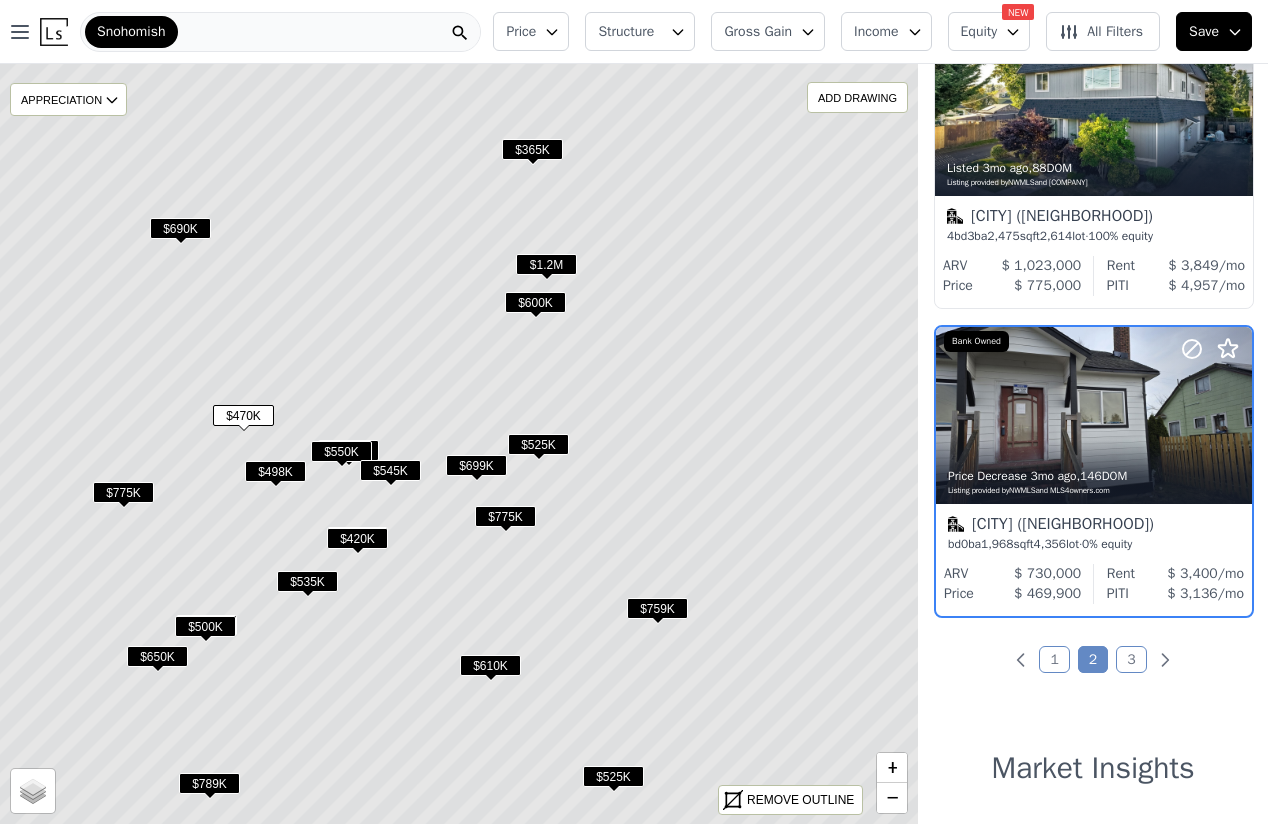 scroll, scrollTop: 3194, scrollLeft: 1, axis: both 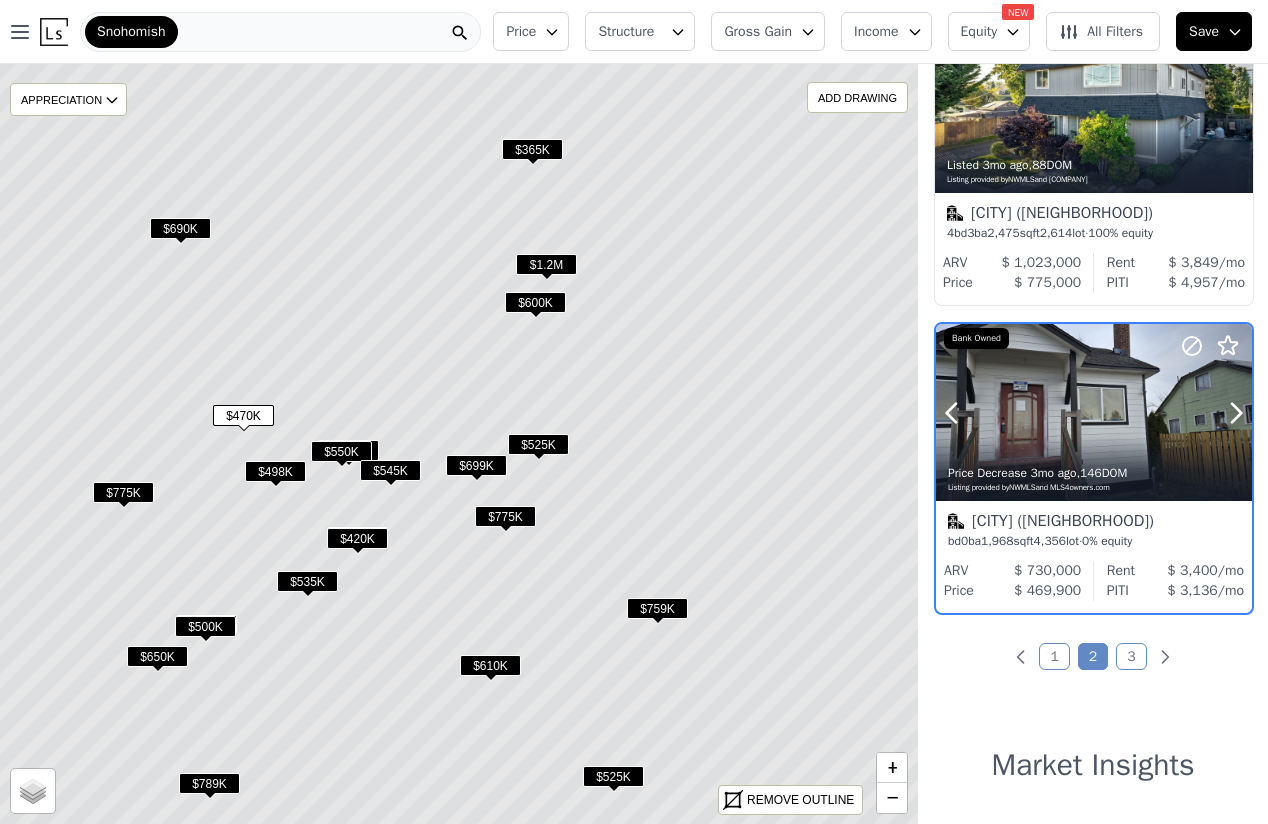 click at bounding box center [1094, 413] 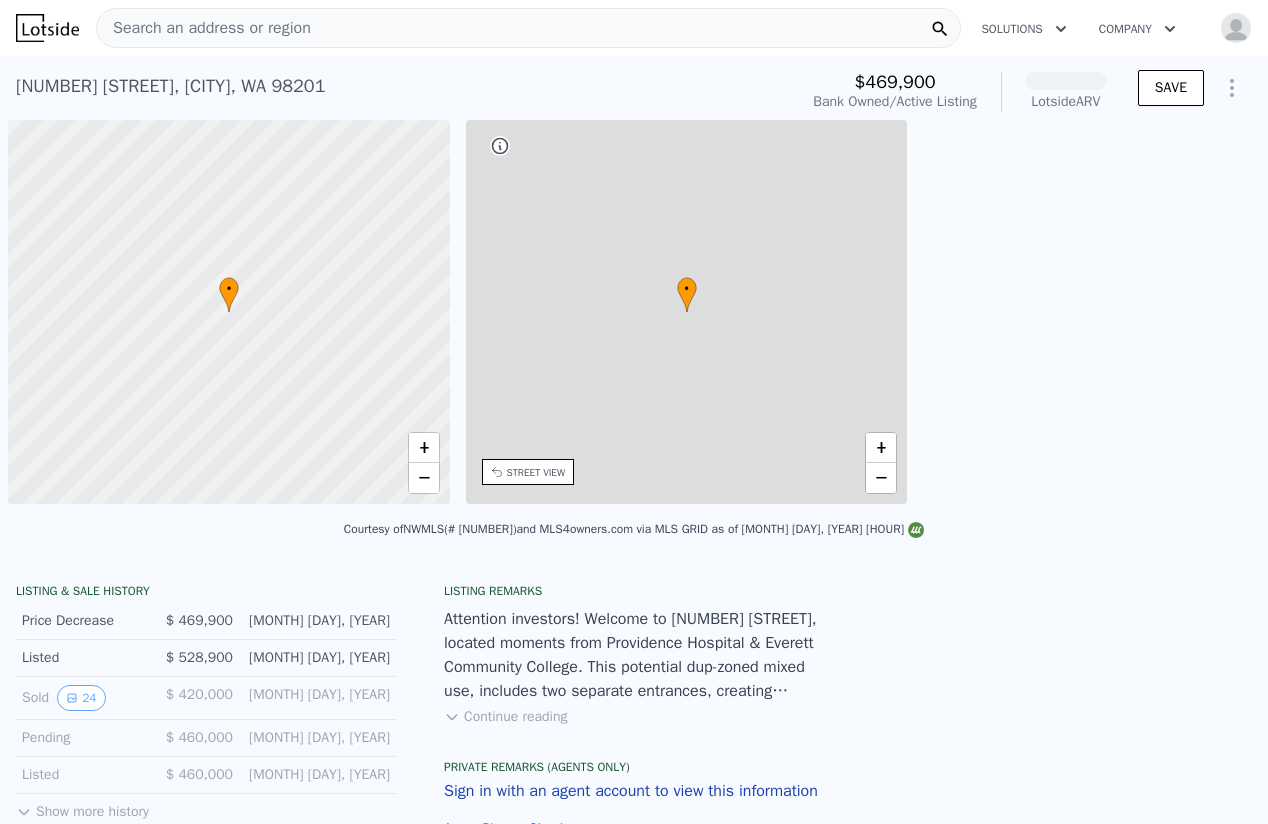 scroll, scrollTop: 0, scrollLeft: 0, axis: both 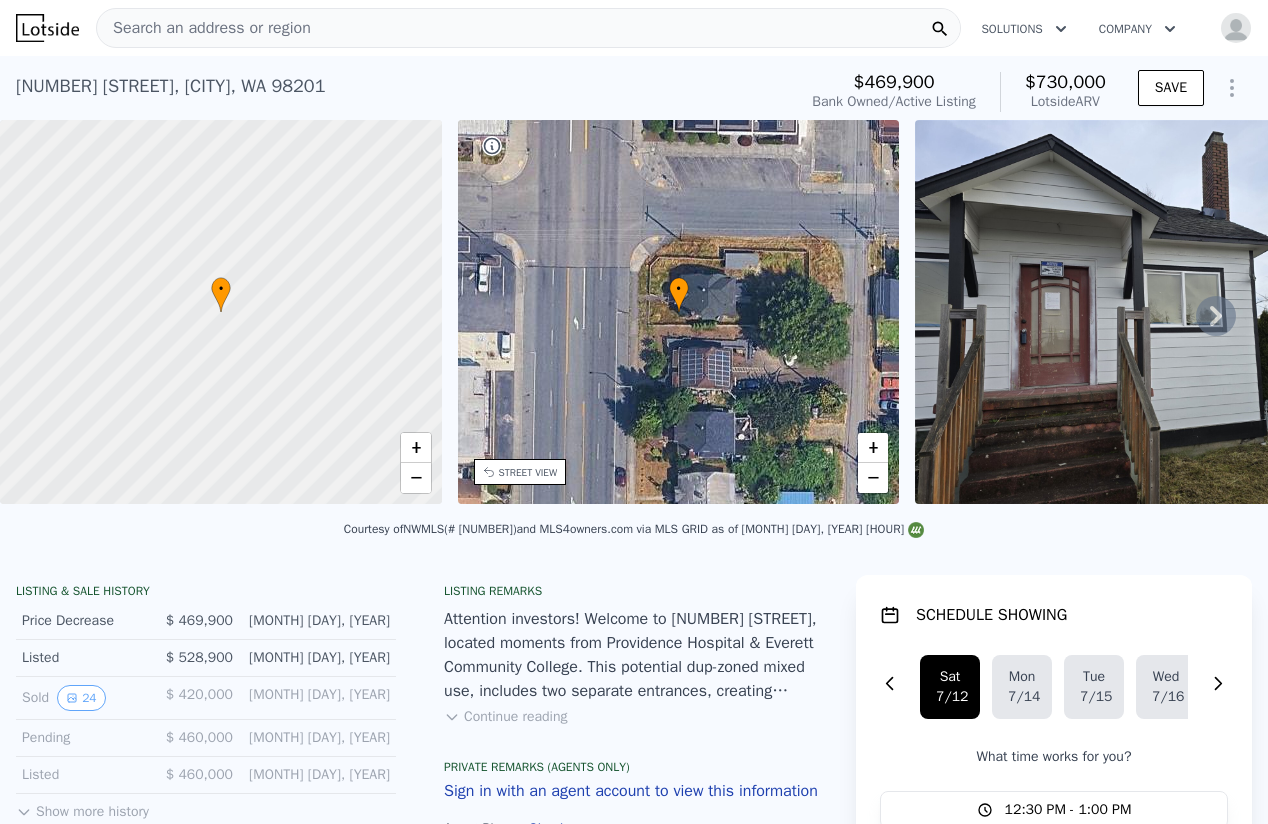 click 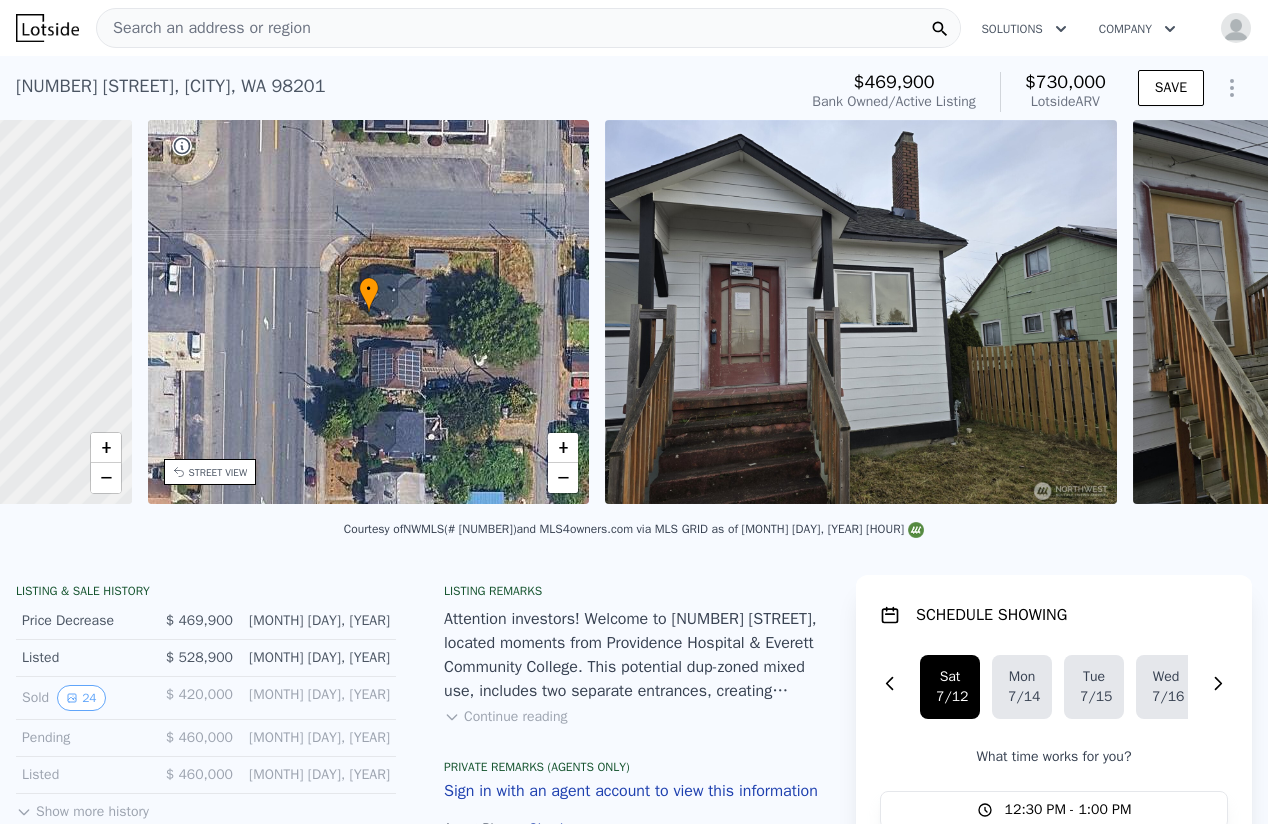scroll, scrollTop: 0, scrollLeft: 466, axis: horizontal 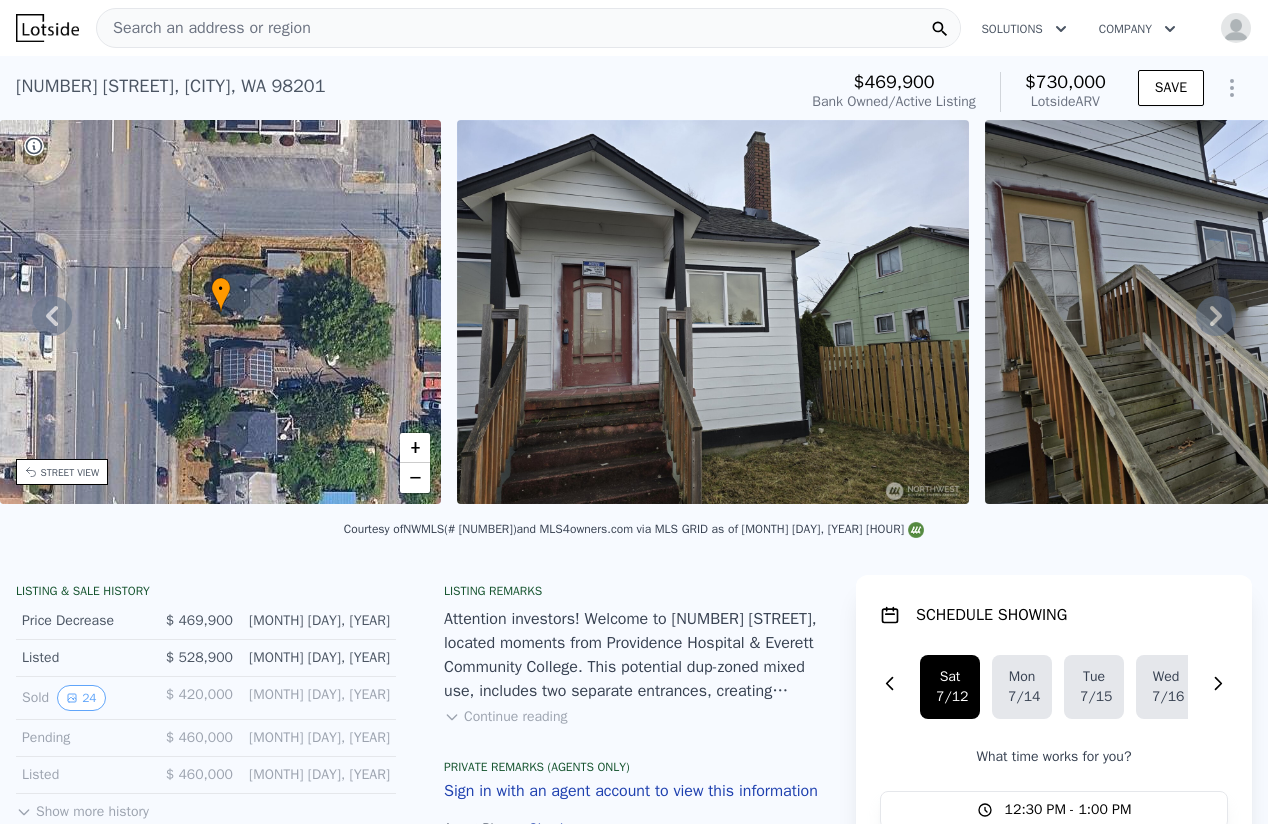 click 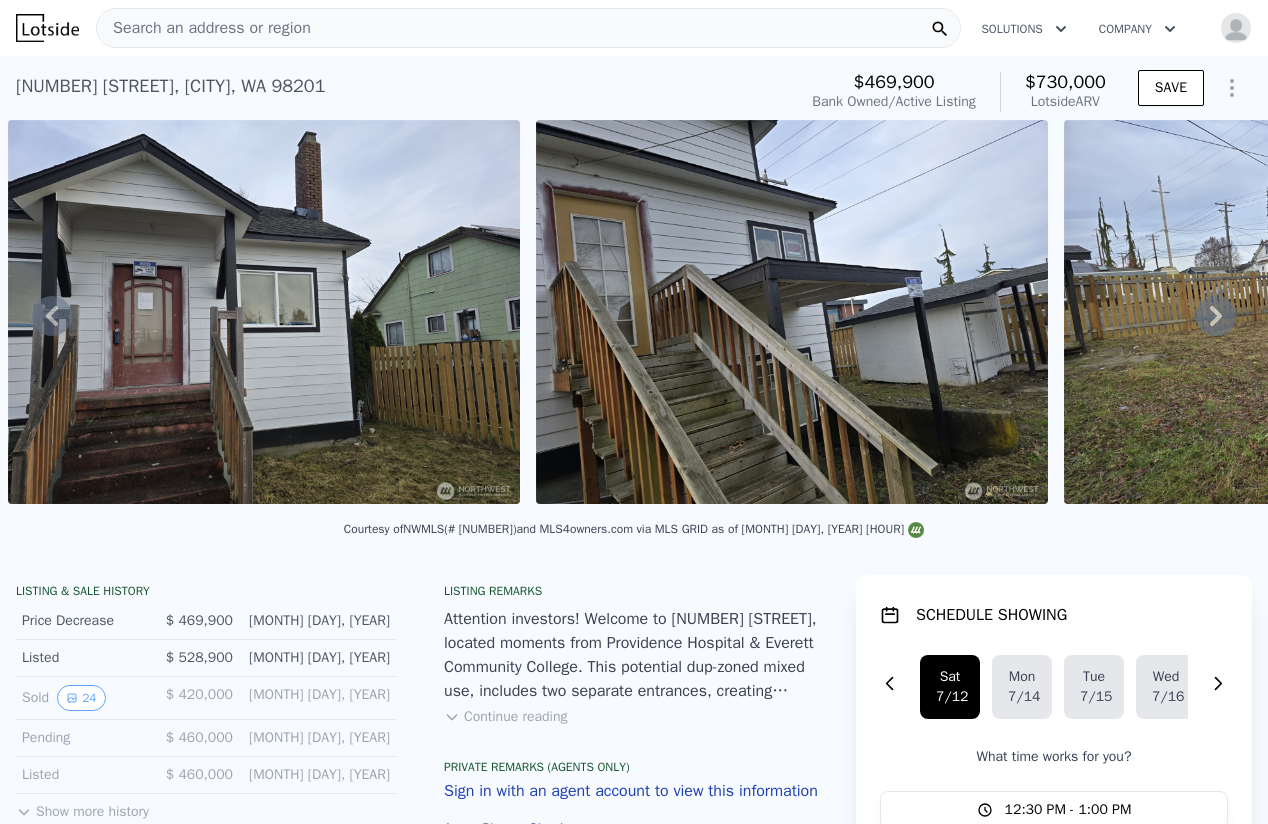 click 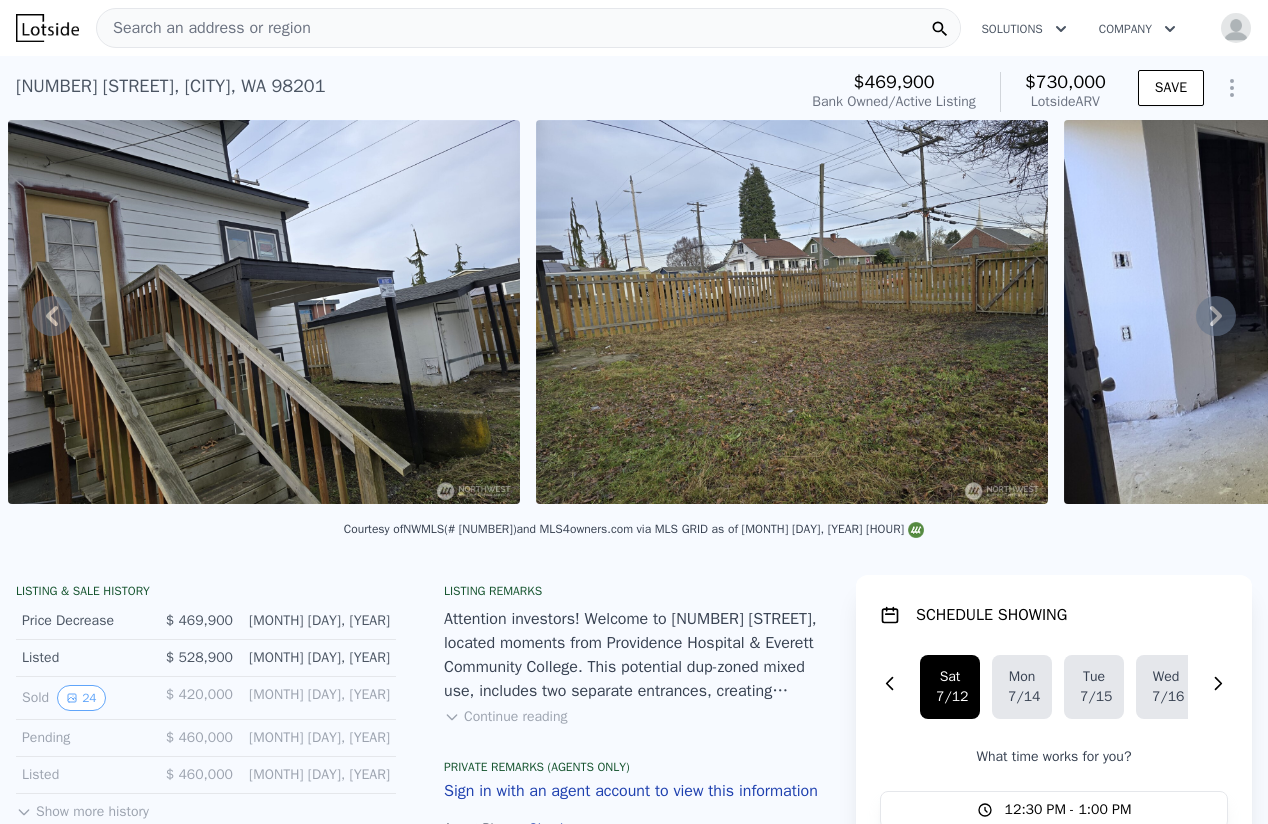 click 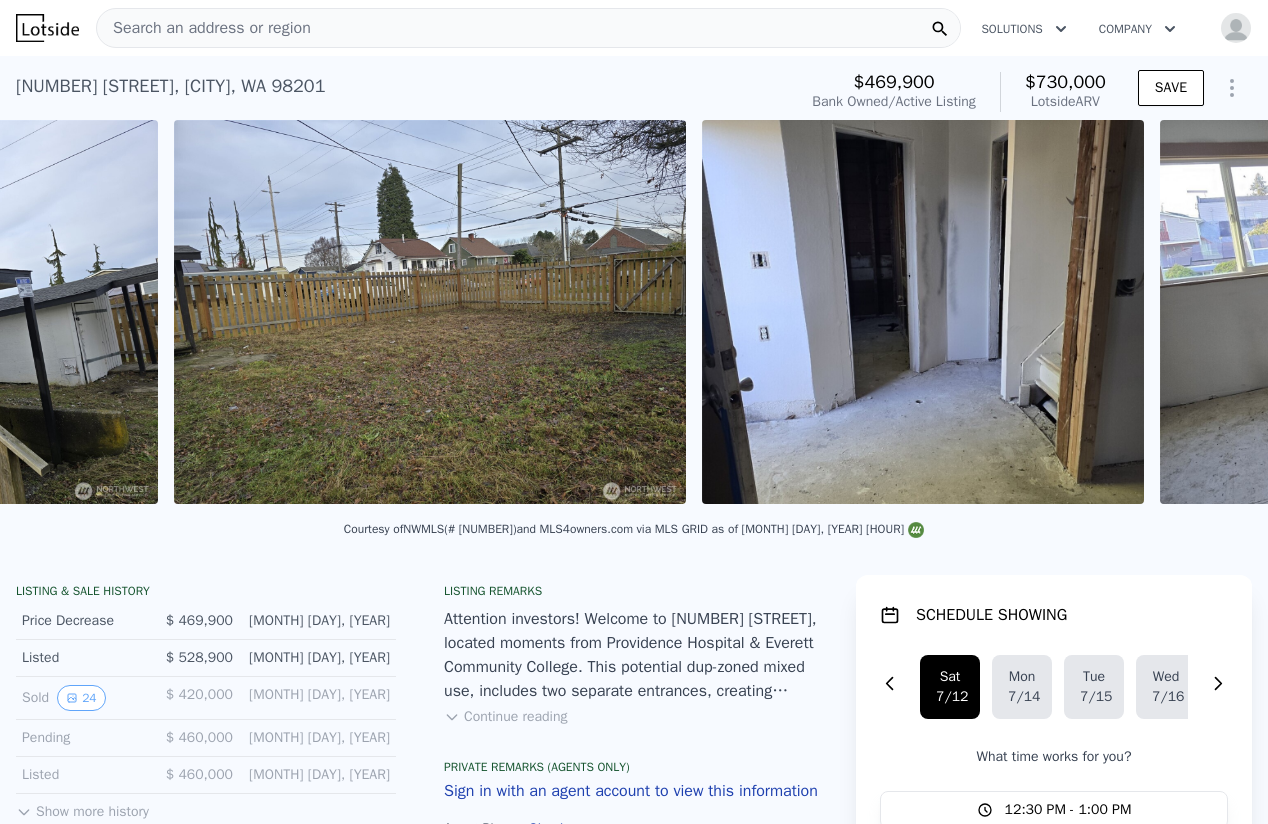 scroll, scrollTop: 0, scrollLeft: 1971, axis: horizontal 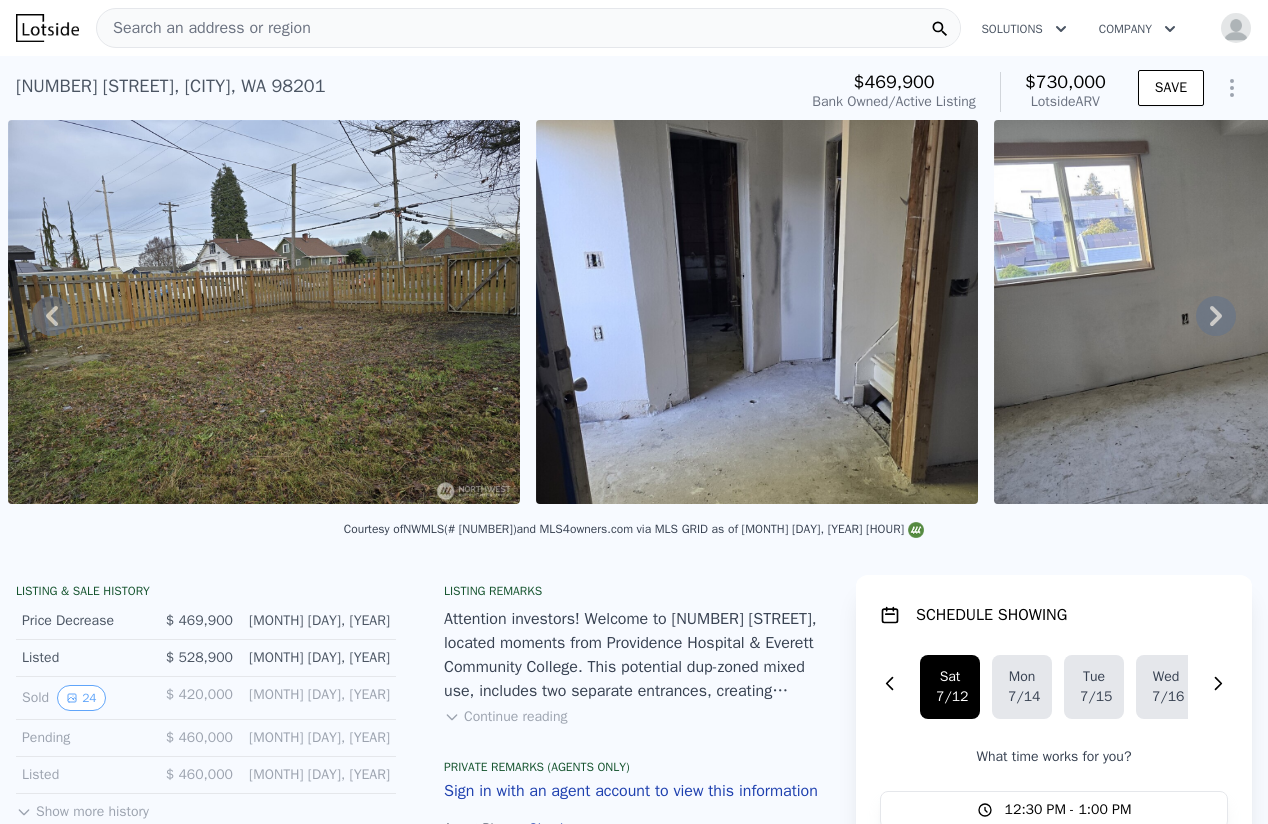 click 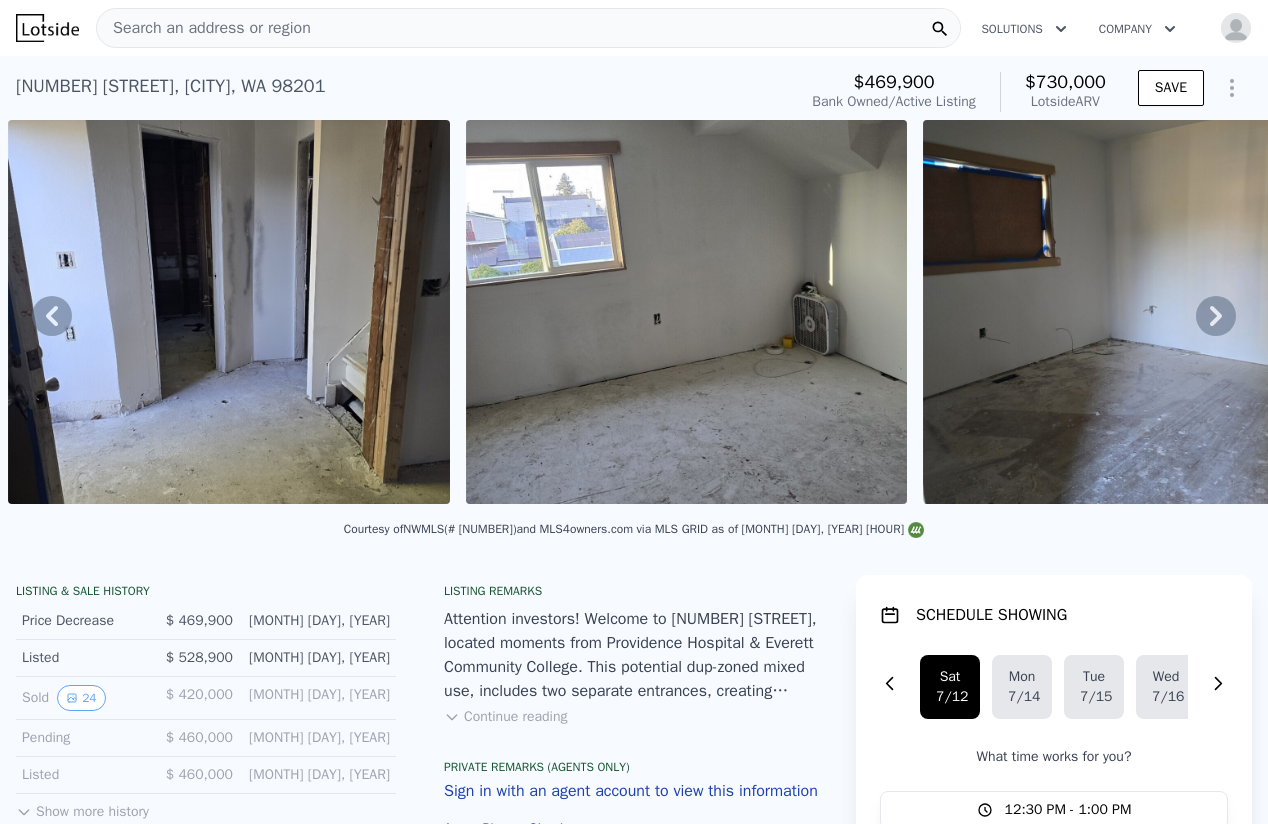 click 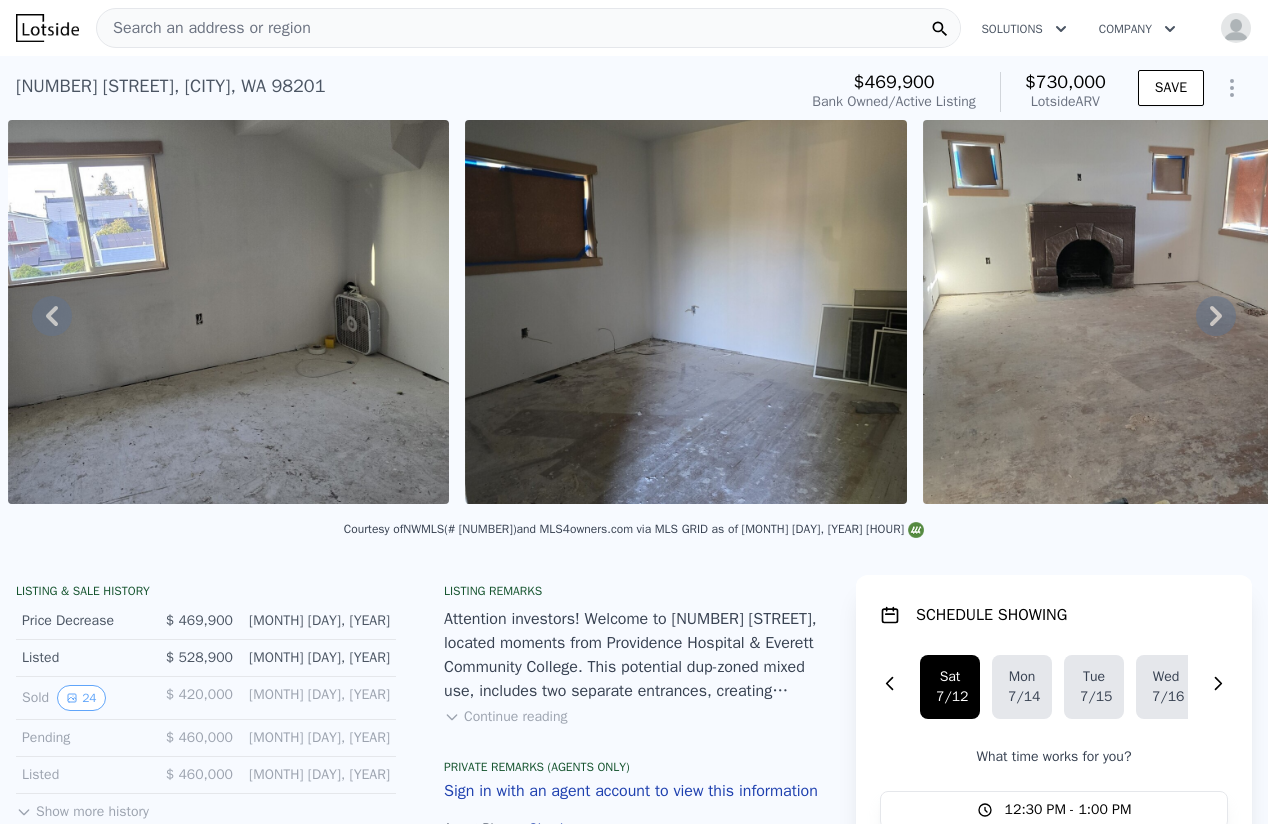 click 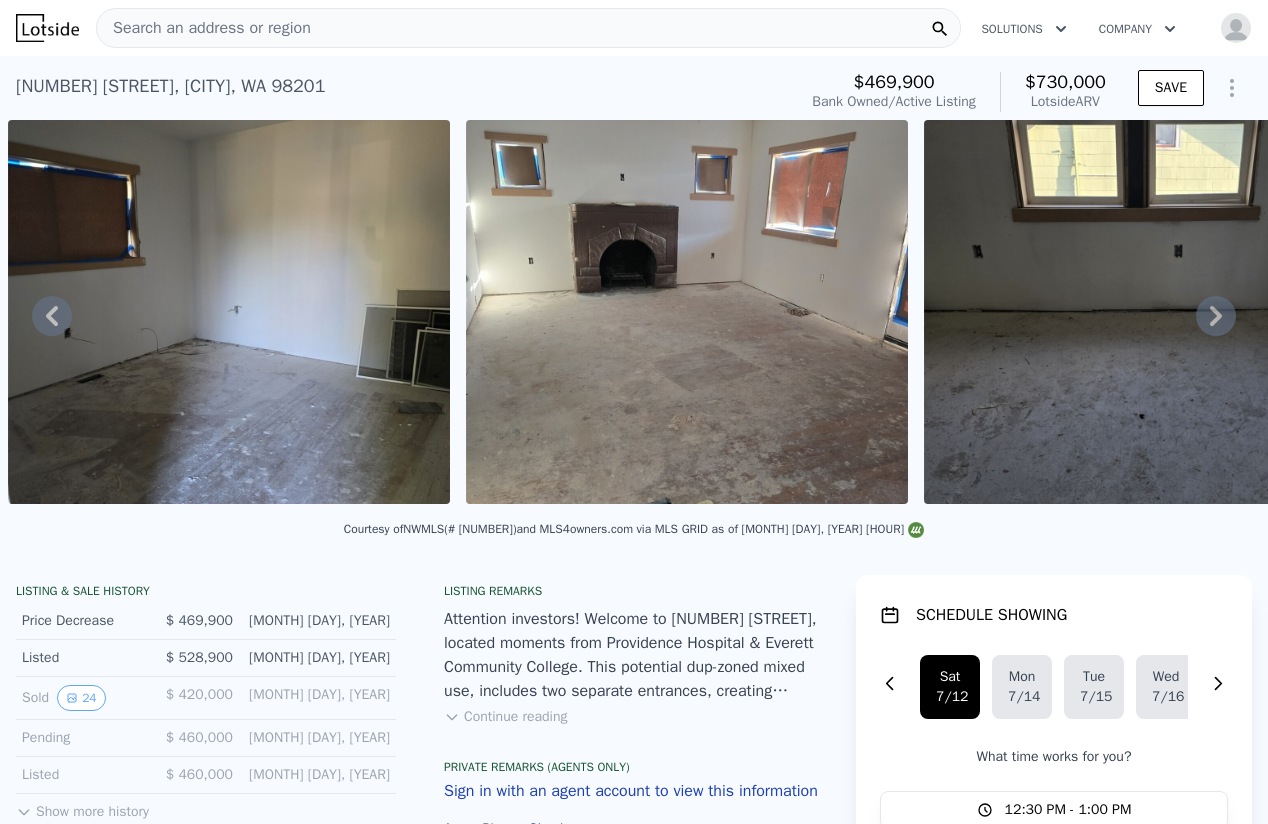 click 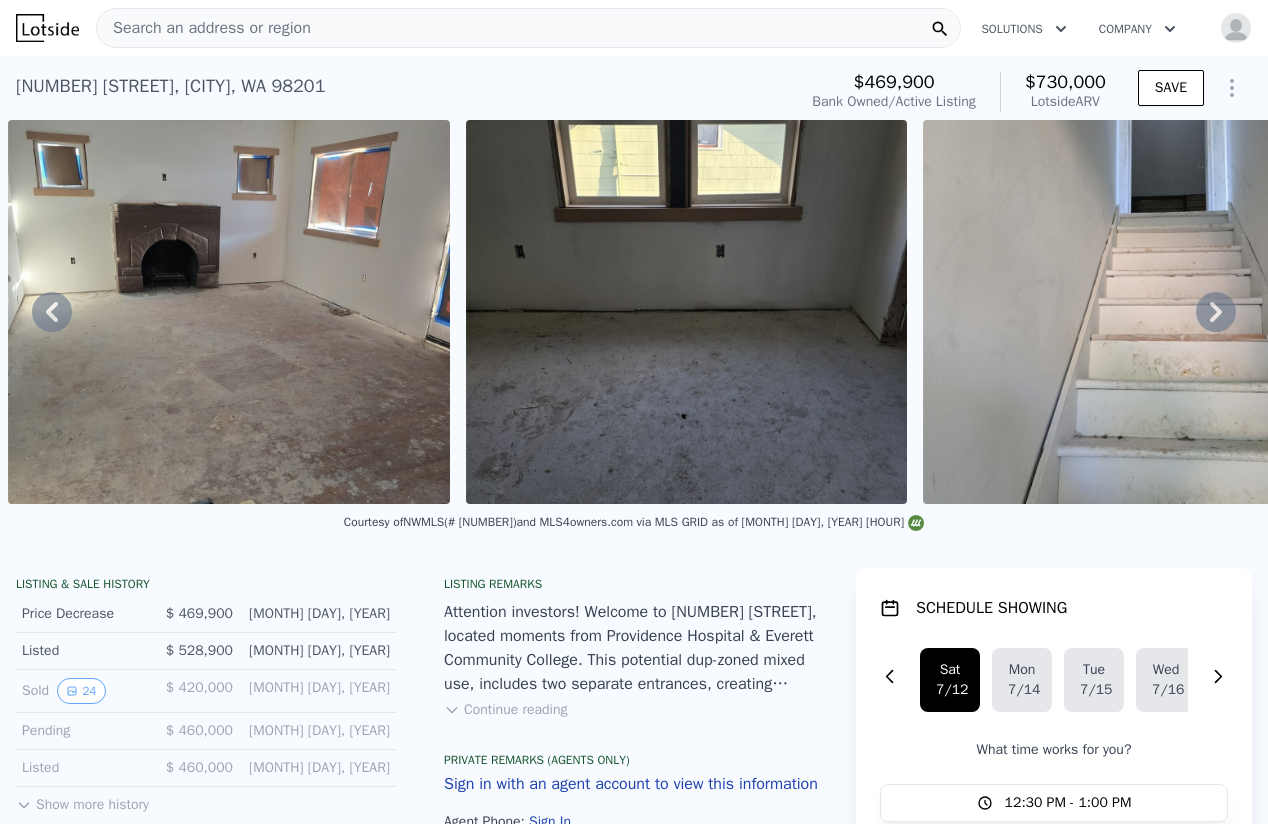 click 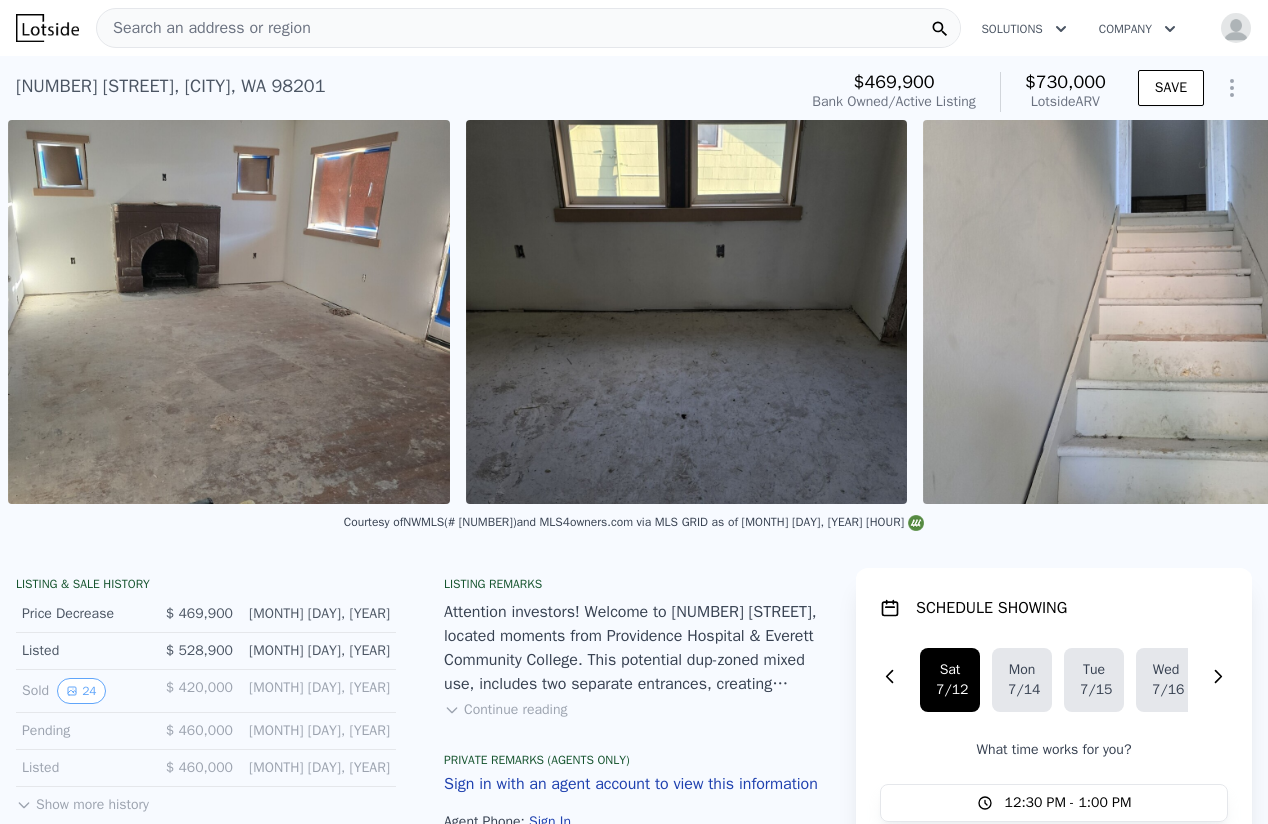 scroll, scrollTop: 0, scrollLeft: 3992, axis: horizontal 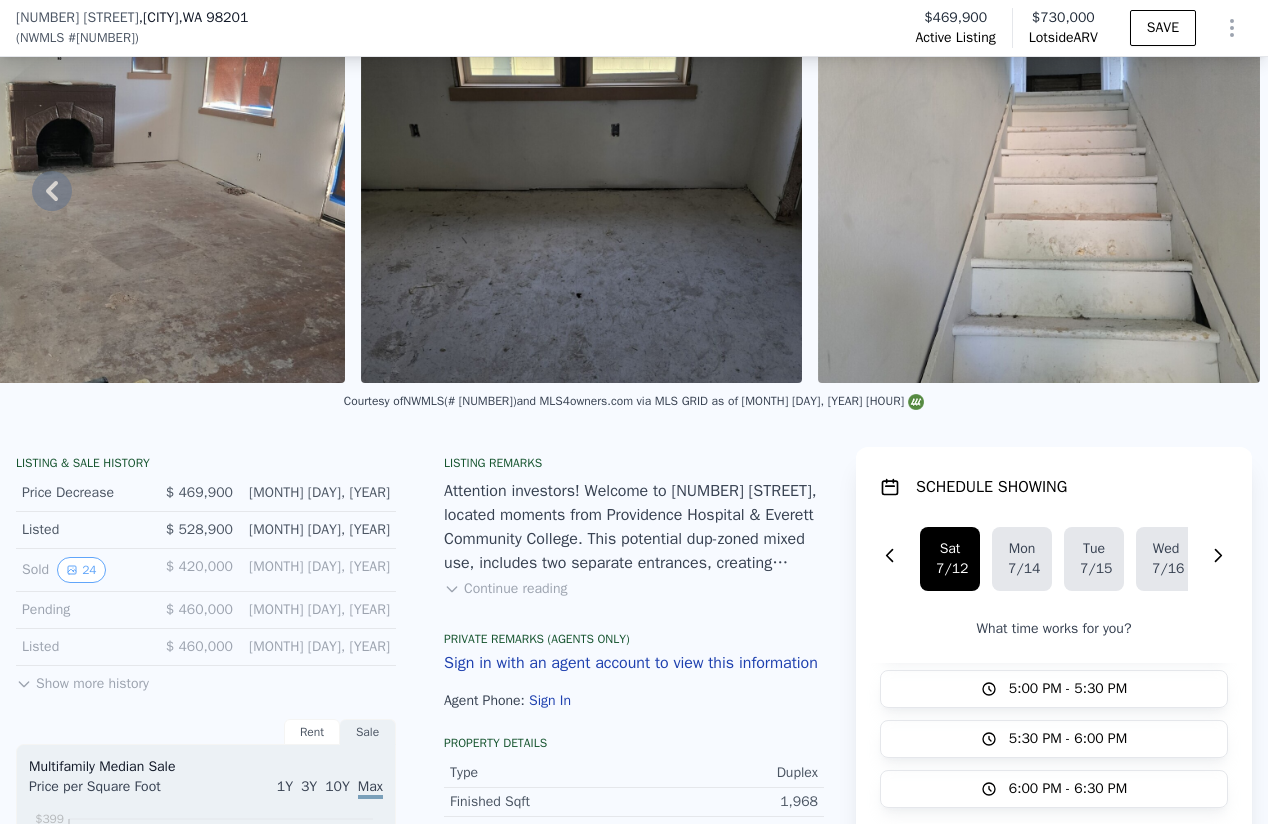 click on "Continue reading" at bounding box center [505, 589] 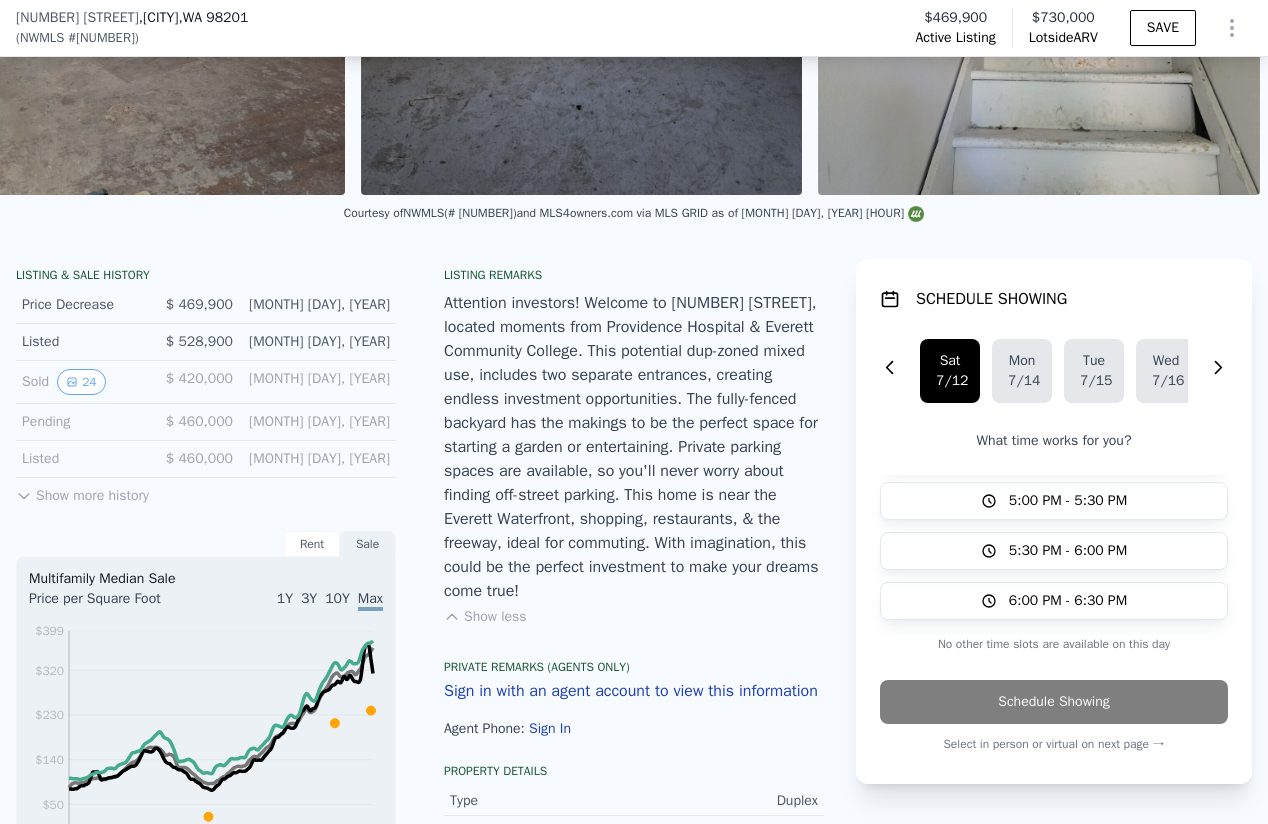 scroll, scrollTop: 298, scrollLeft: 0, axis: vertical 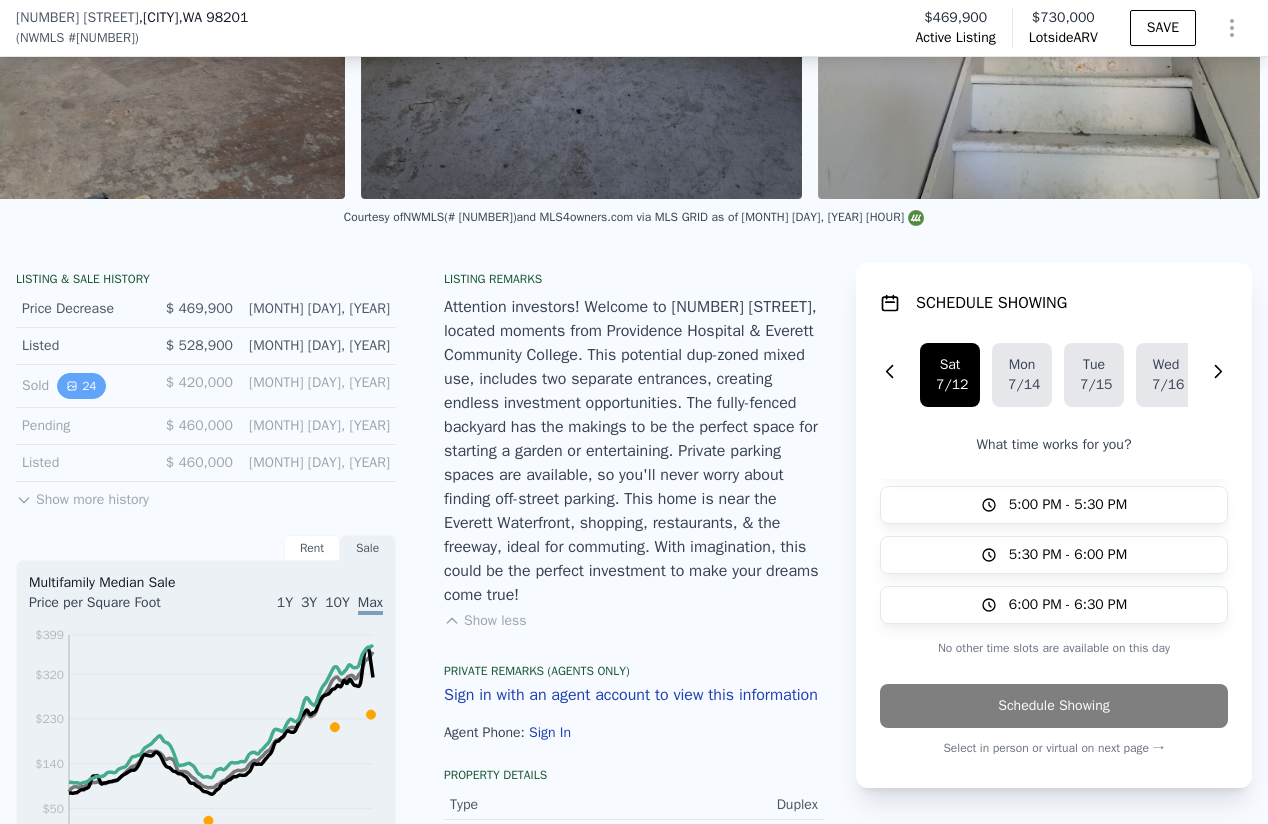 click 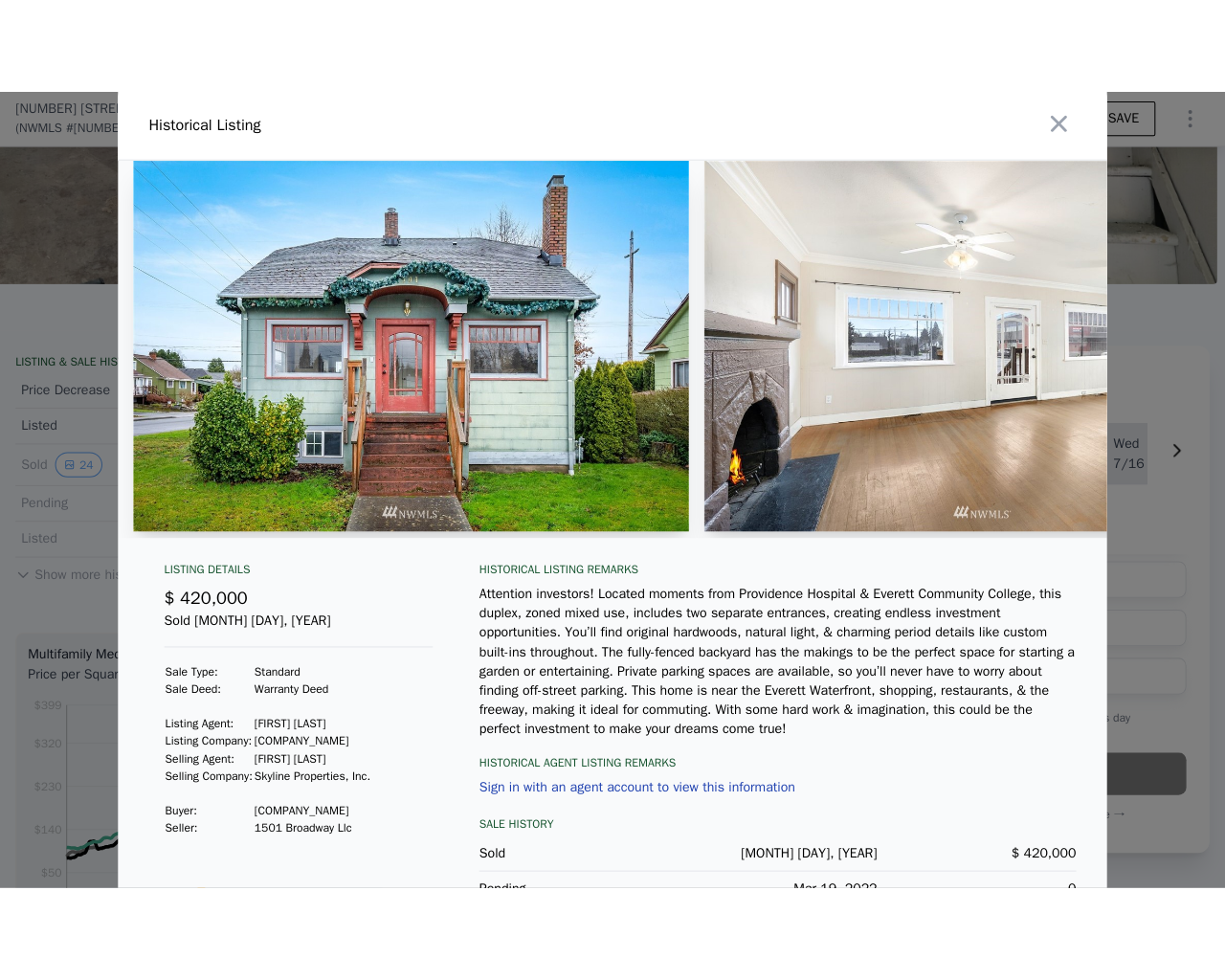 scroll, scrollTop: 0, scrollLeft: 0, axis: both 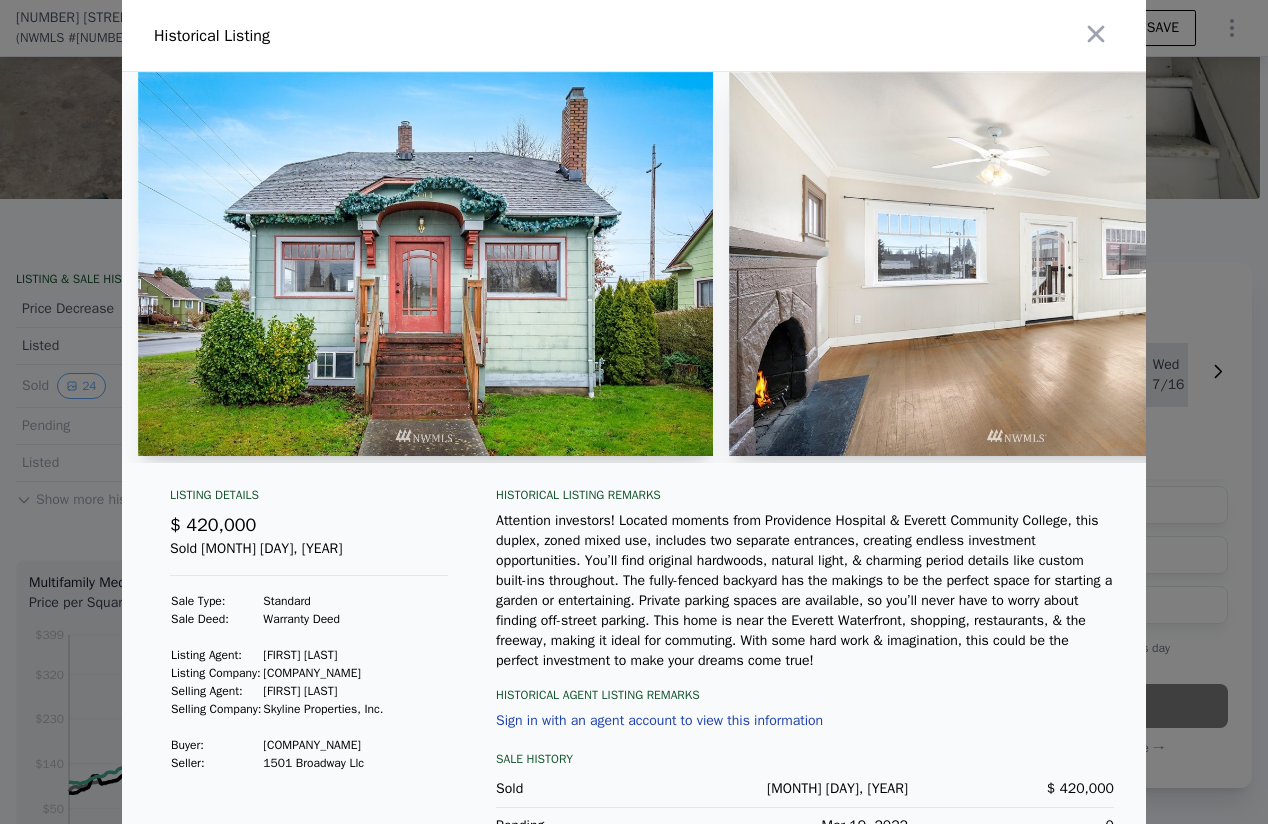 click at bounding box center [1016, 264] 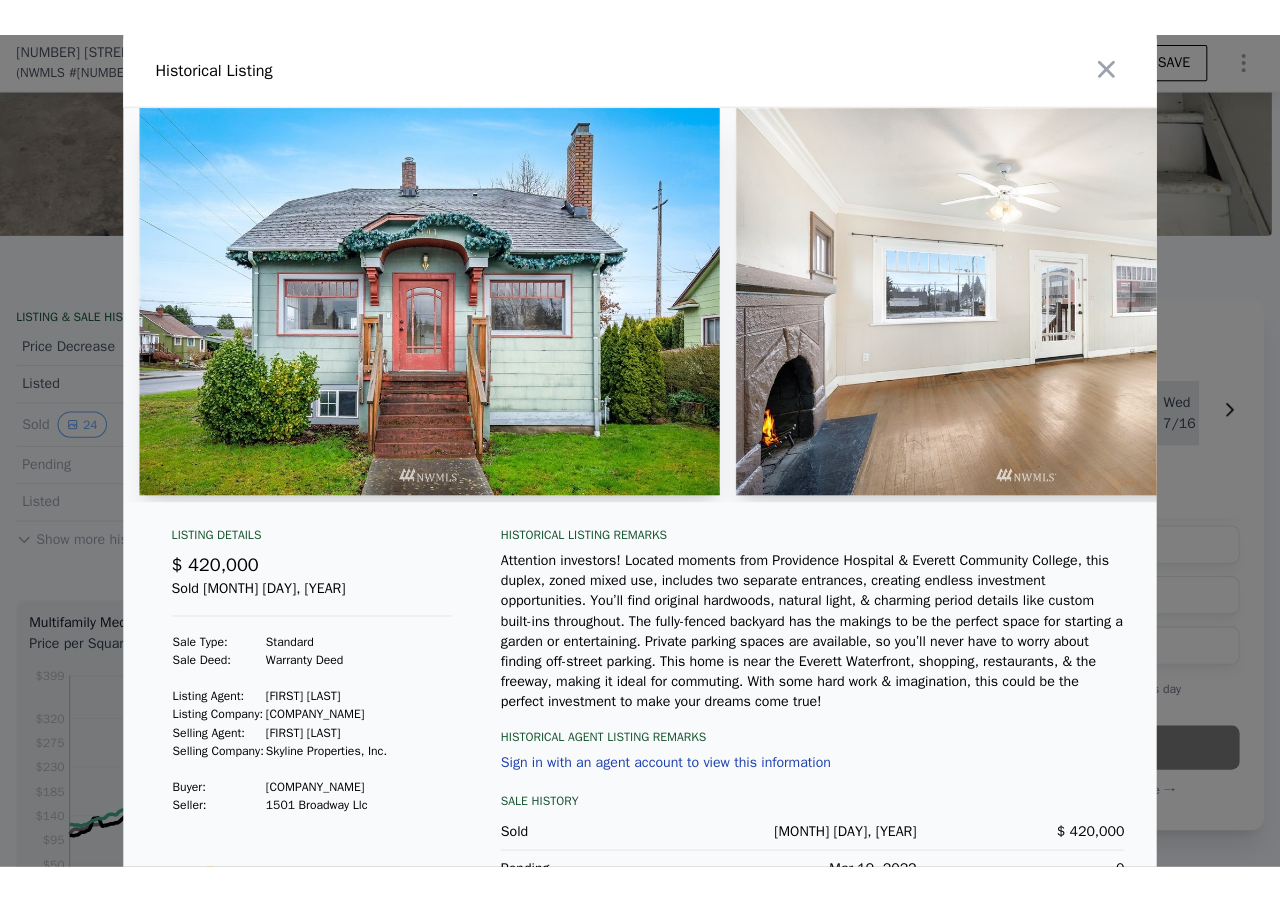 scroll, scrollTop: 0, scrollLeft: 3980, axis: horizontal 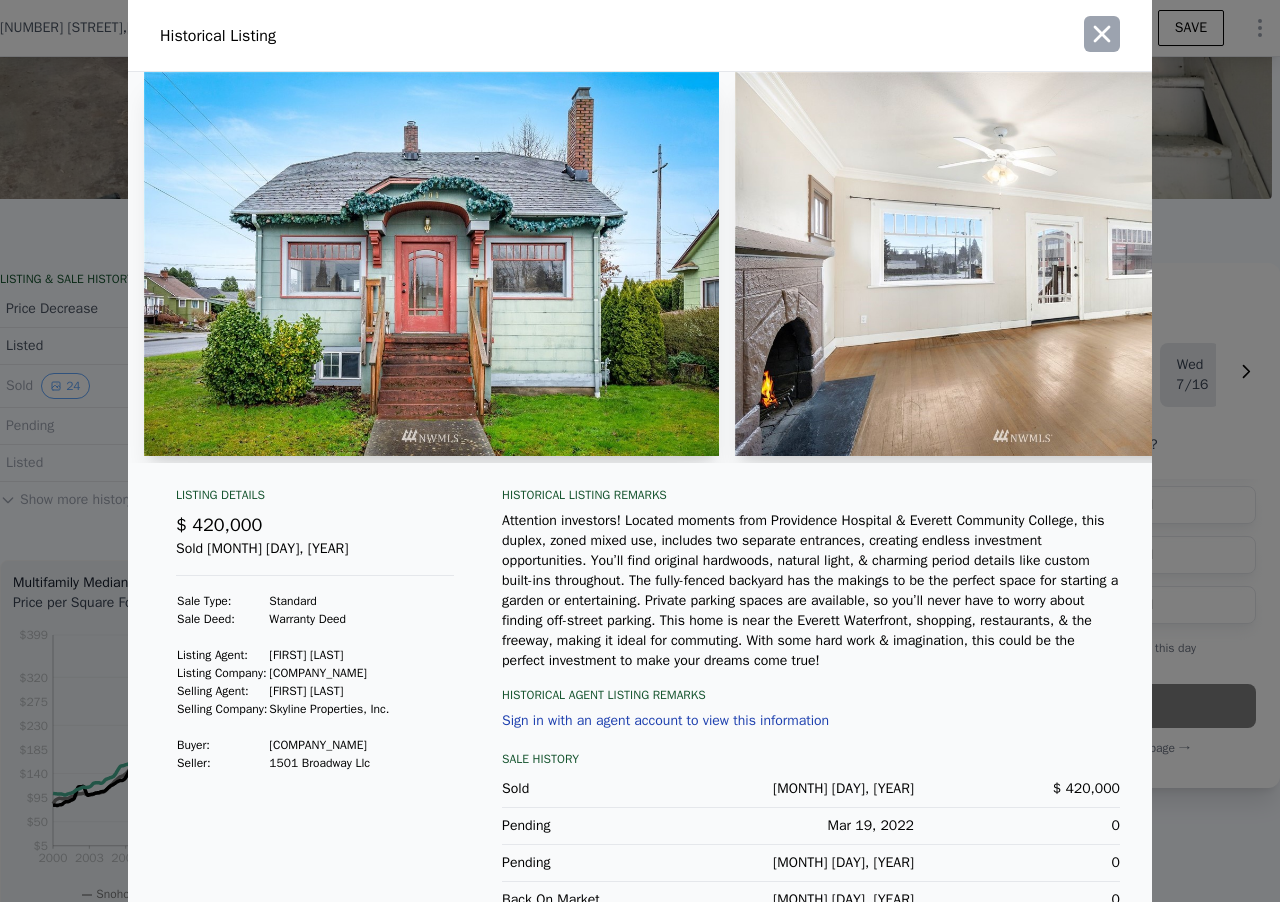 click 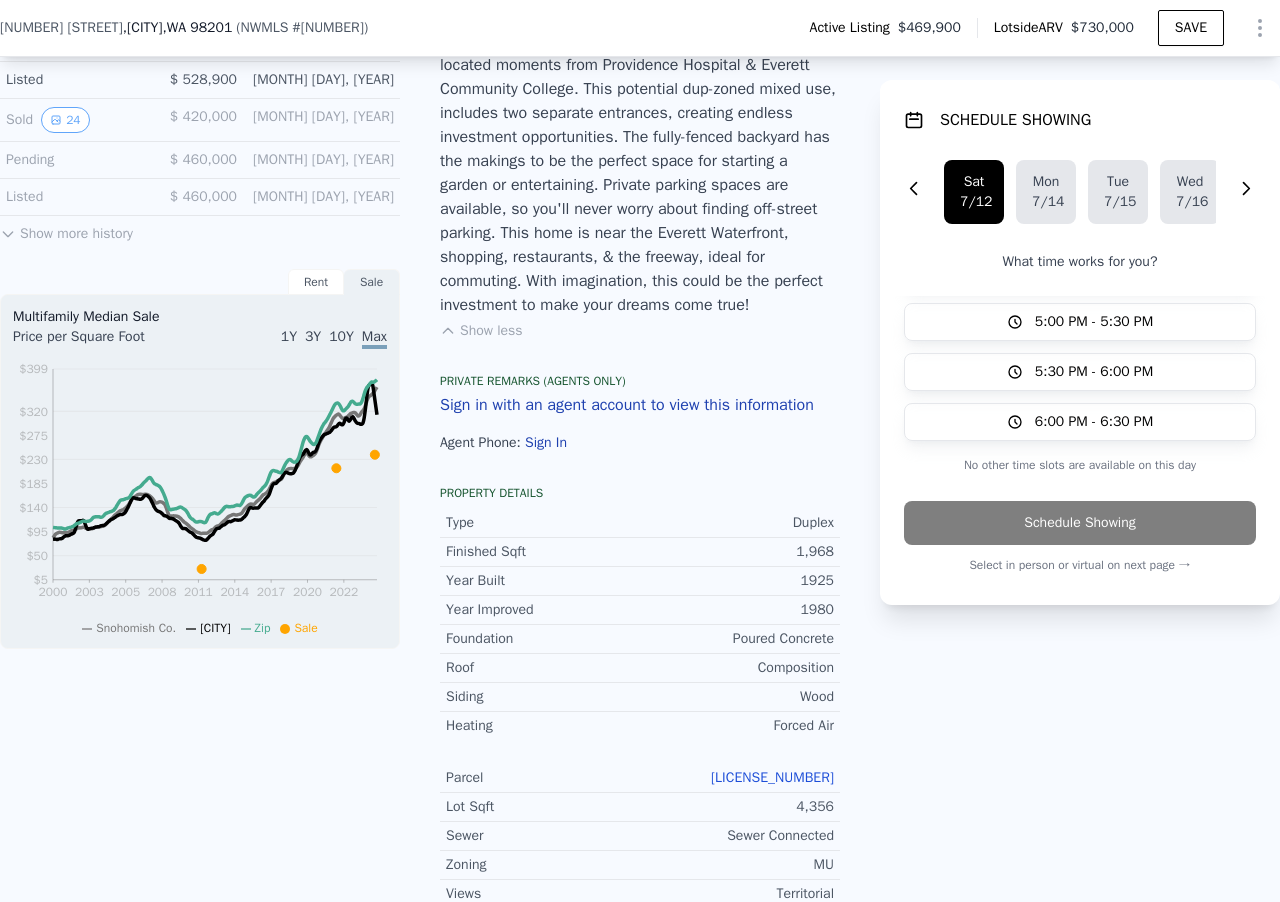 scroll, scrollTop: 501, scrollLeft: 0, axis: vertical 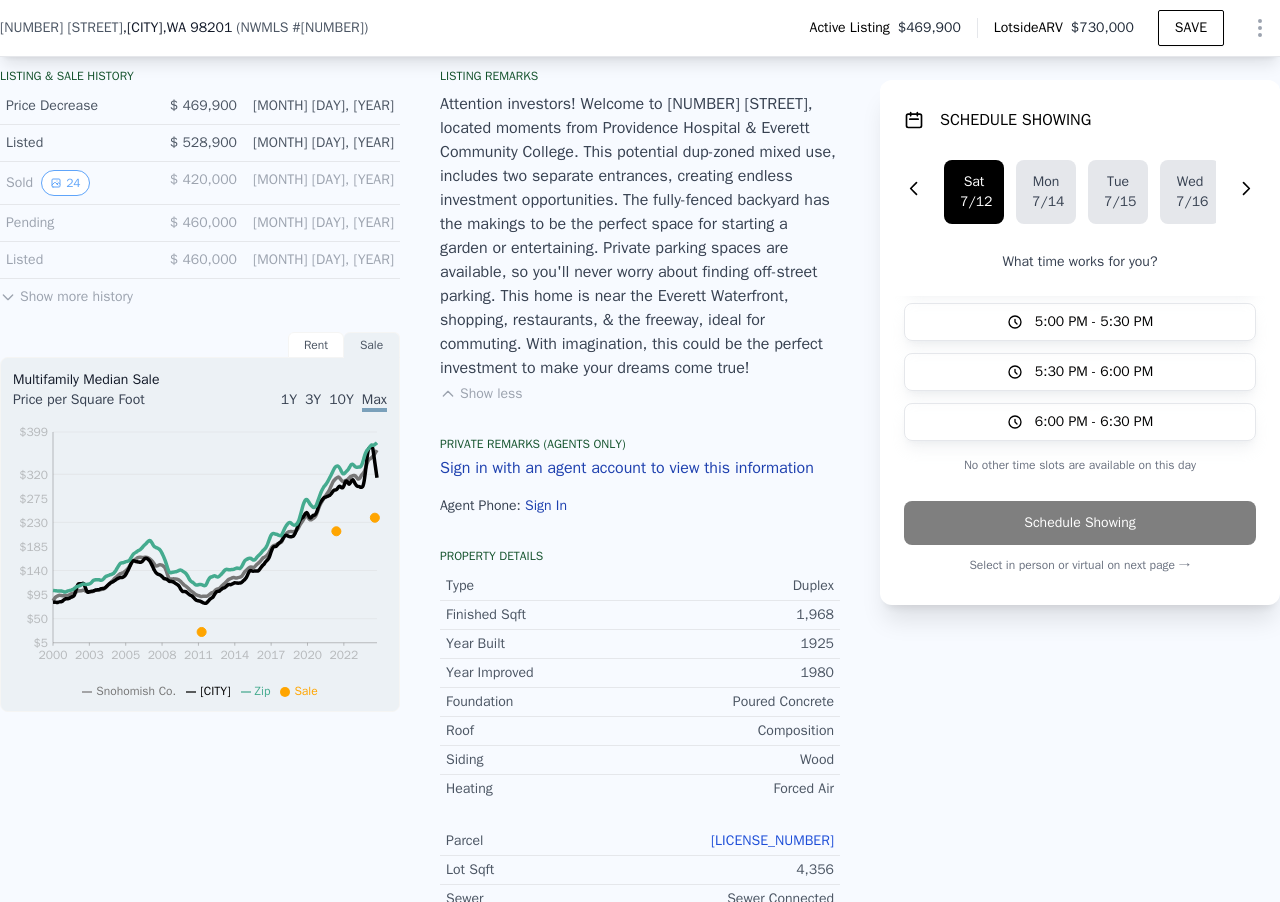 click on "Rent" at bounding box center (316, 345) 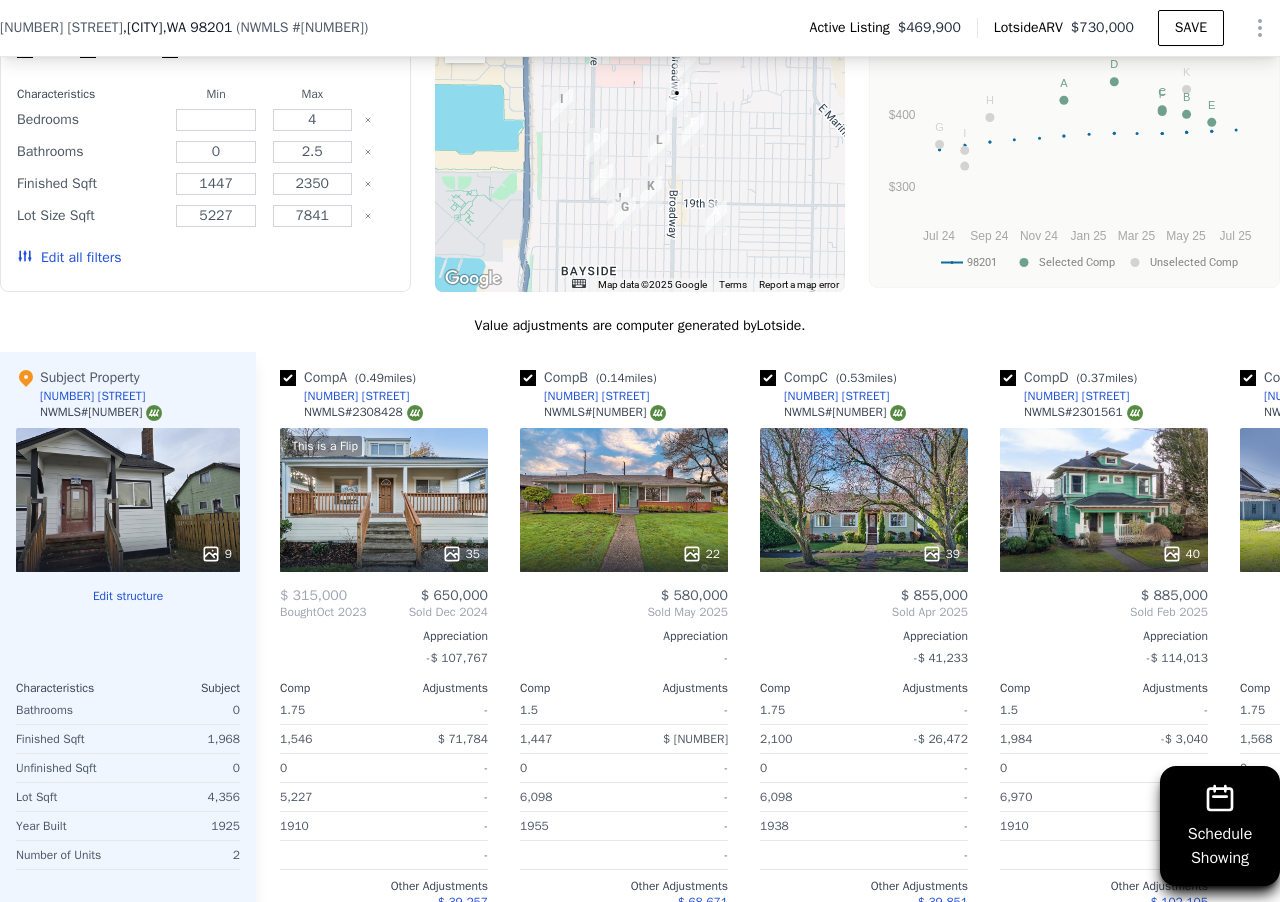 scroll, scrollTop: 2356, scrollLeft: 0, axis: vertical 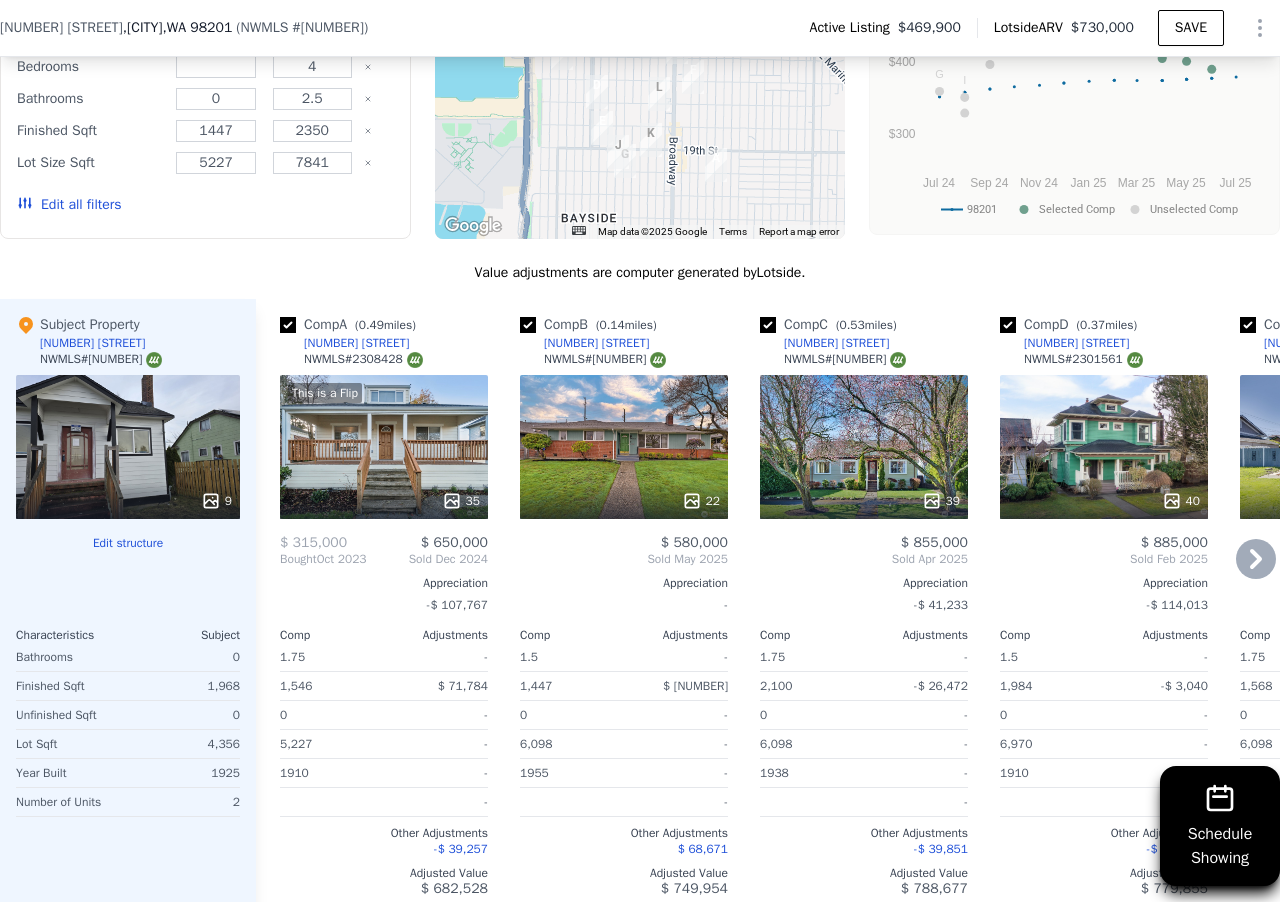 click on "This is a Flip 35" at bounding box center (384, 447) 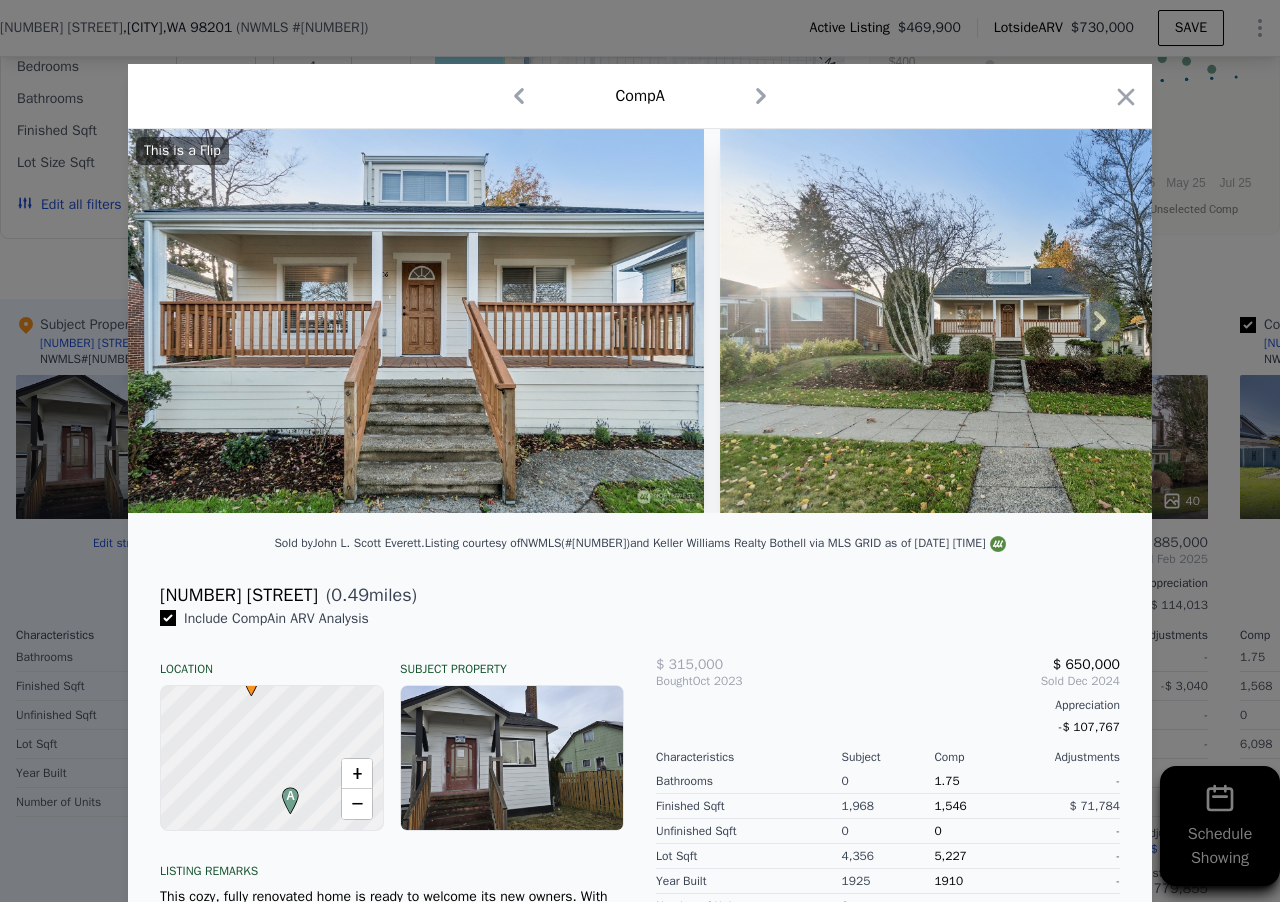 click 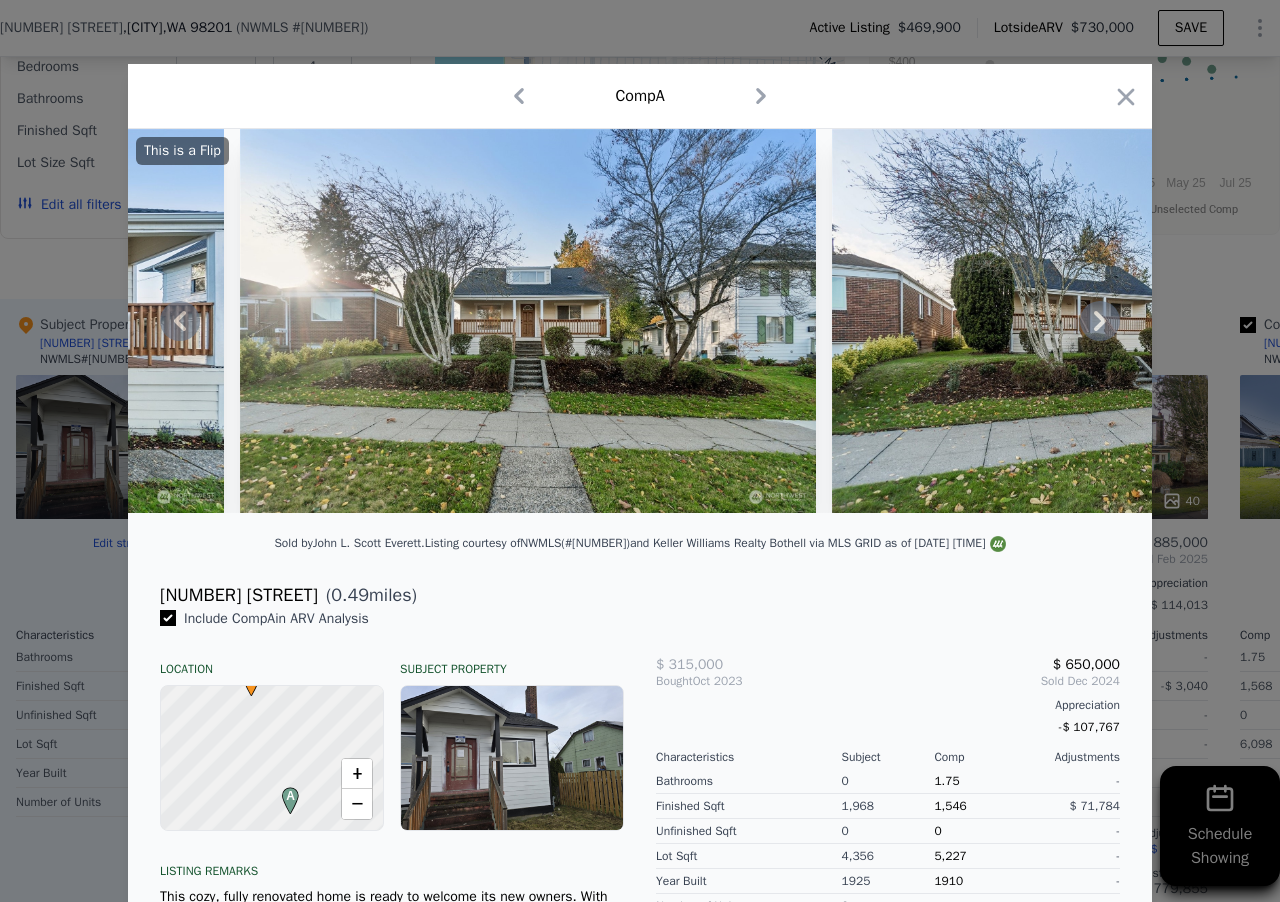 click 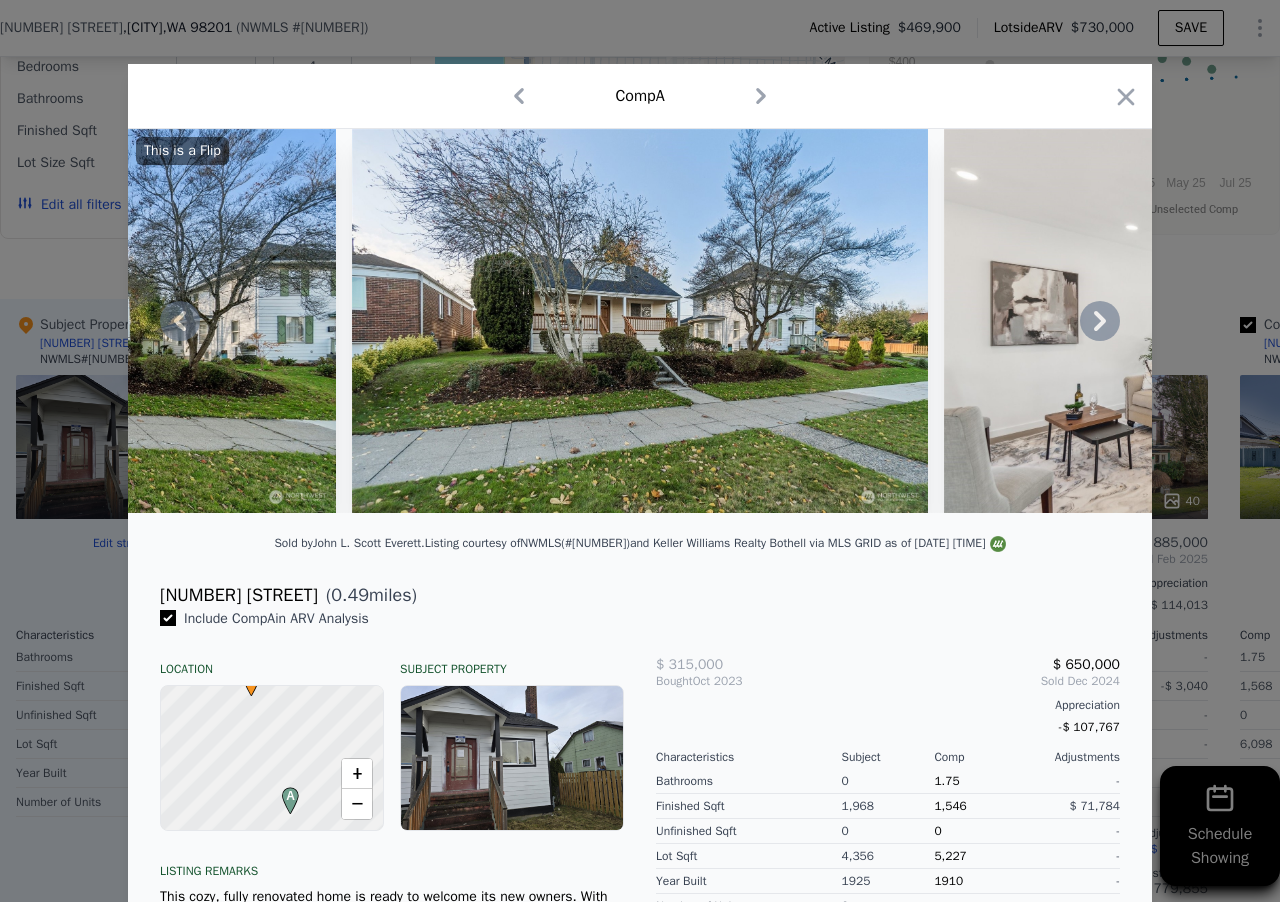 click 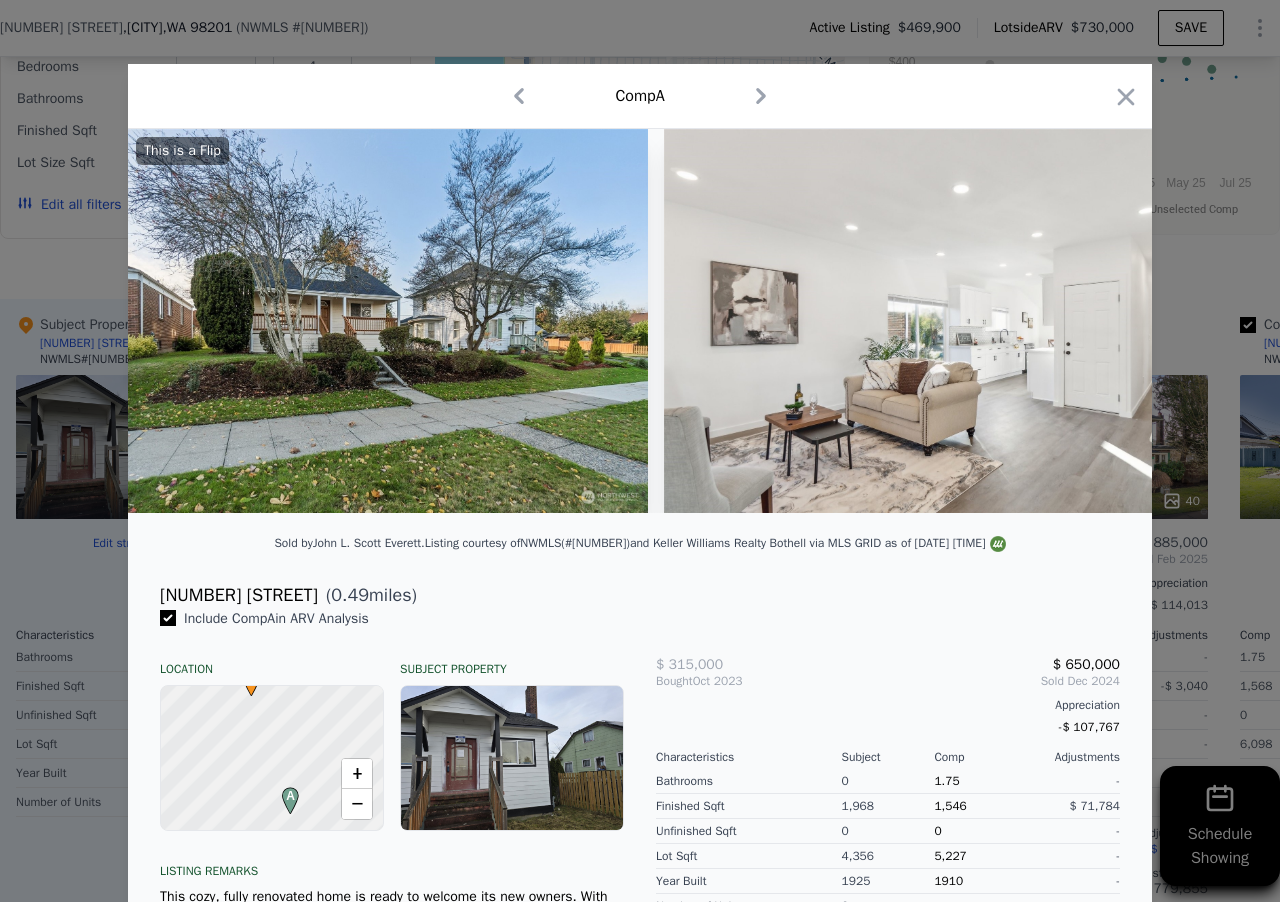 scroll, scrollTop: 0, scrollLeft: 1440, axis: horizontal 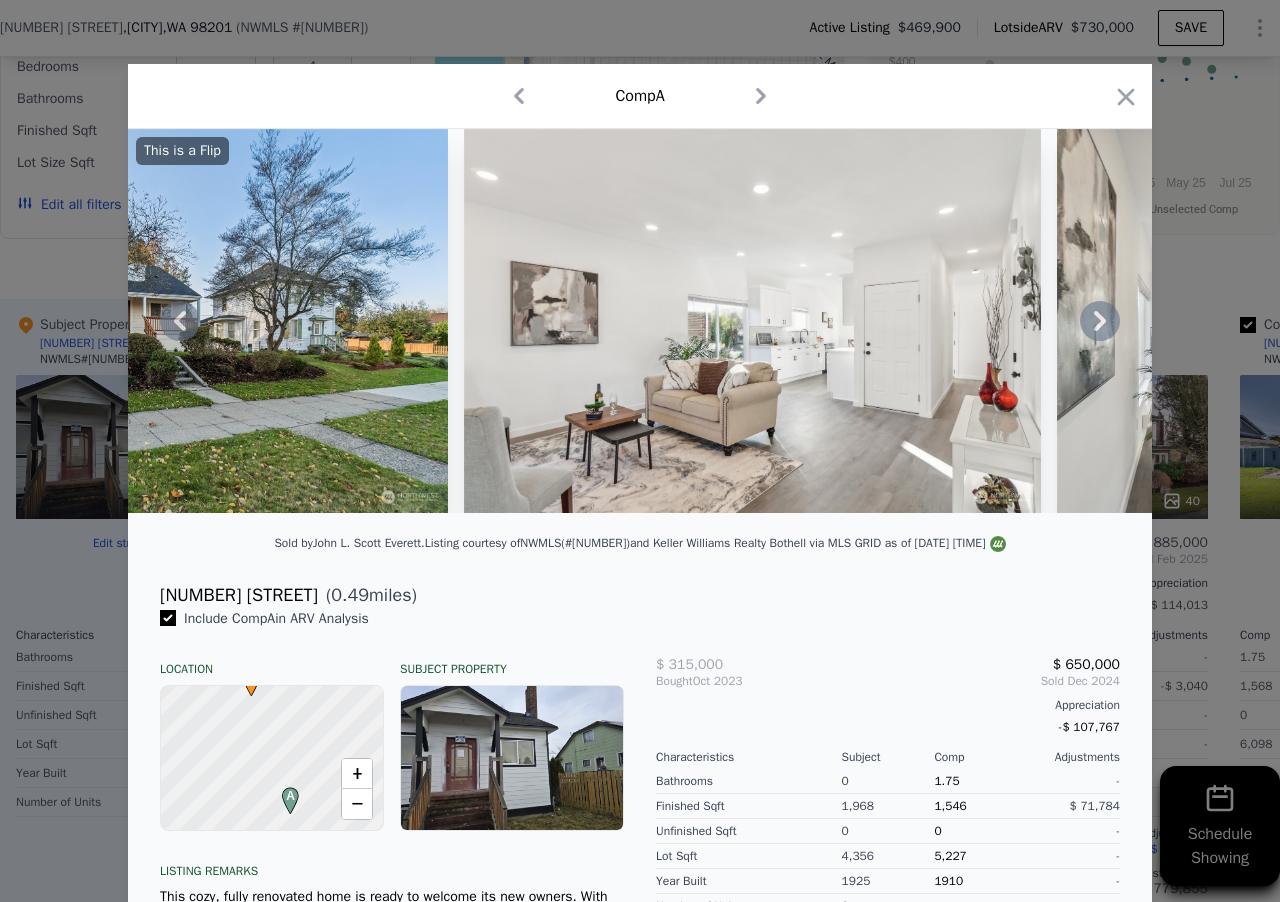 click 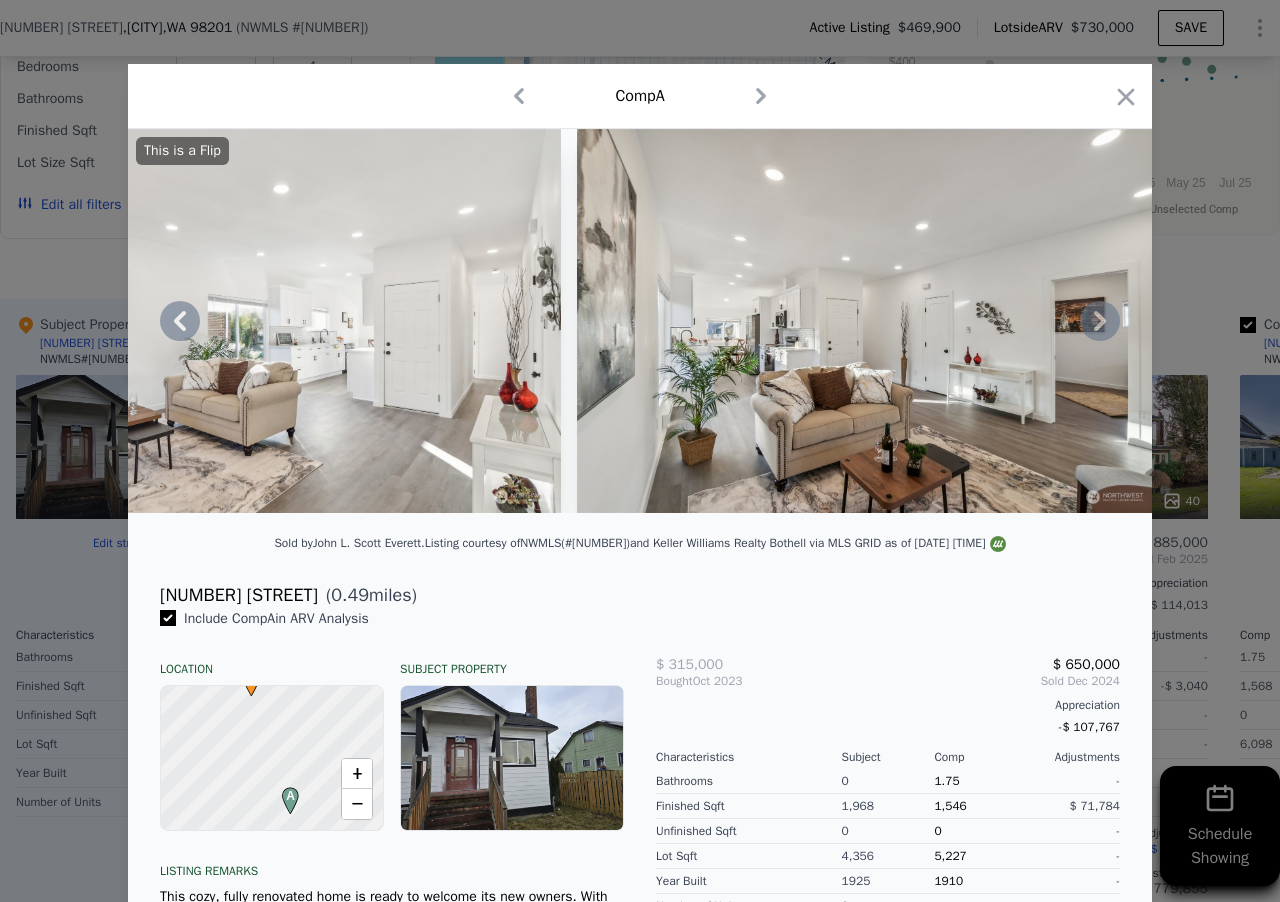 click 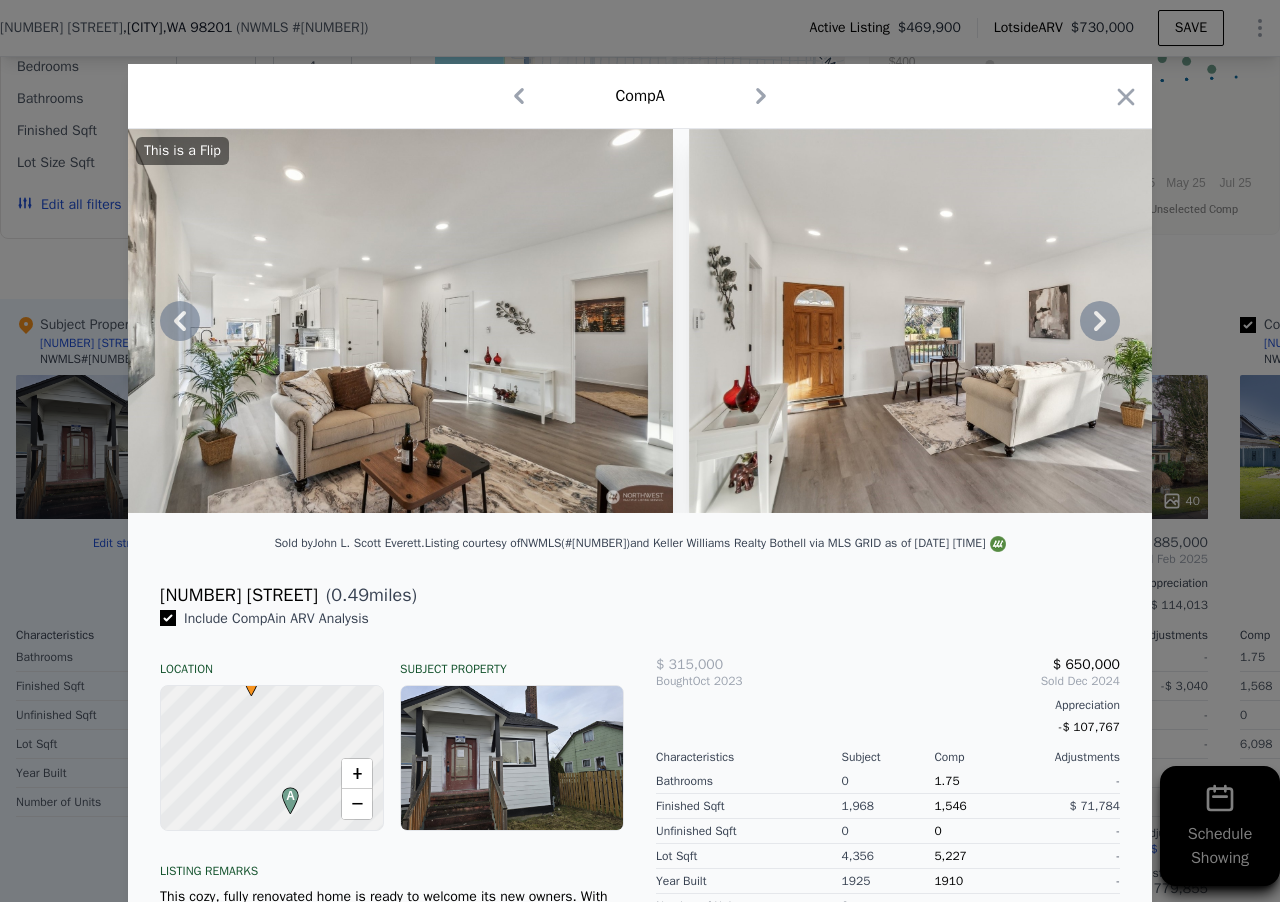 click 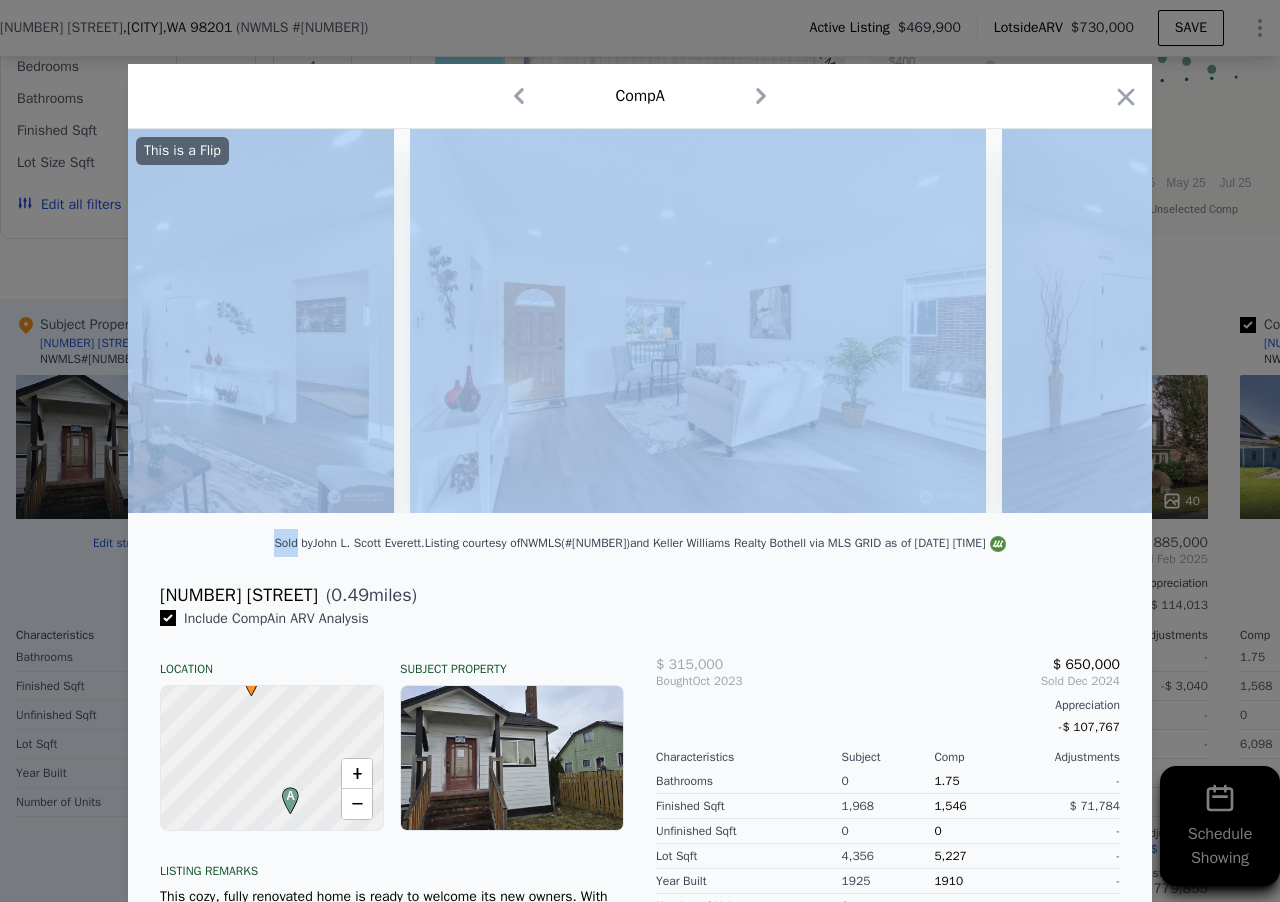 click at bounding box center [640, 321] 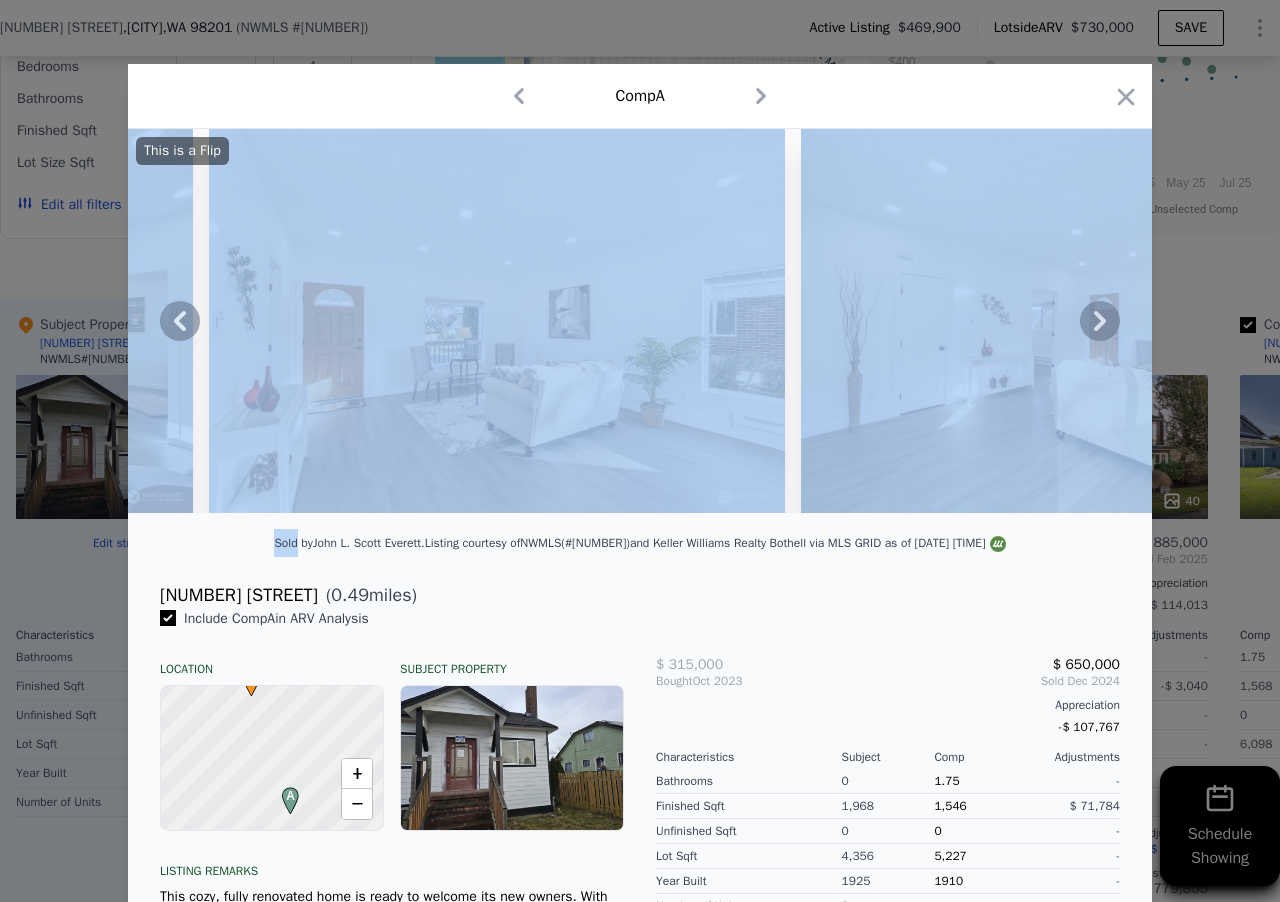 click at bounding box center [1089, 321] 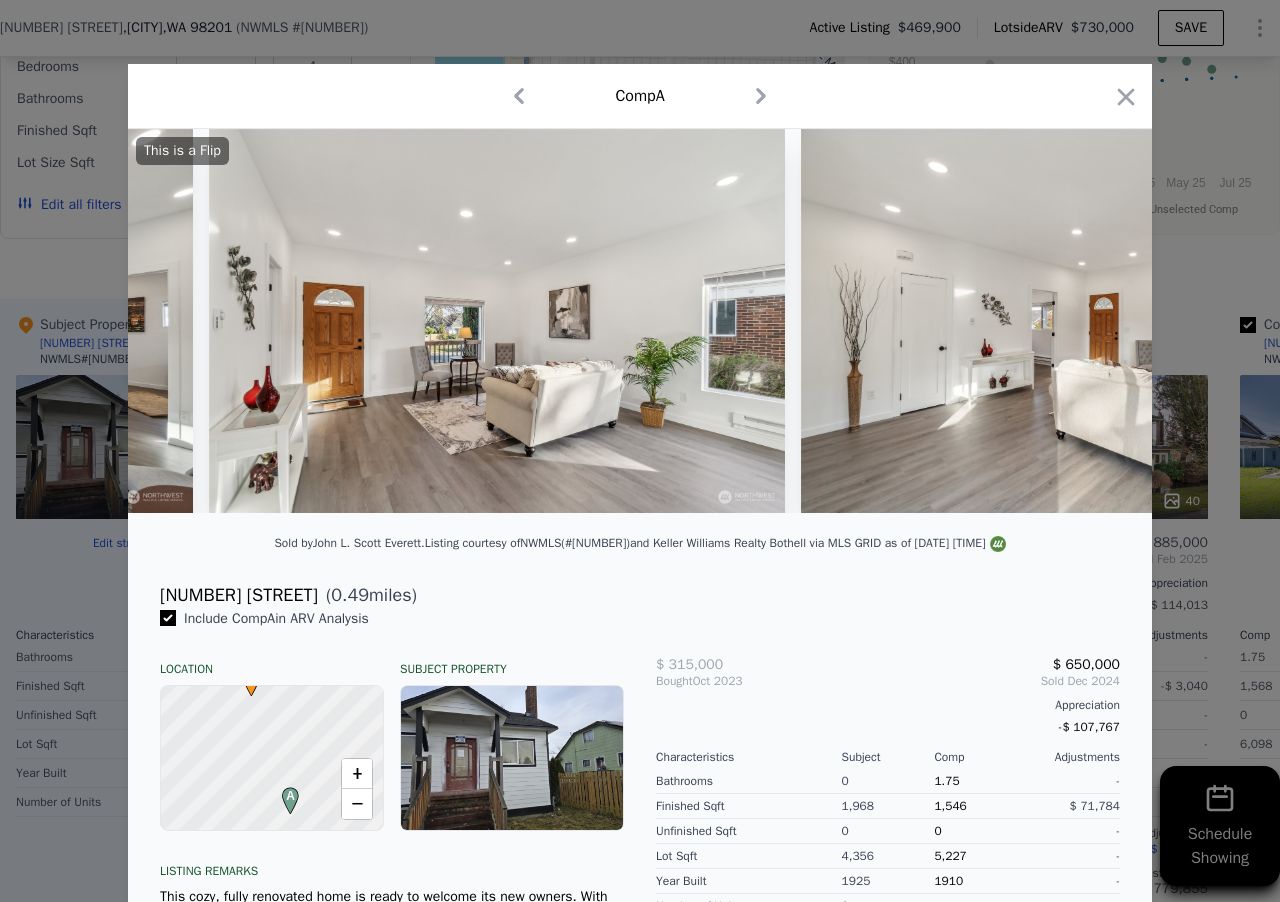 click on "Comp  A" at bounding box center (640, 96) 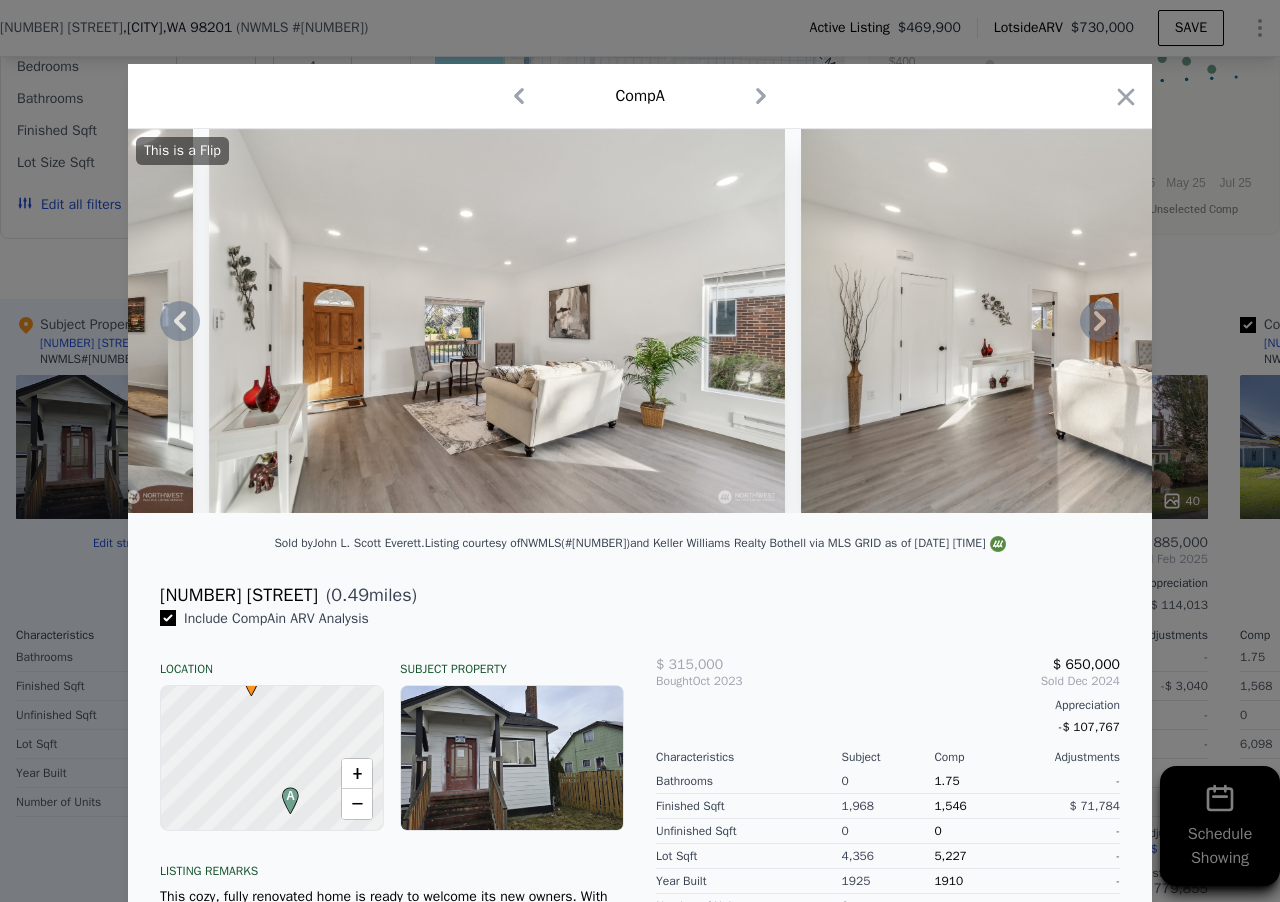 click 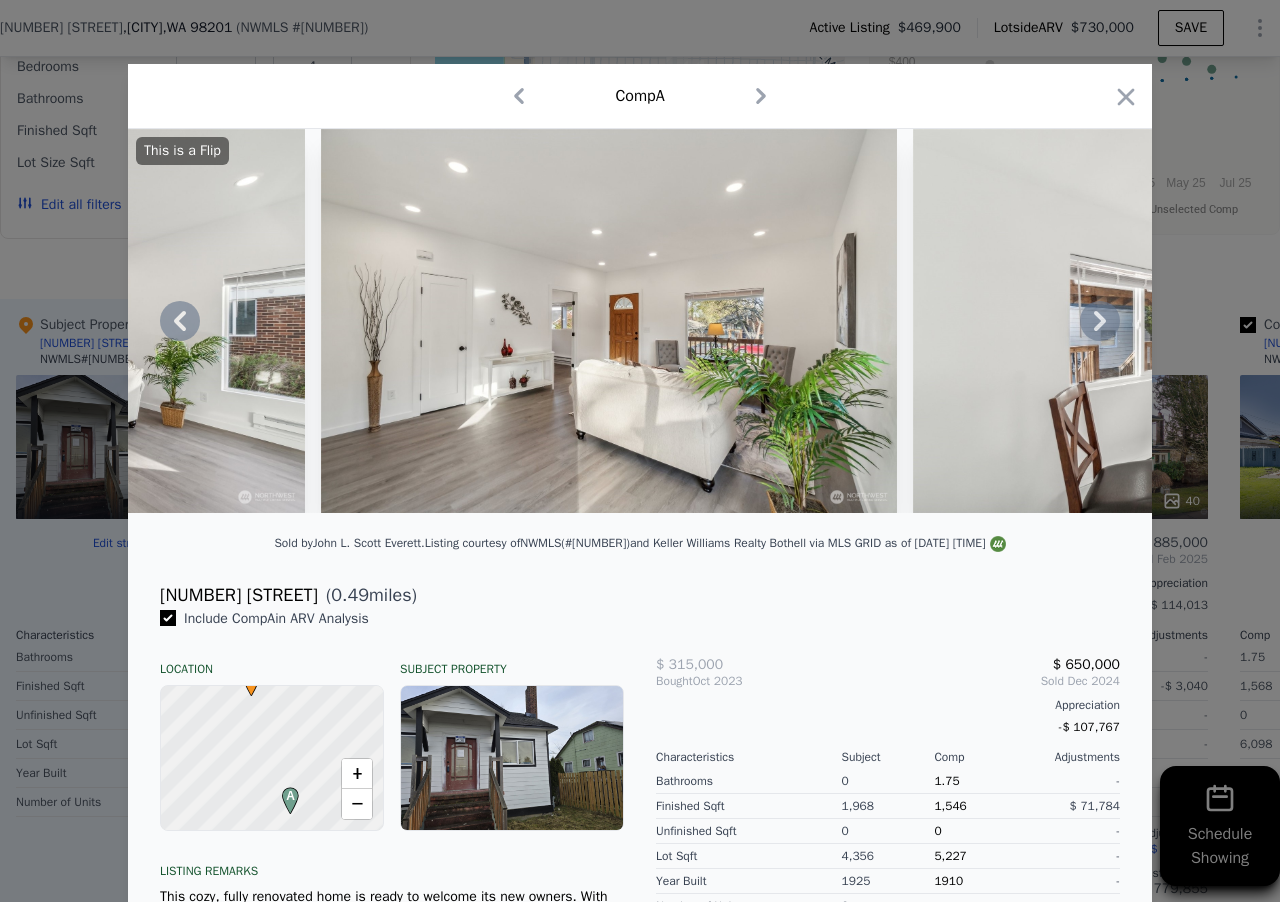 click 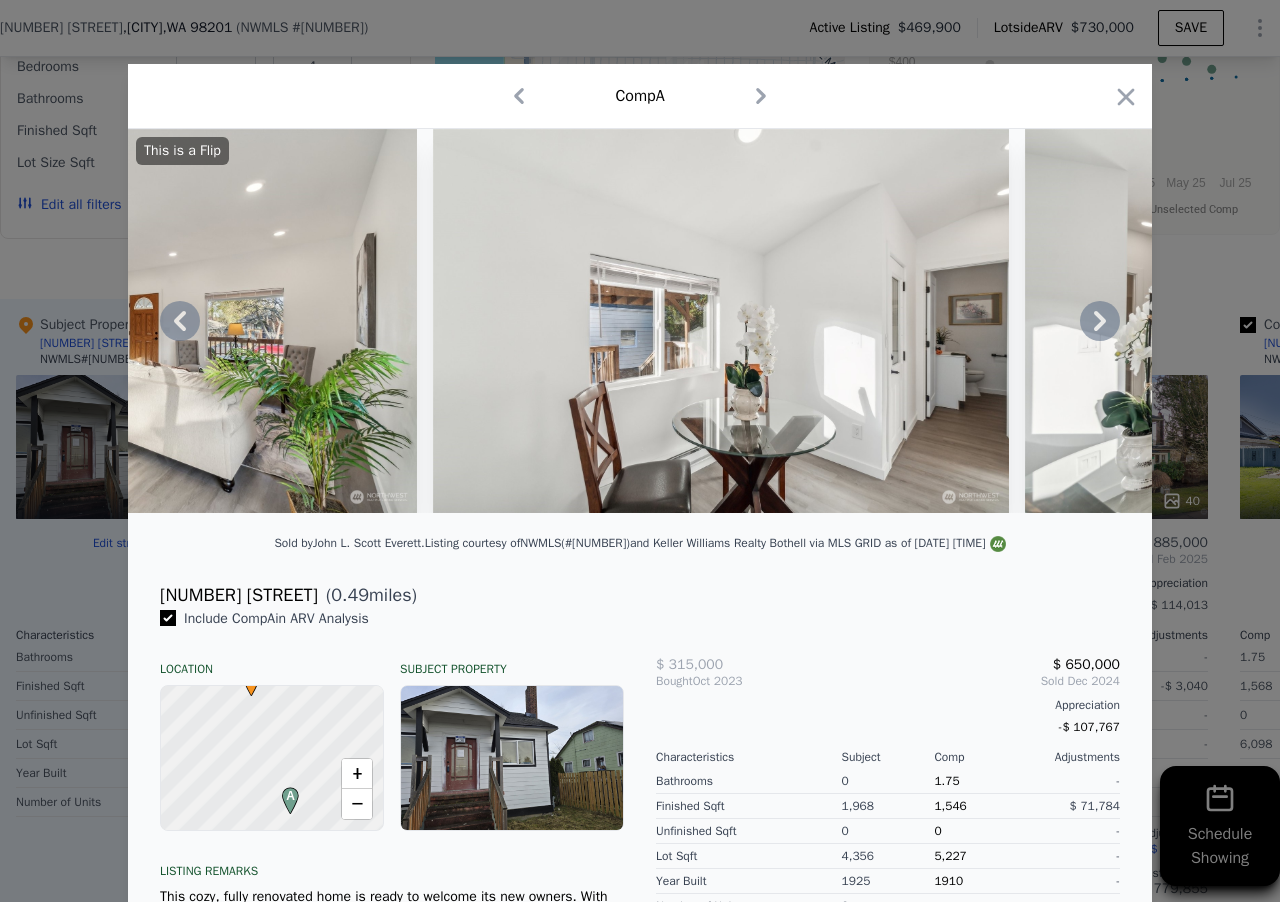 click 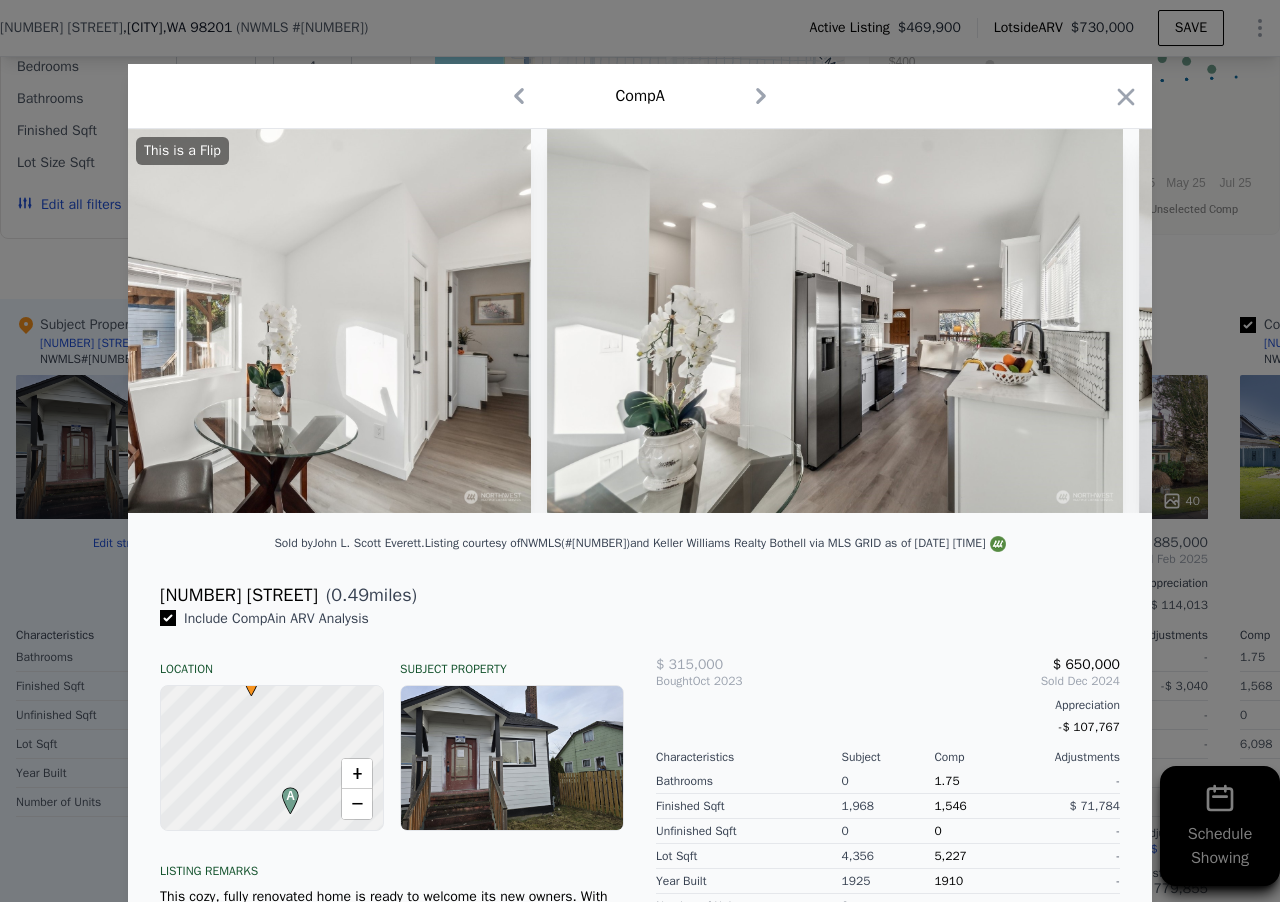 scroll, scrollTop: 0, scrollLeft: 4320, axis: horizontal 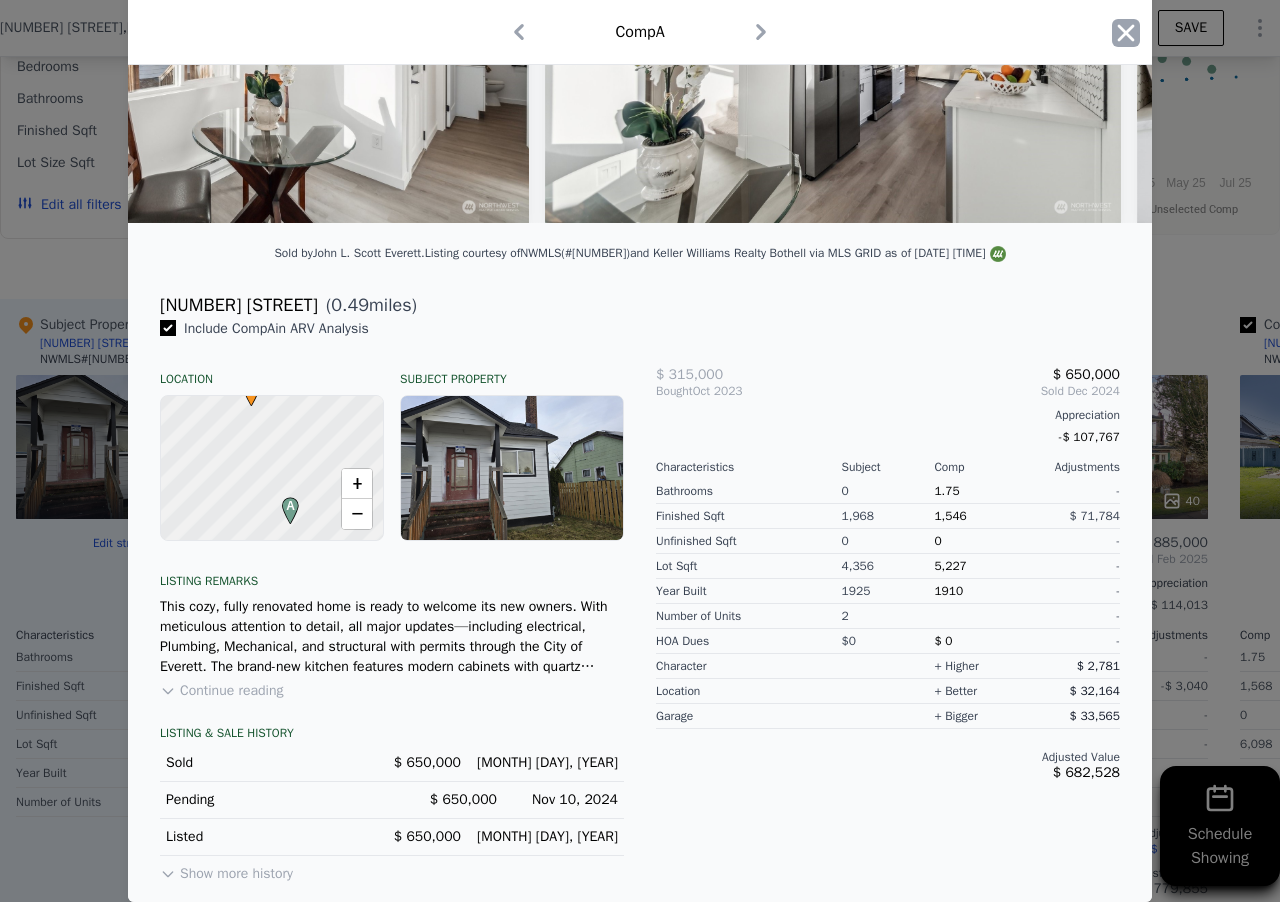 click 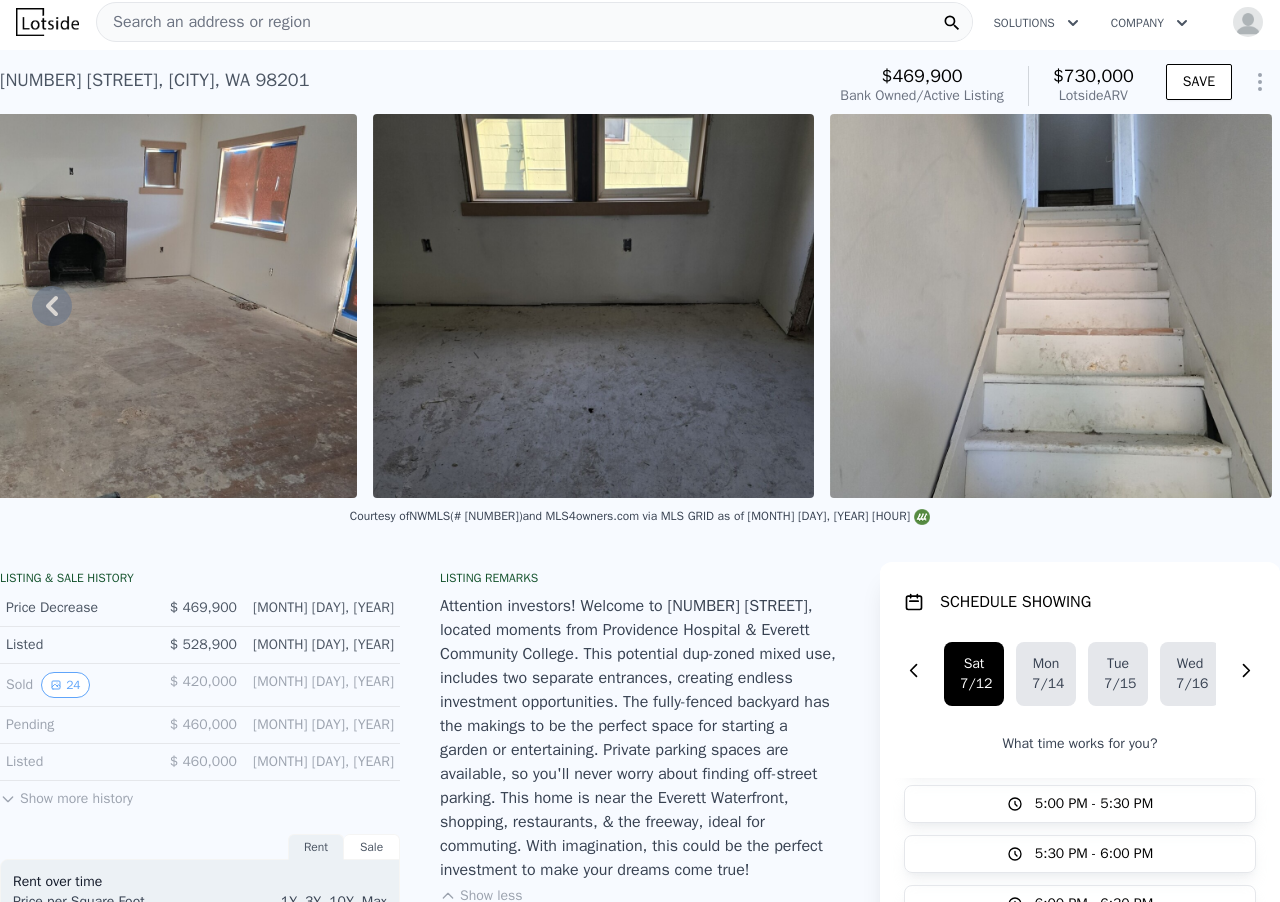 scroll, scrollTop: 0, scrollLeft: 0, axis: both 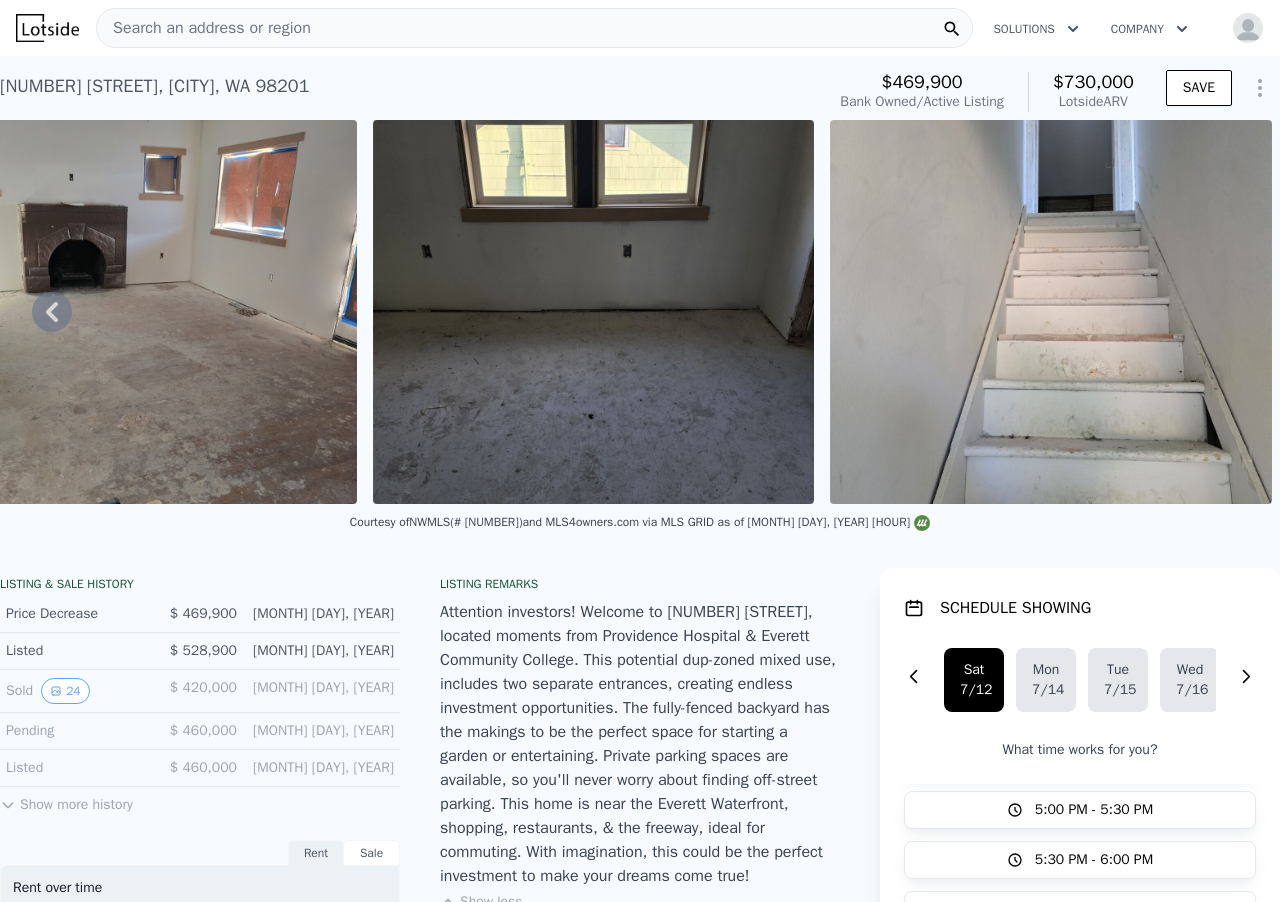 click 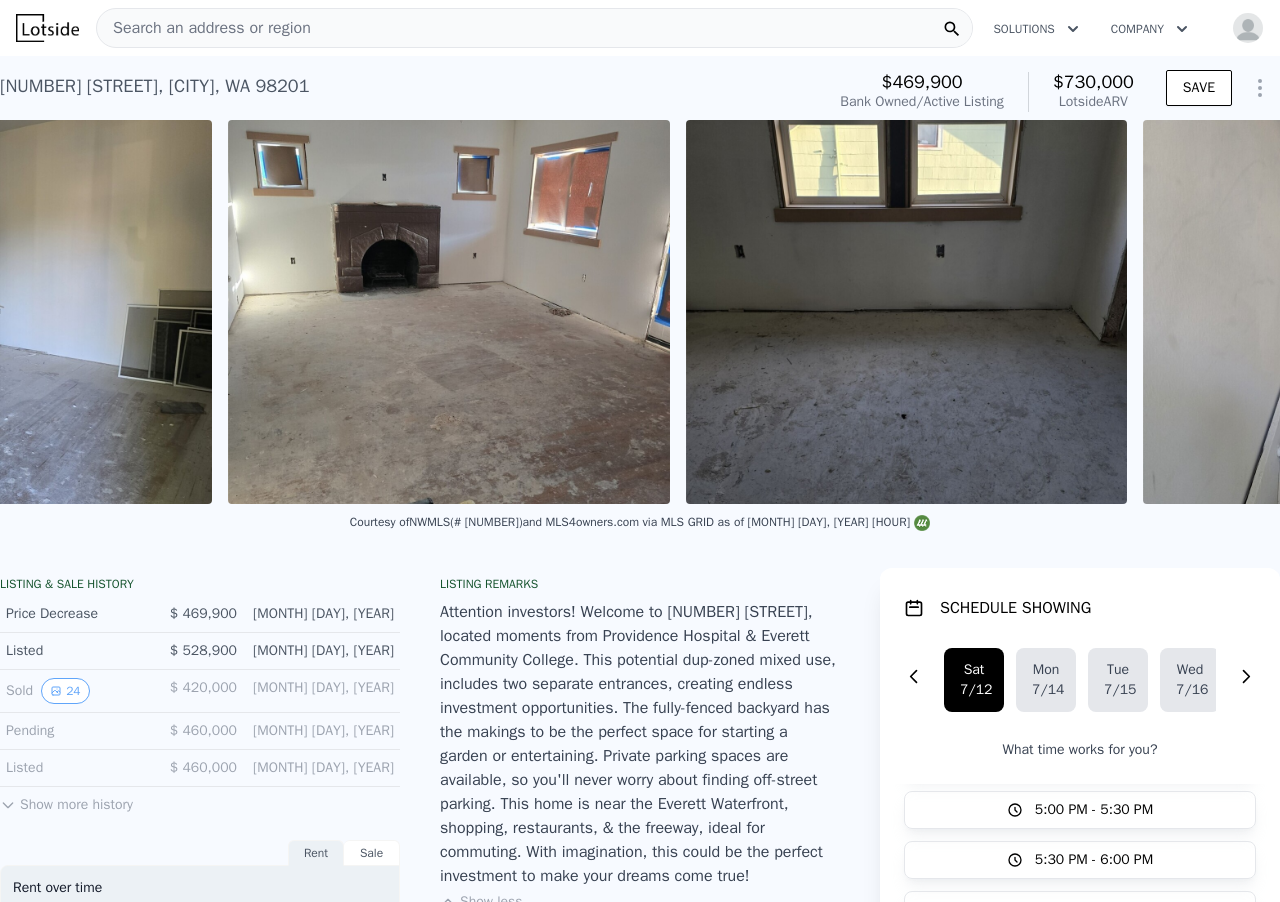 scroll, scrollTop: 0, scrollLeft: 3414, axis: horizontal 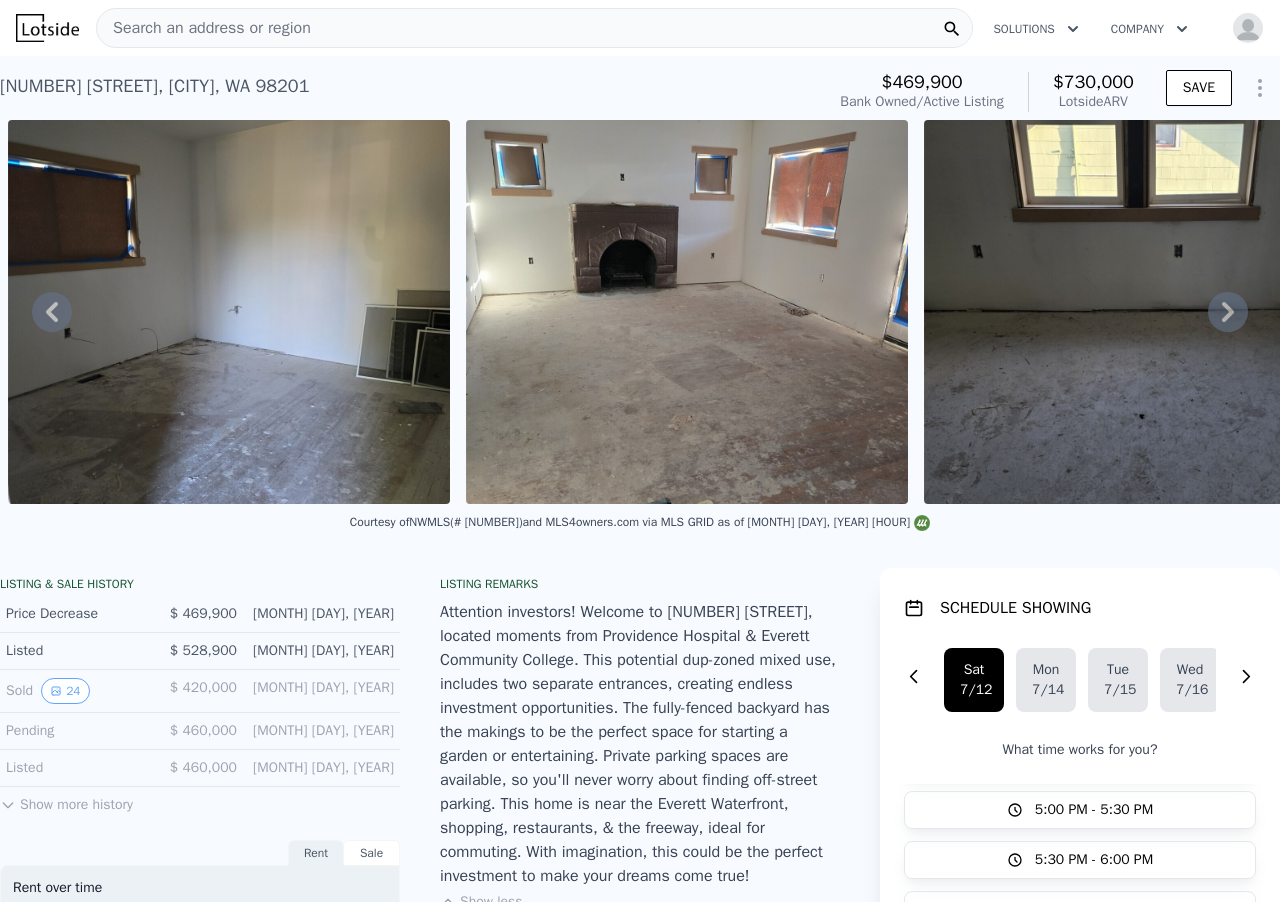 click 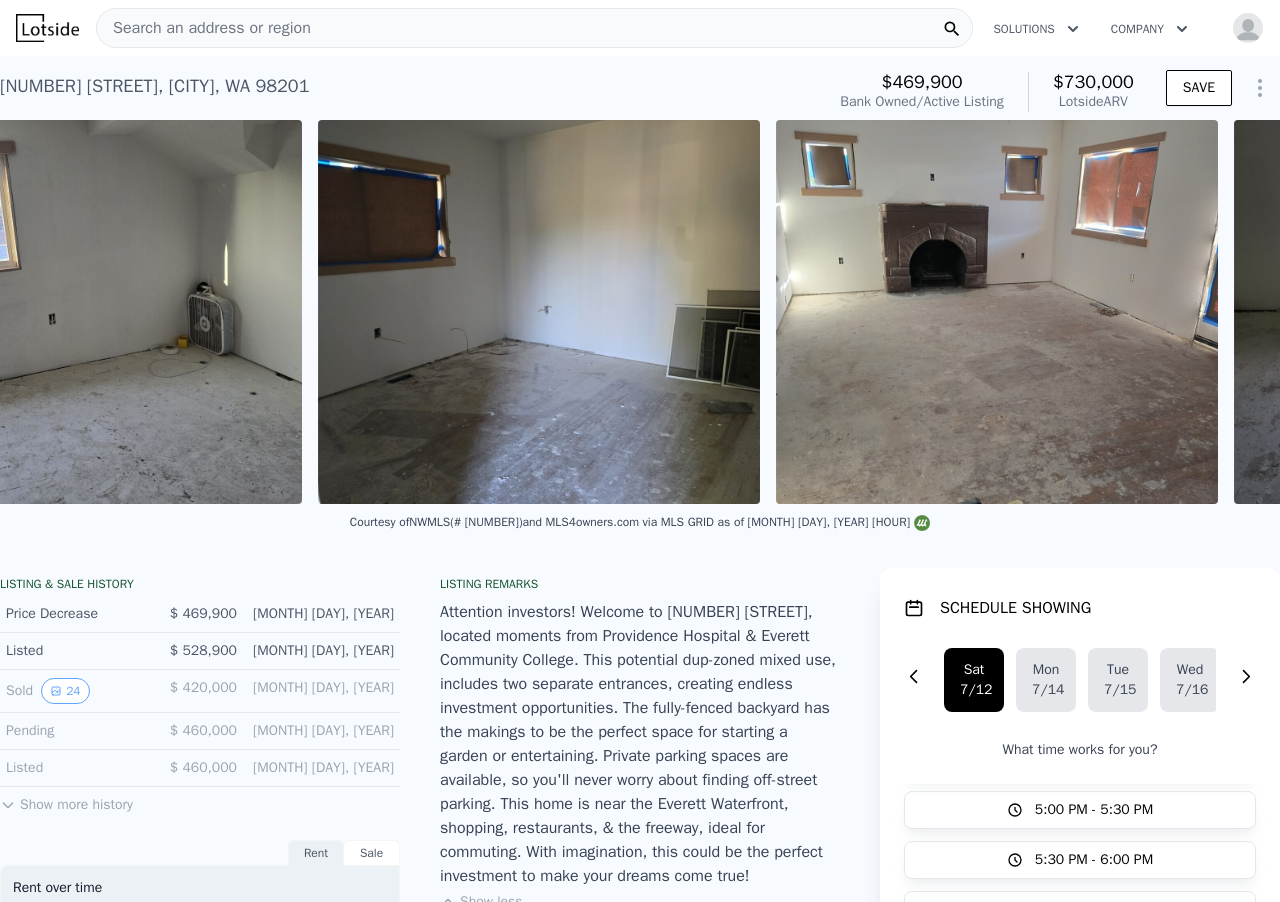 scroll, scrollTop: 0, scrollLeft: 2957, axis: horizontal 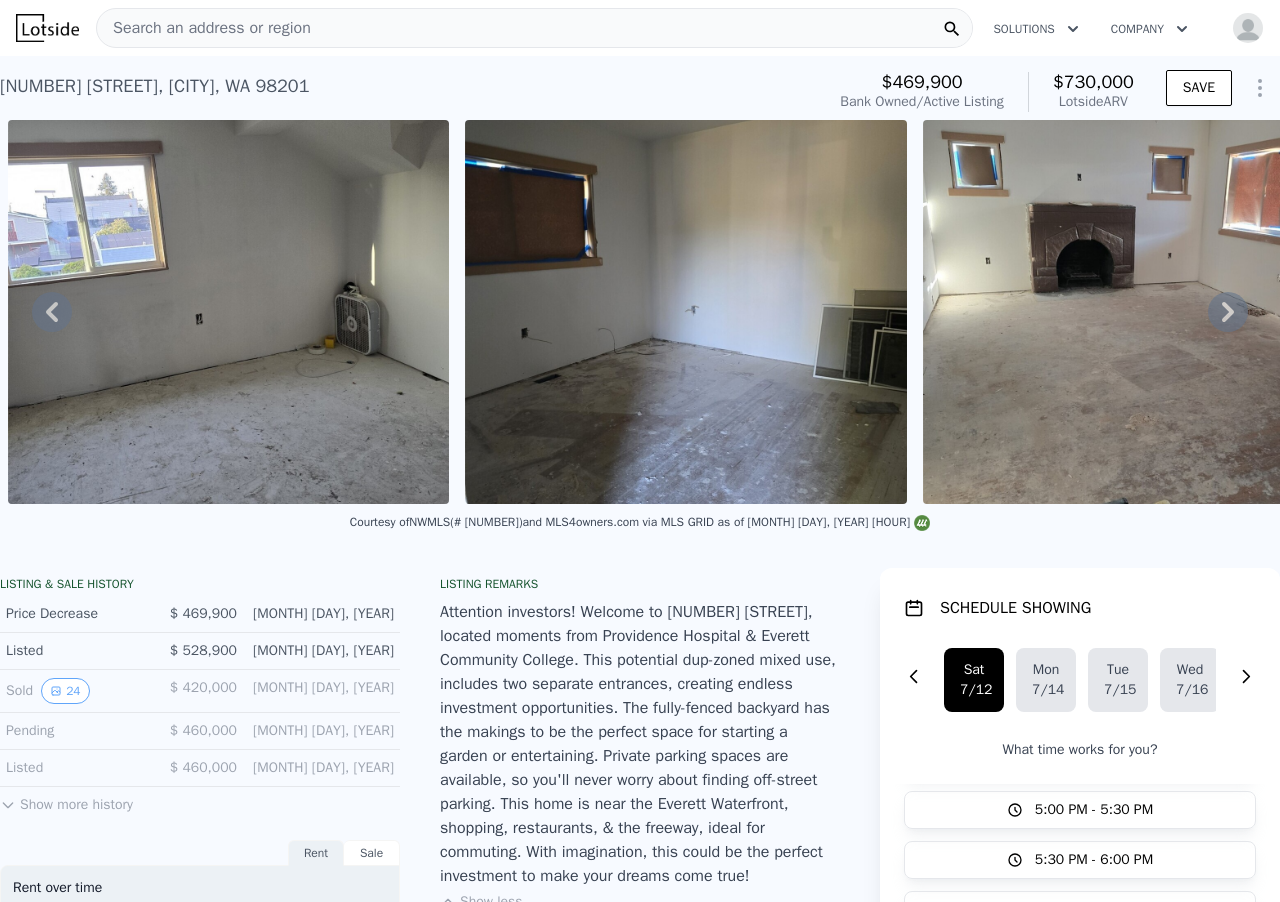click 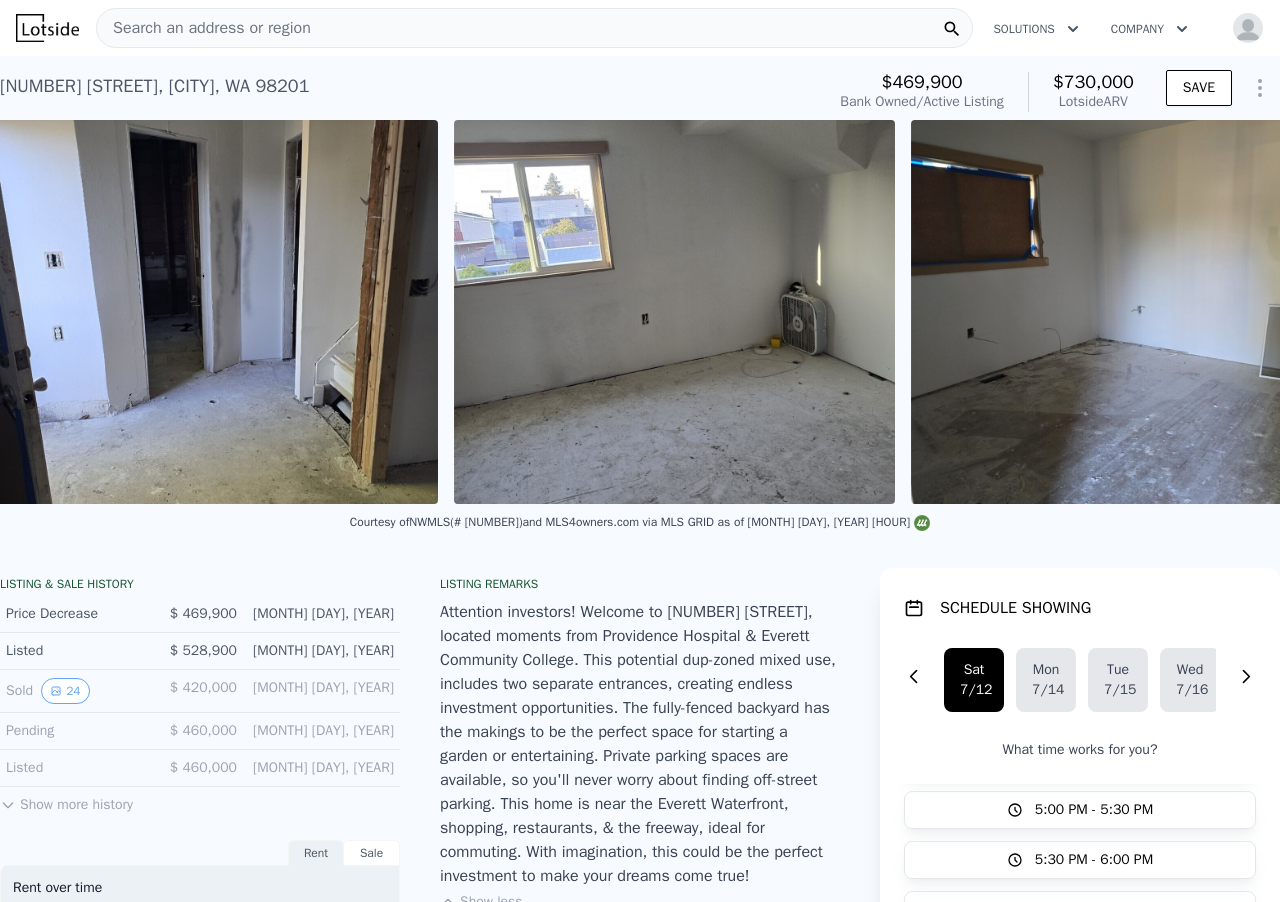 scroll, scrollTop: 0, scrollLeft: 2499, axis: horizontal 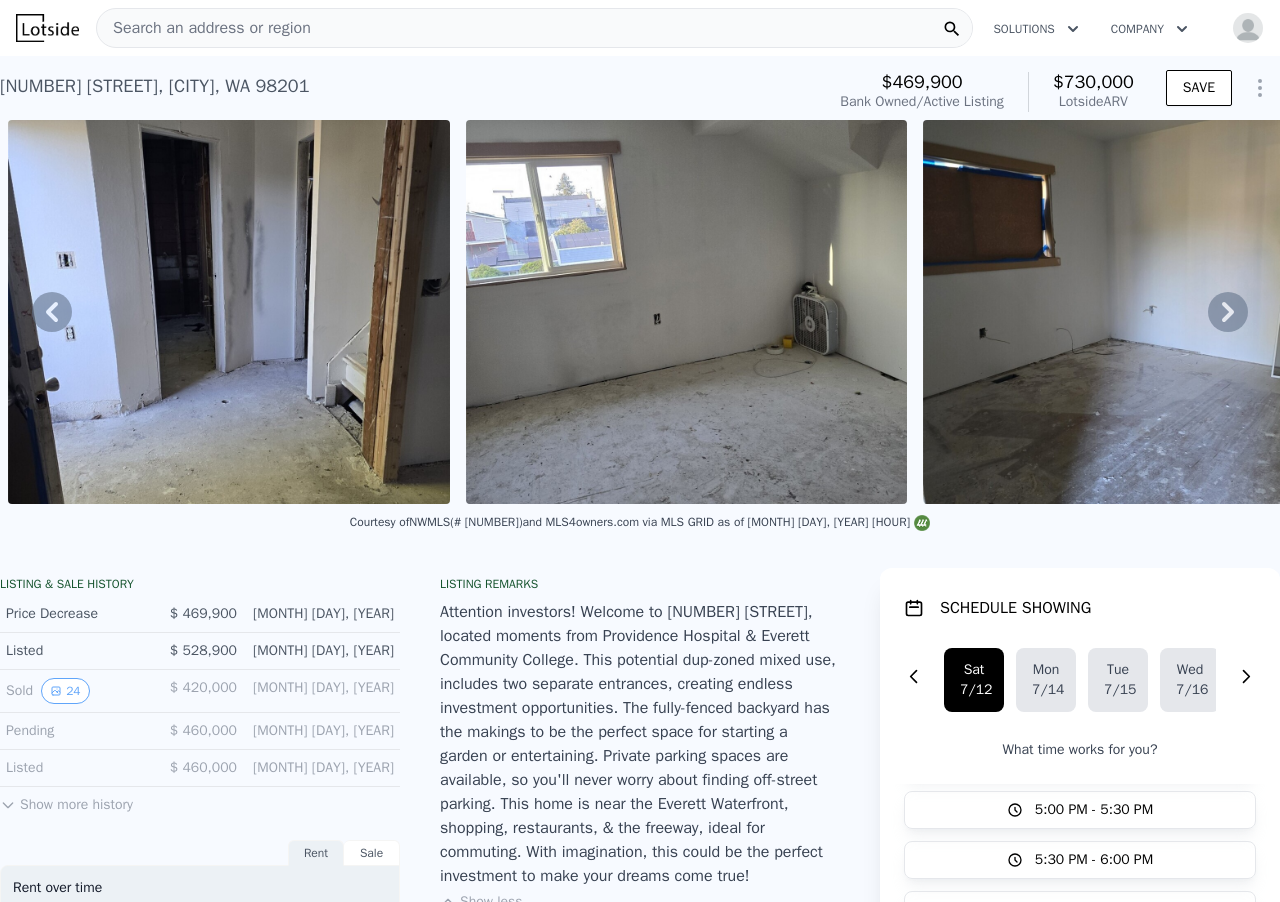 click 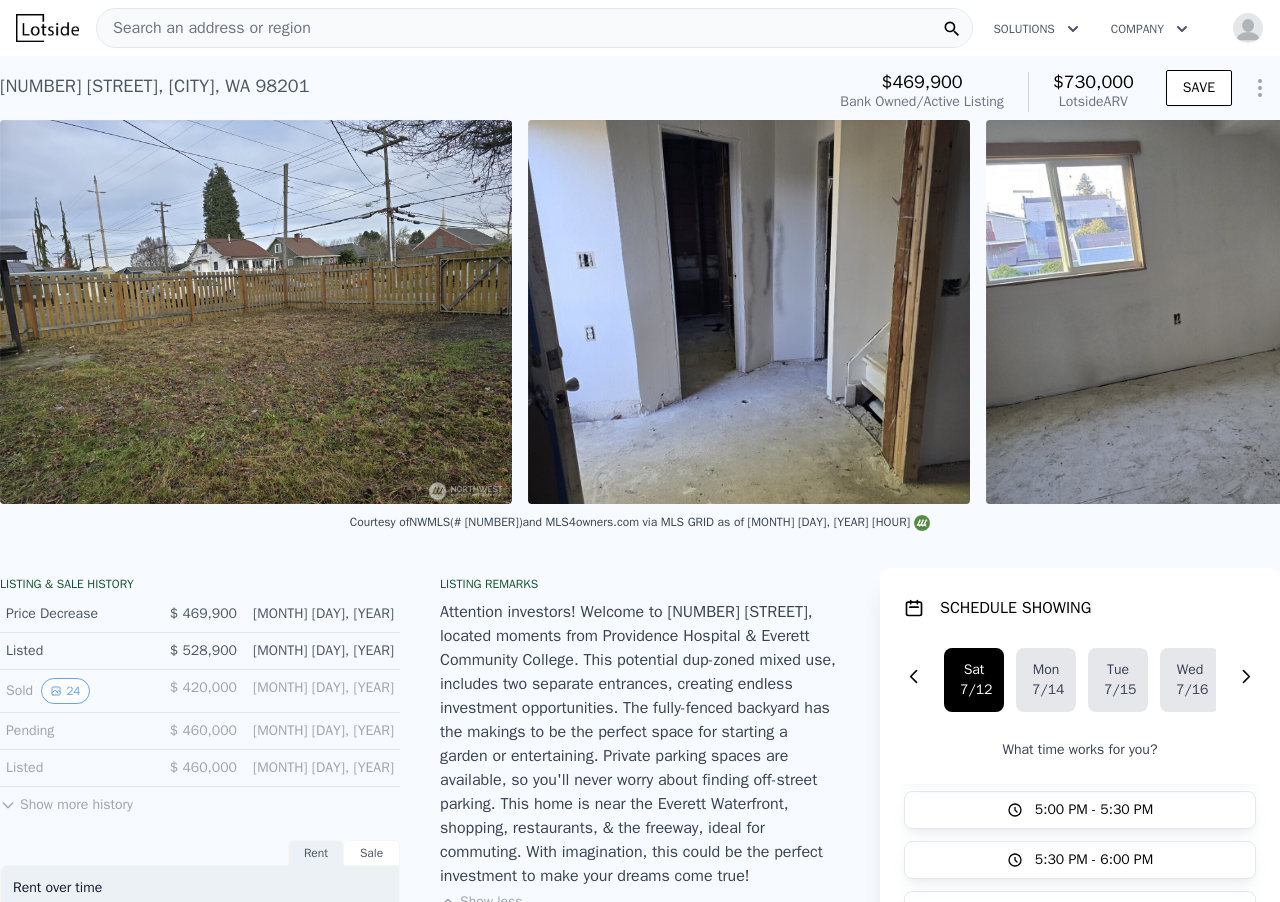 scroll, scrollTop: 0, scrollLeft: 1971, axis: horizontal 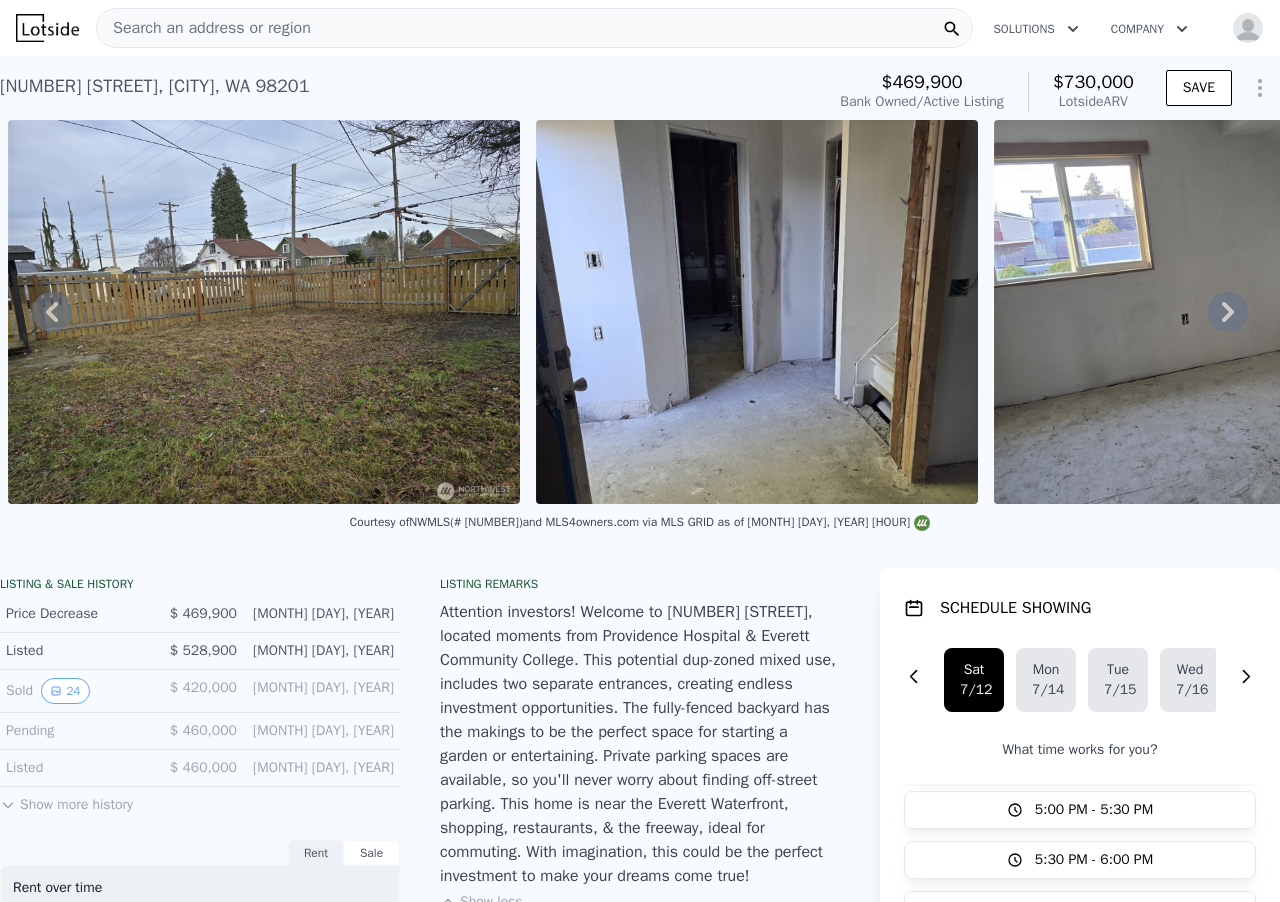 click 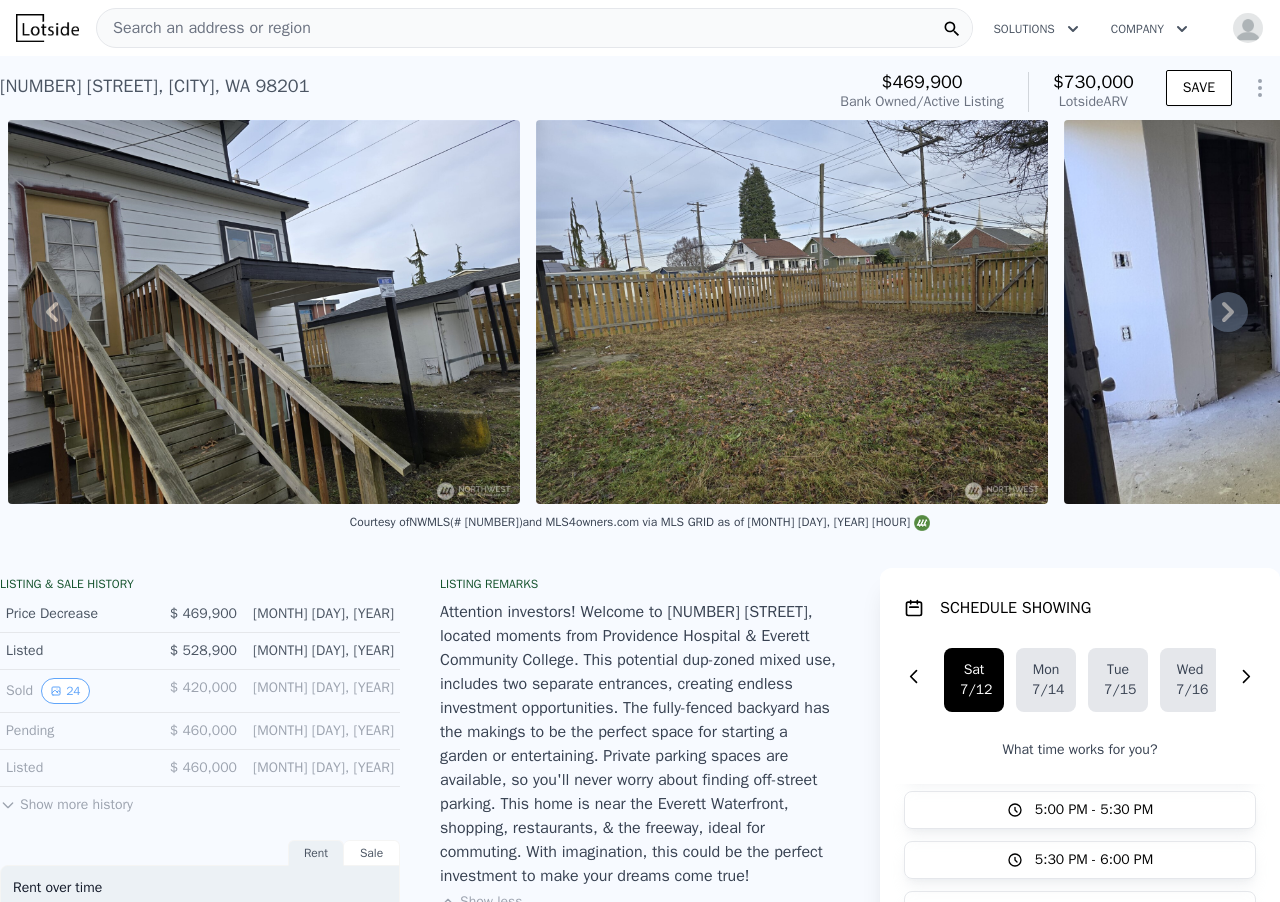 click 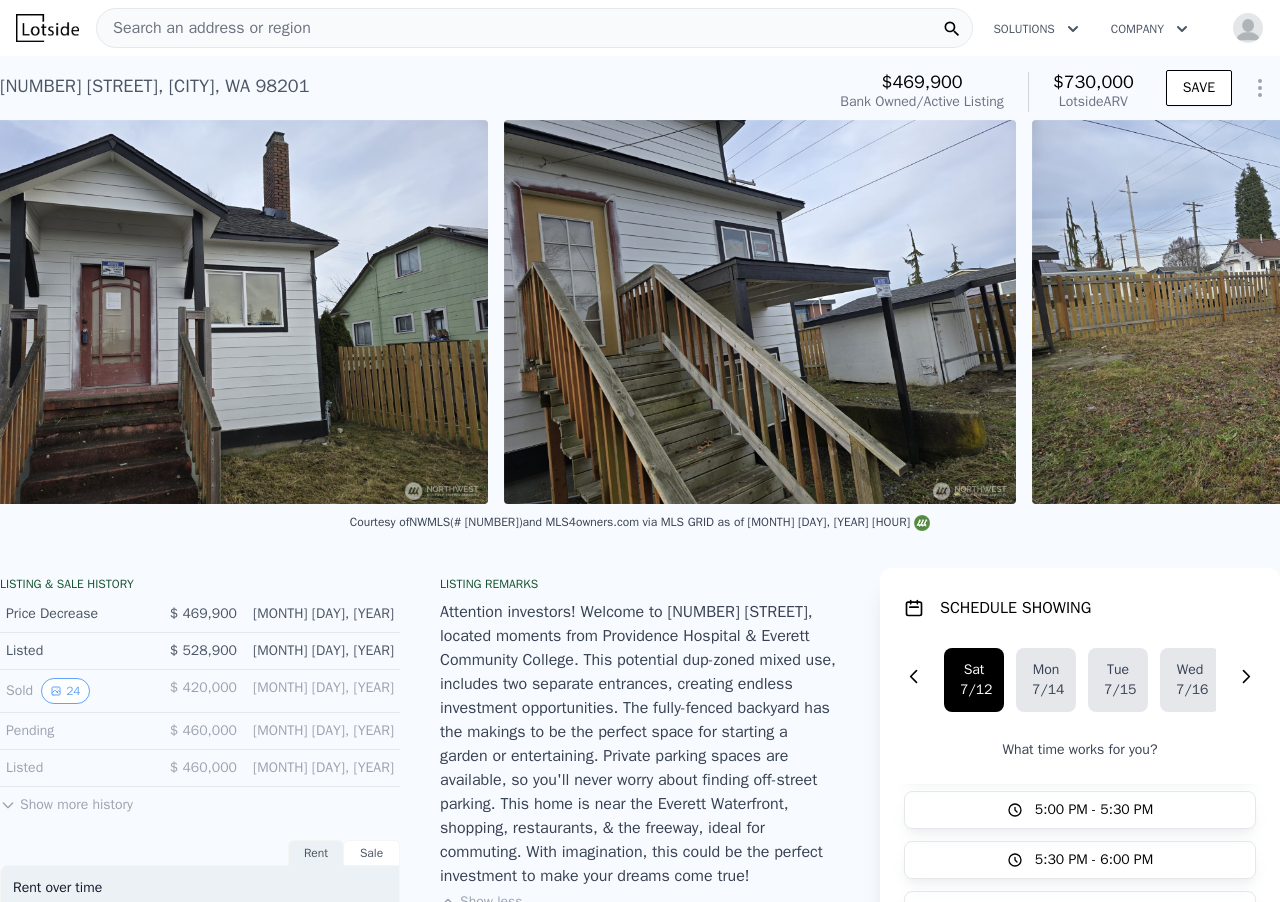 scroll, scrollTop: 0, scrollLeft: 915, axis: horizontal 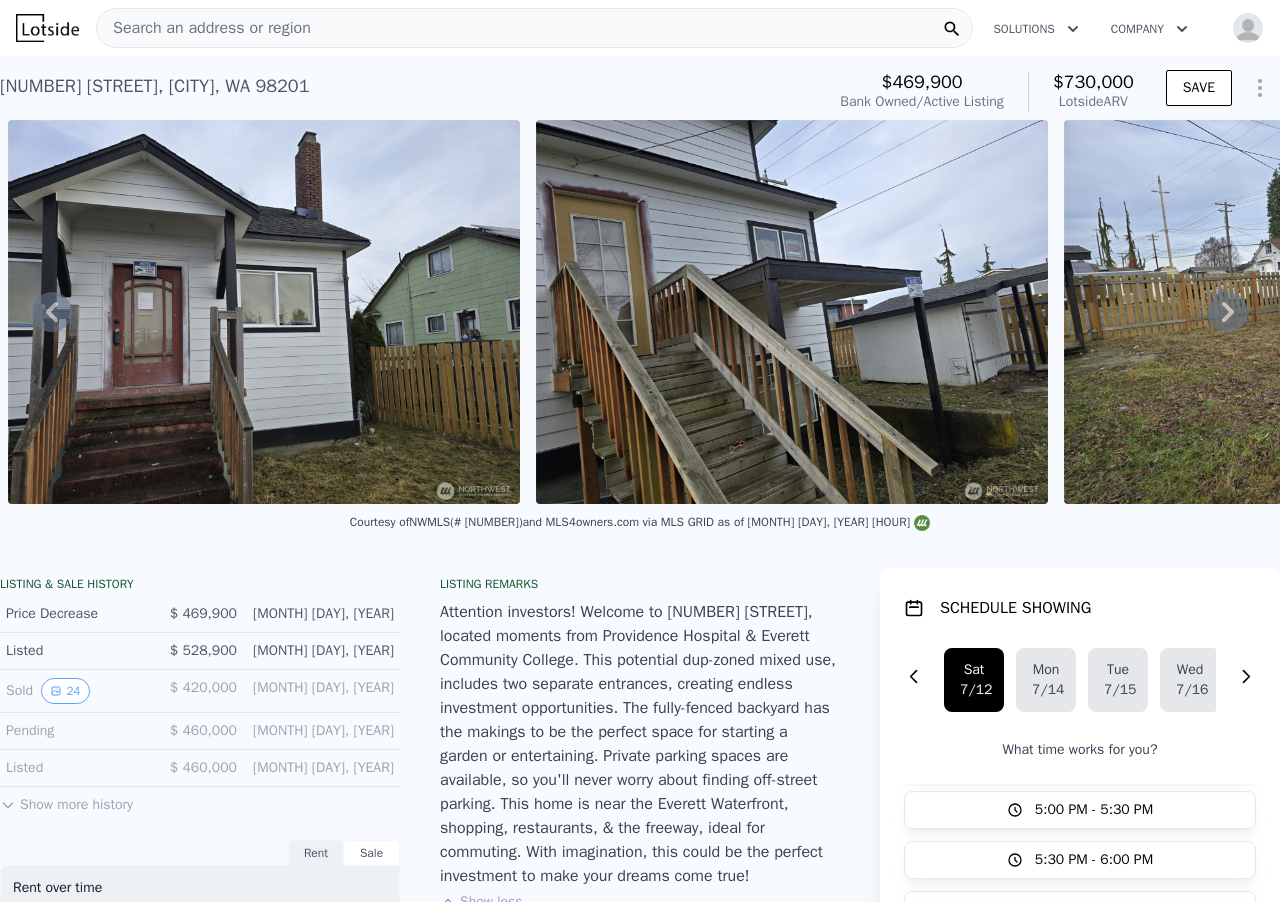 click 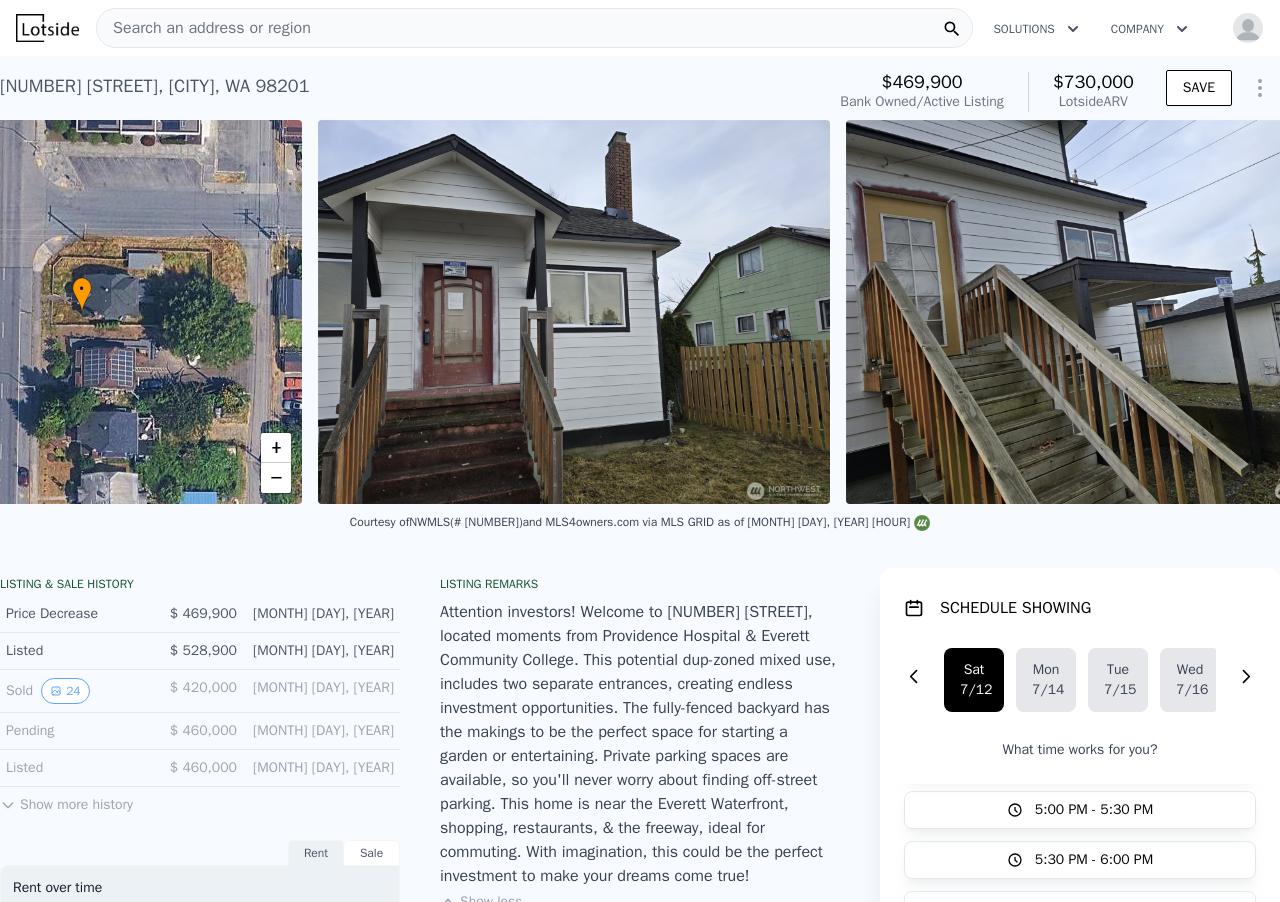 scroll, scrollTop: 0, scrollLeft: 466, axis: horizontal 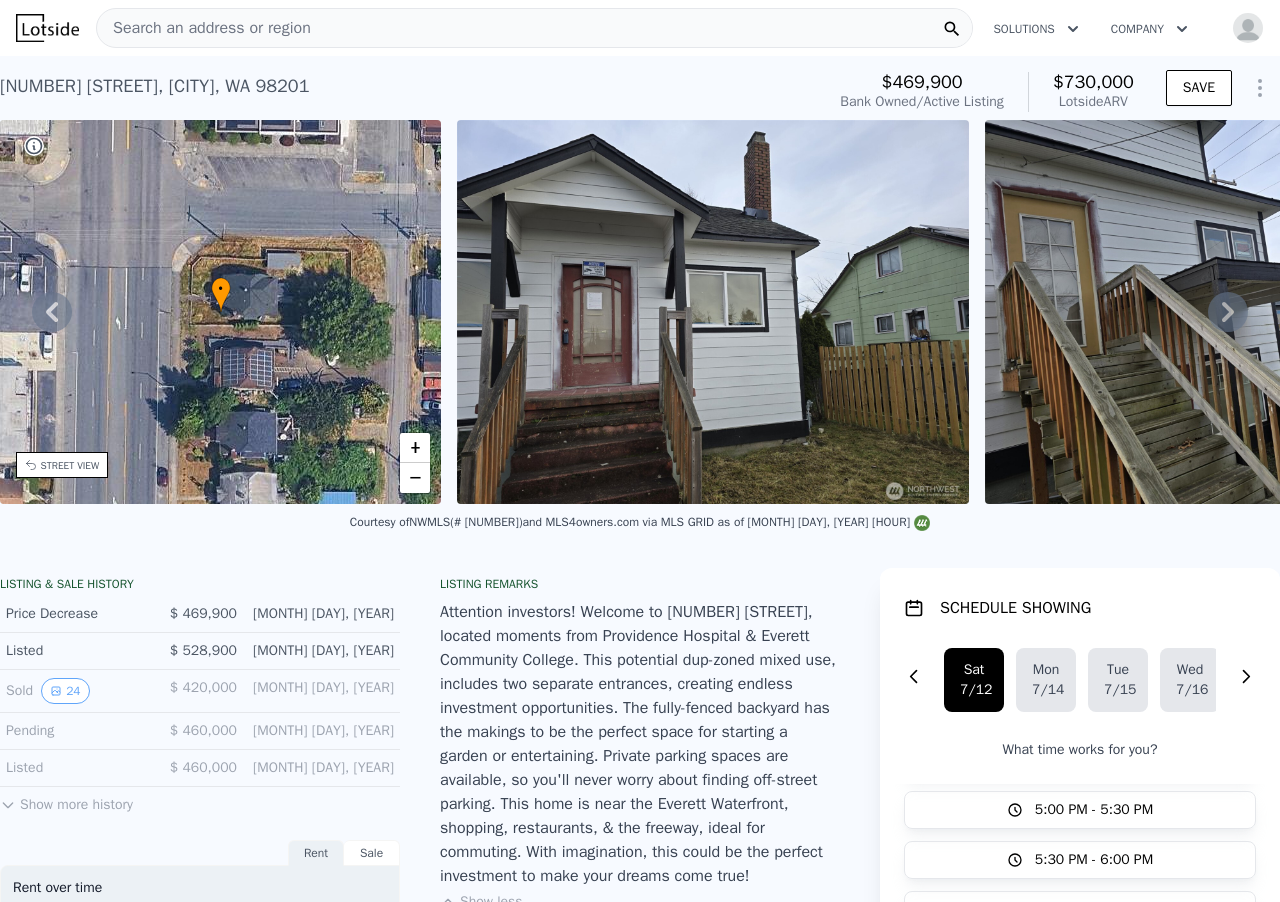 click 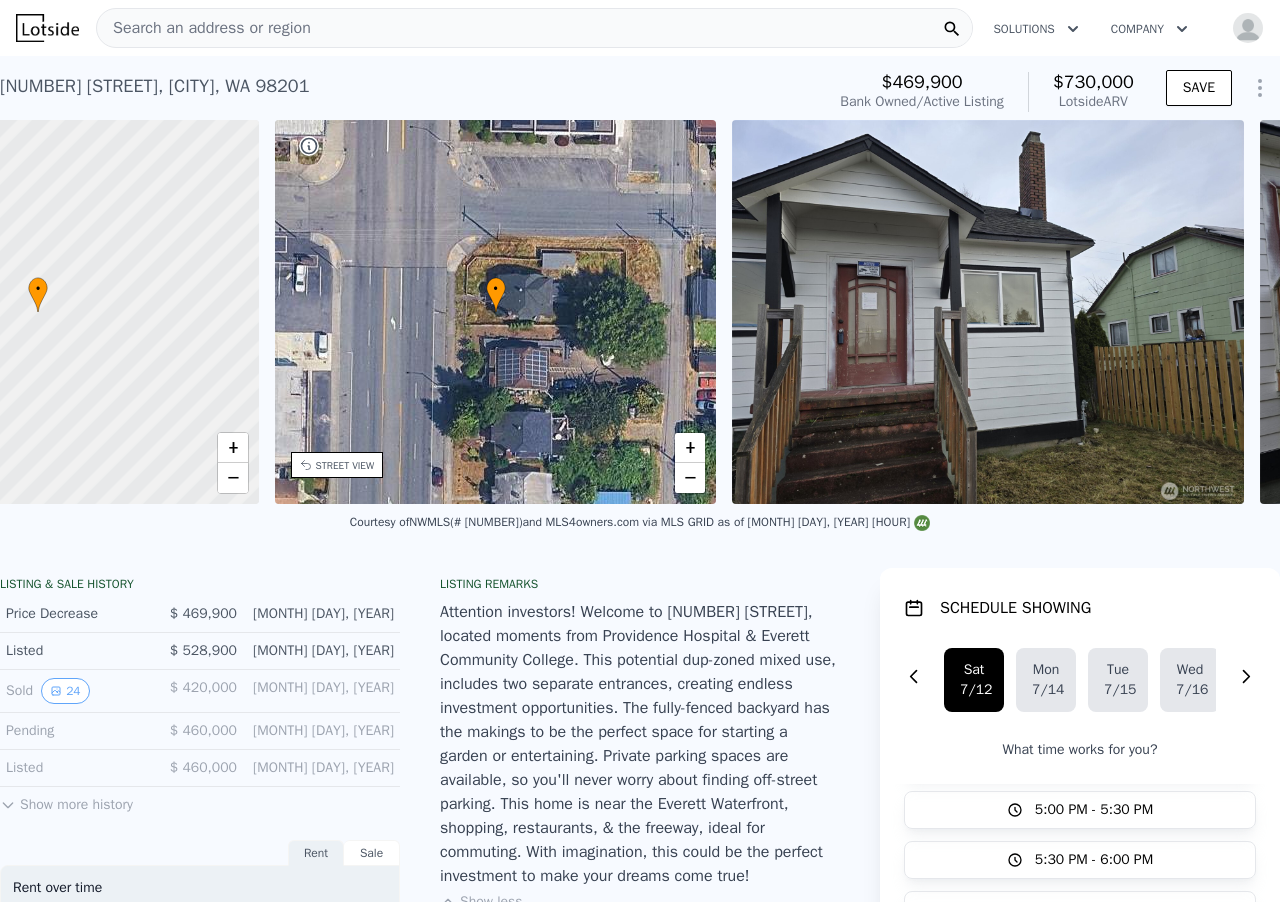 scroll, scrollTop: 0, scrollLeft: 8, axis: horizontal 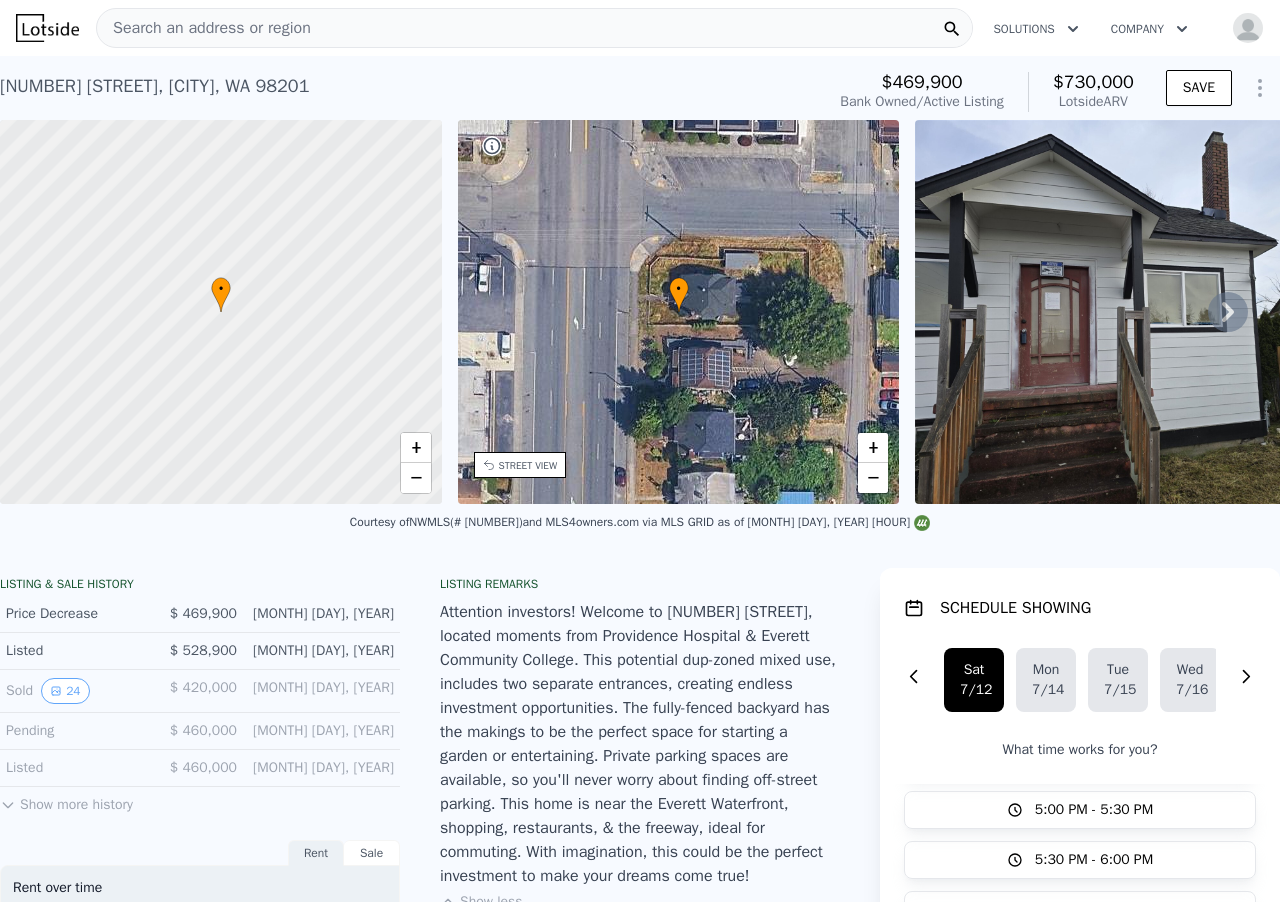 click at bounding box center [221, 312] 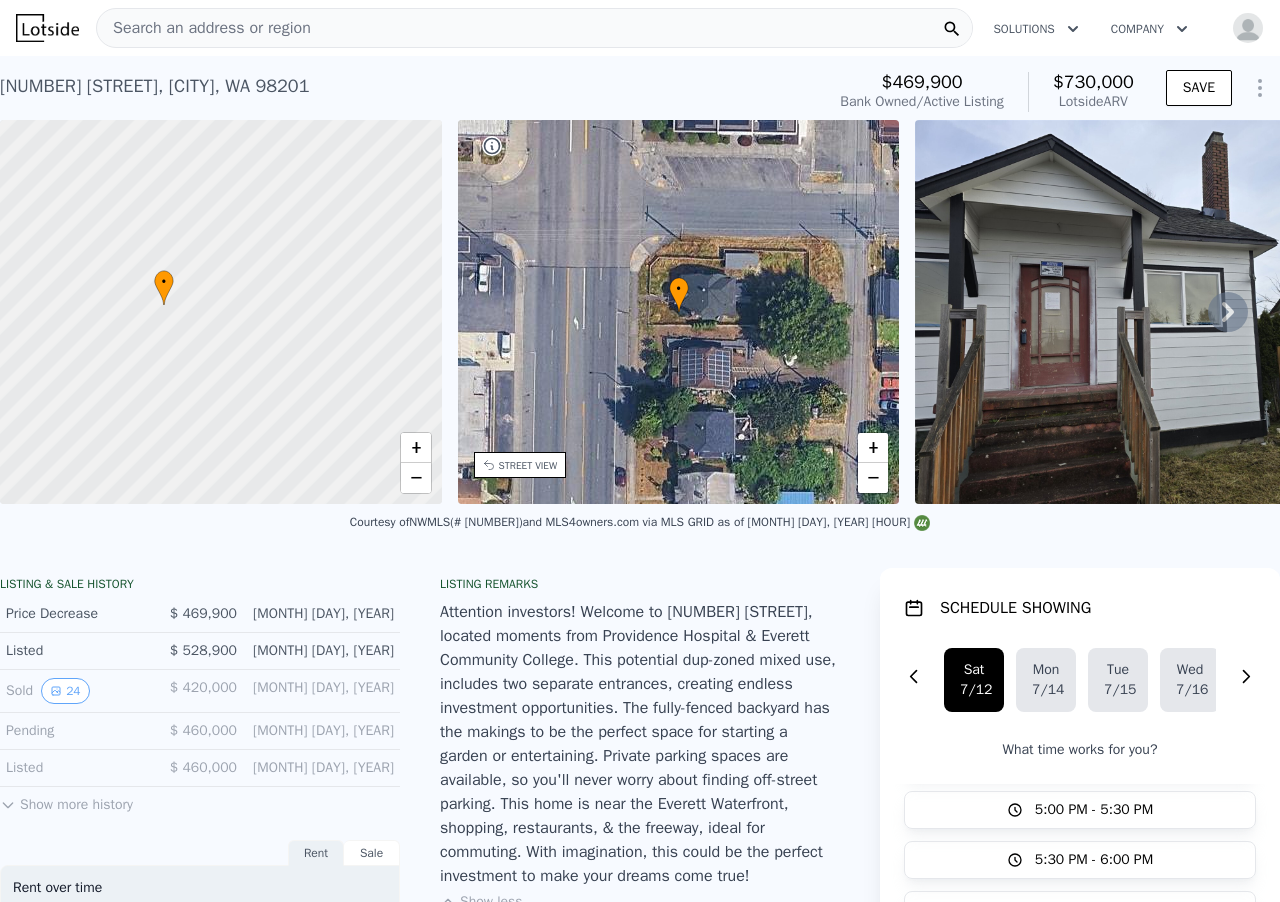drag, startPoint x: 57, startPoint y: 323, endPoint x: 0, endPoint y: 316, distance: 57.428215 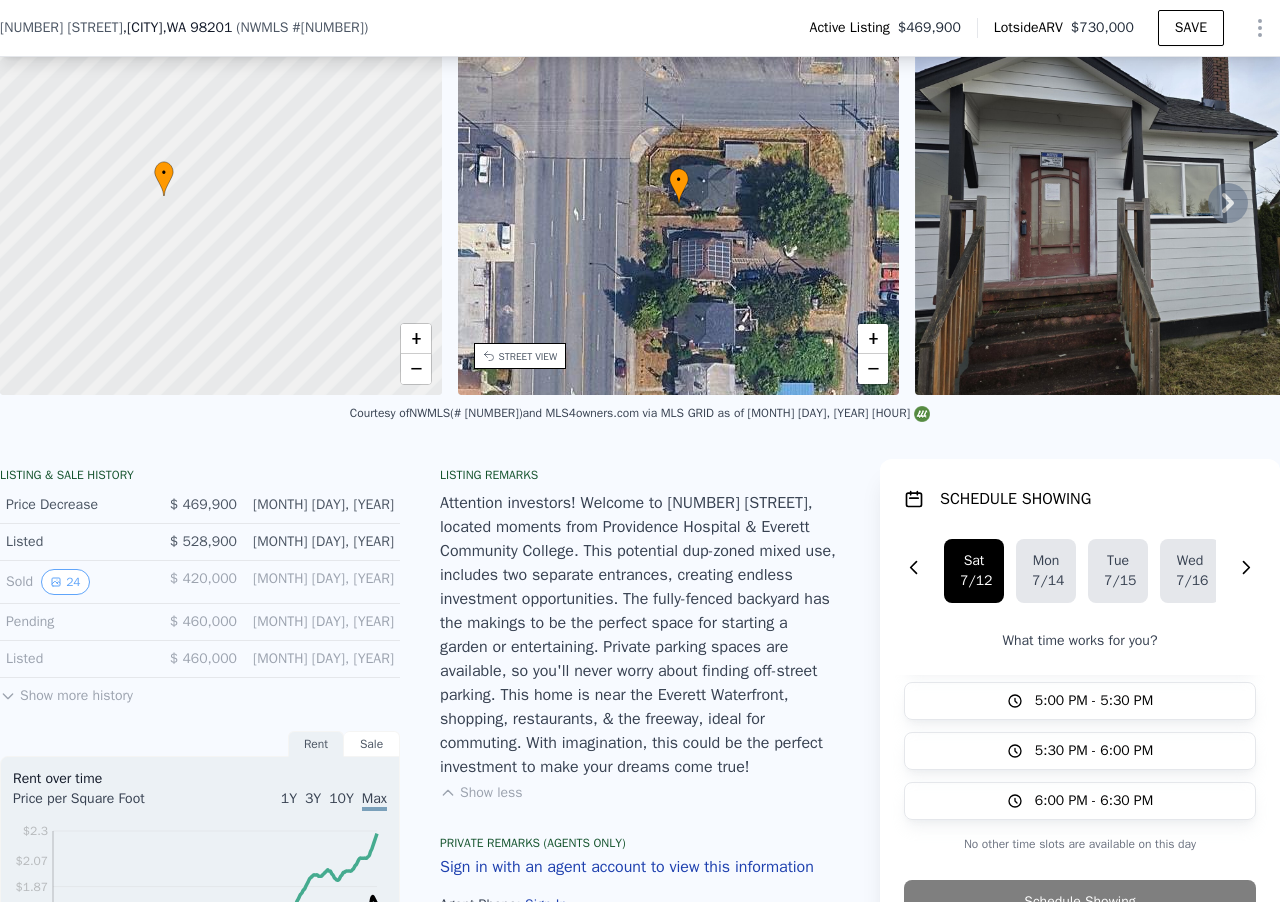 scroll, scrollTop: 128, scrollLeft: 0, axis: vertical 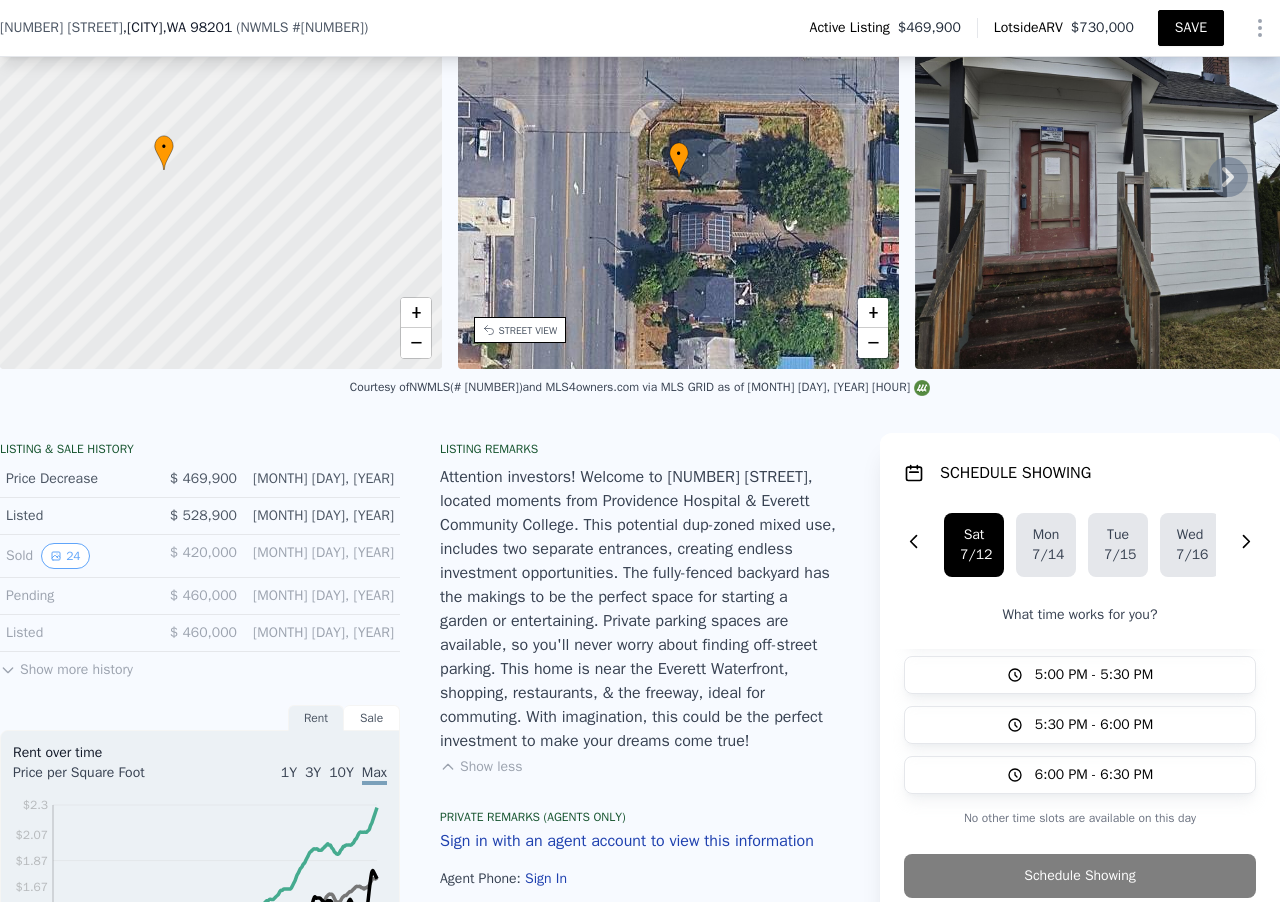 click on "SAVE" at bounding box center [1191, 28] 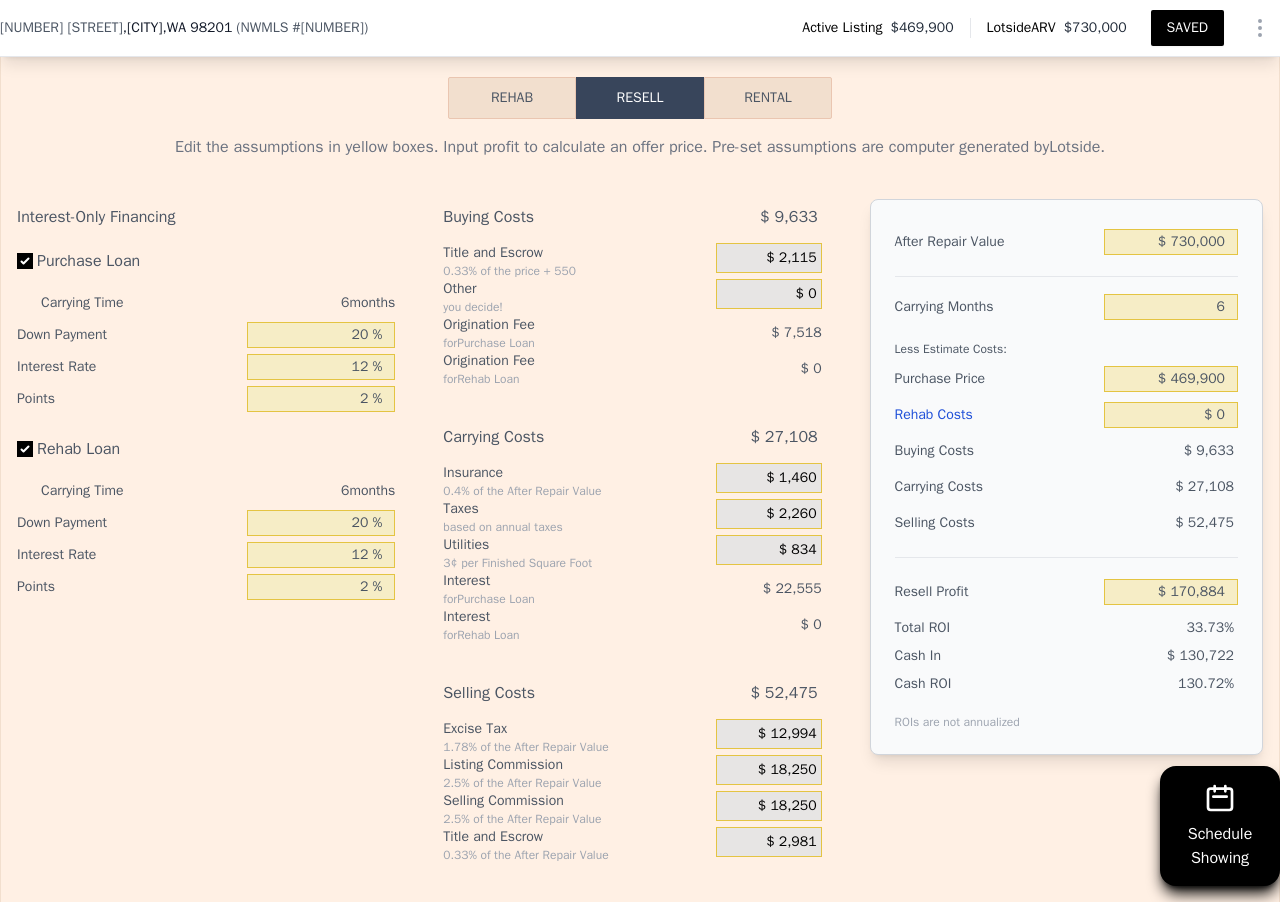 scroll, scrollTop: 3433, scrollLeft: 0, axis: vertical 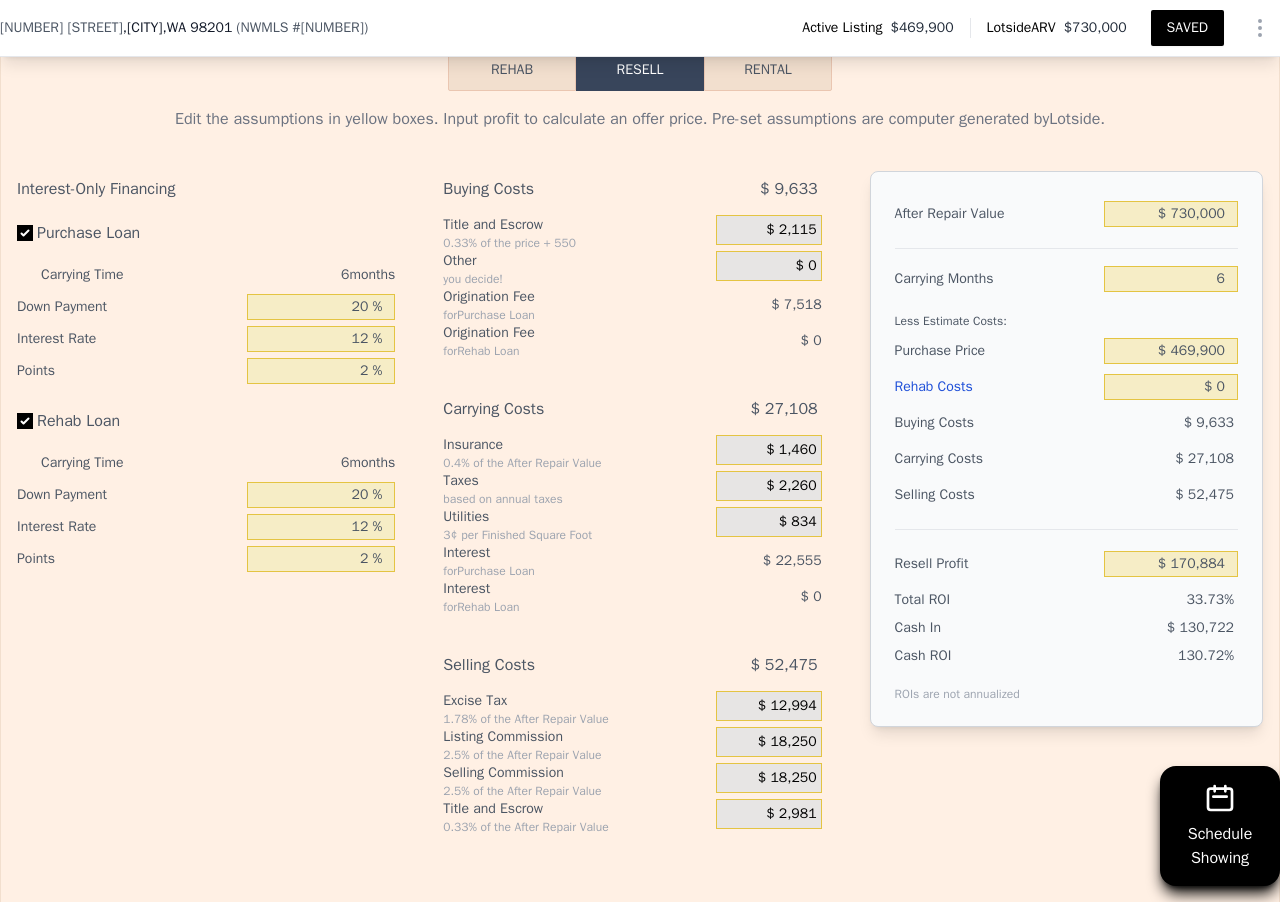 click on "Rehab" at bounding box center [512, 70] 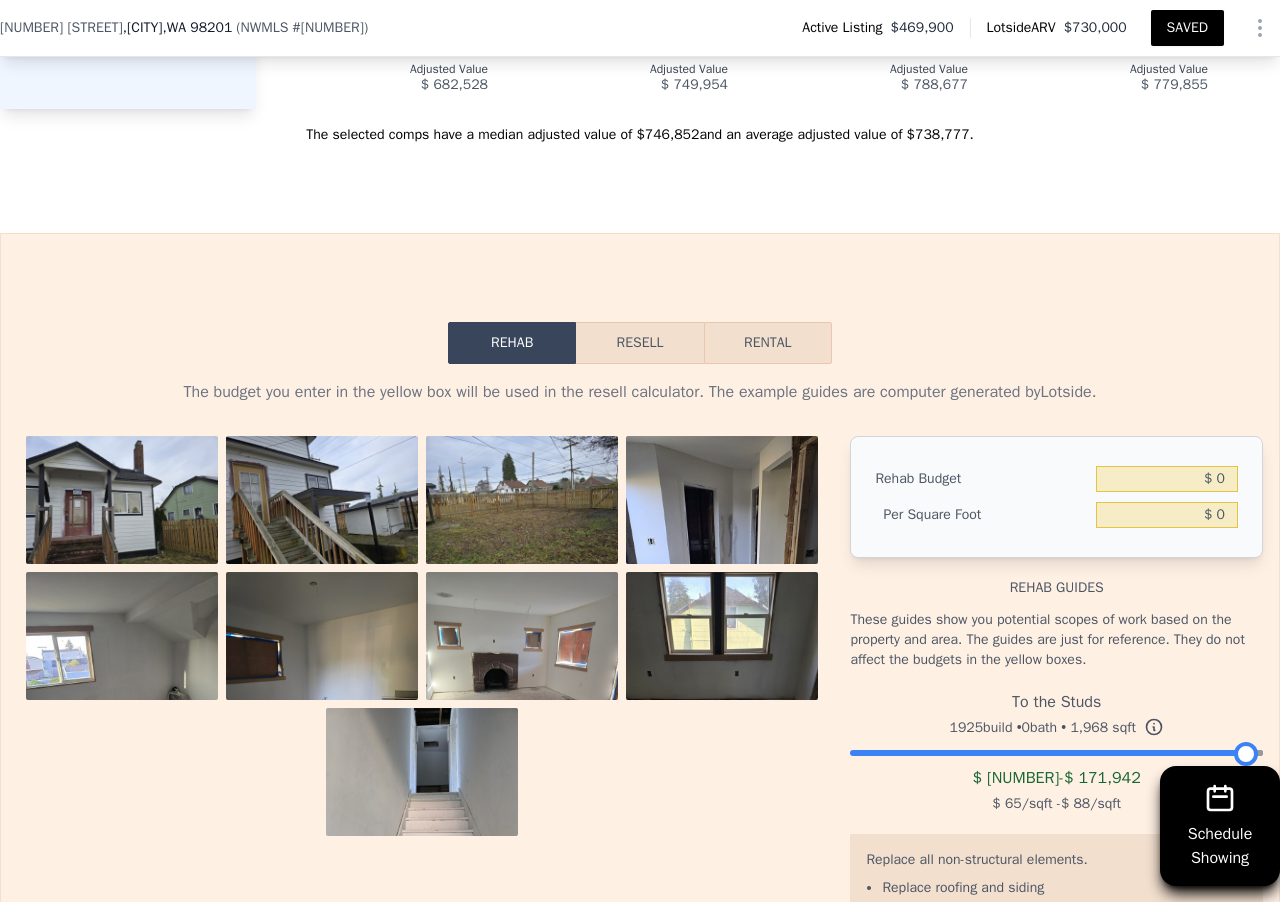 scroll, scrollTop: 3159, scrollLeft: 0, axis: vertical 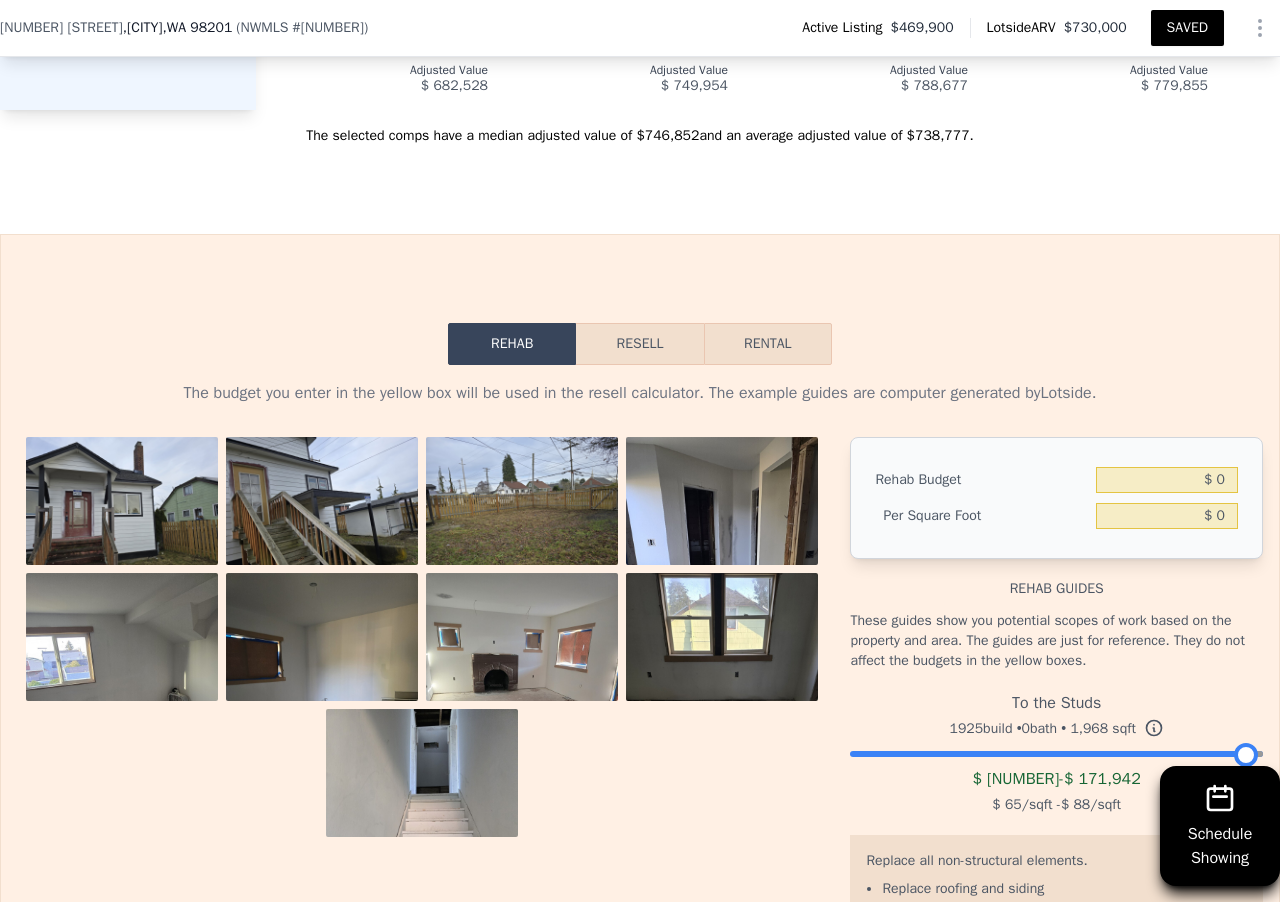 click on "Rental" at bounding box center [768, 344] 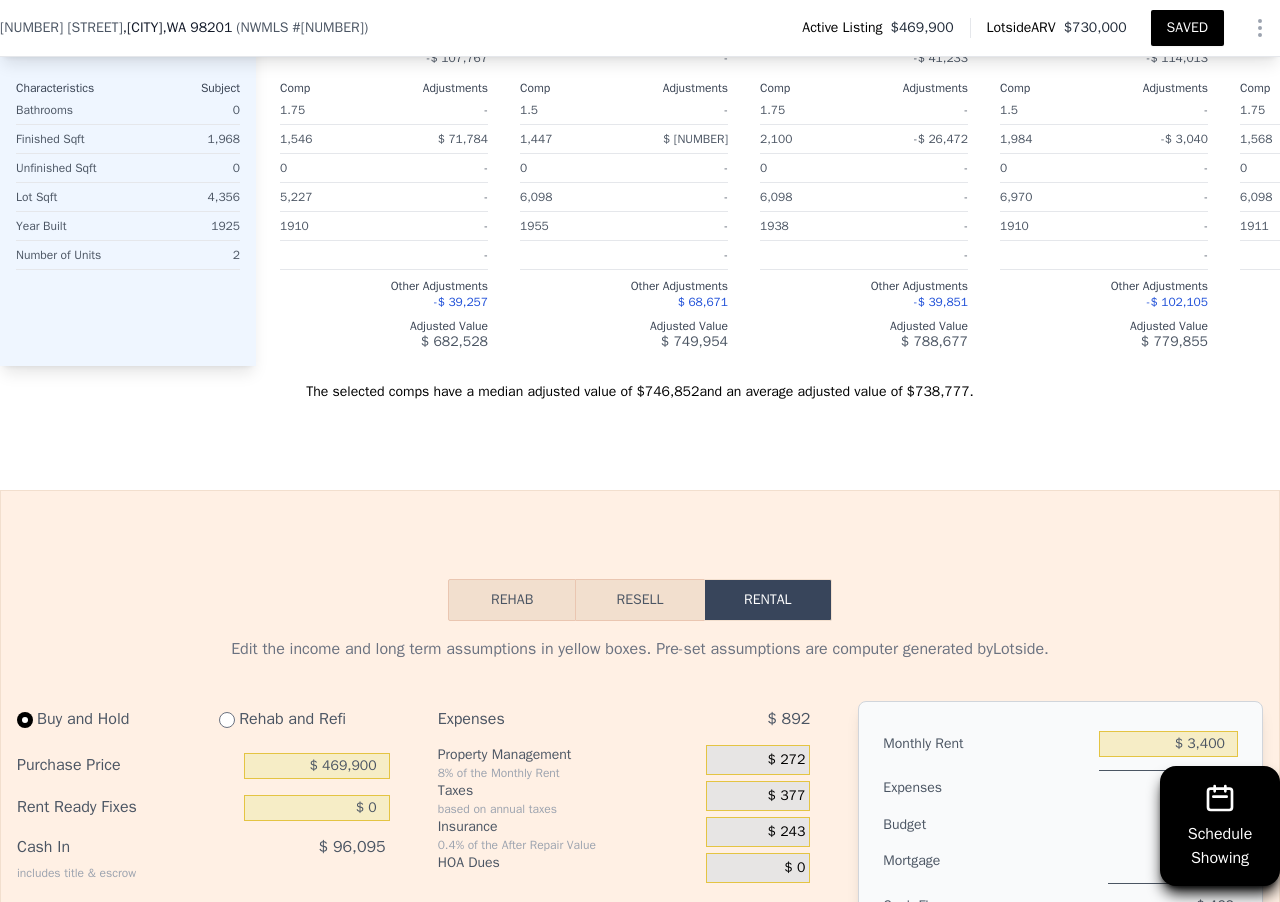 scroll, scrollTop: 2885, scrollLeft: 0, axis: vertical 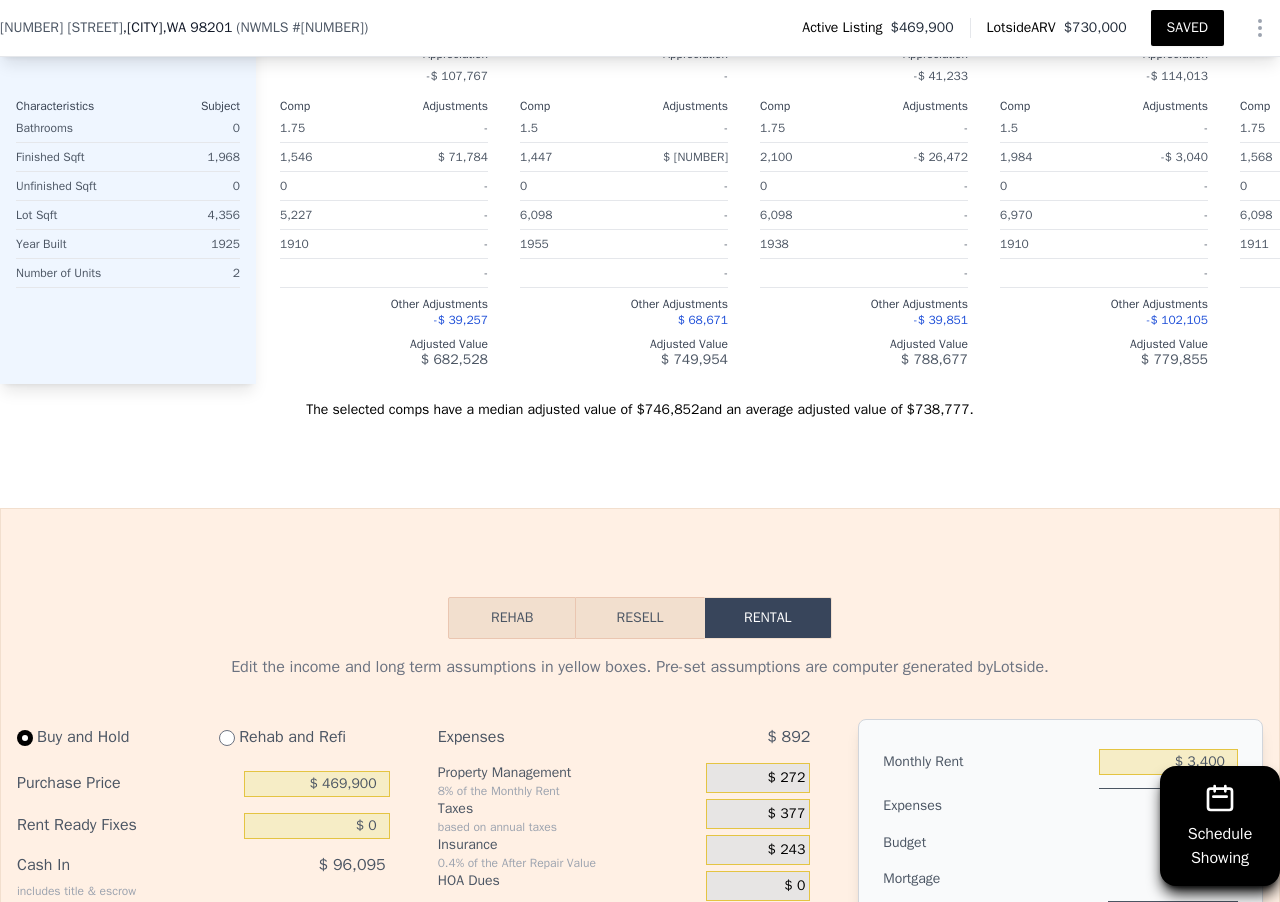 click on "Resell" at bounding box center (639, 618) 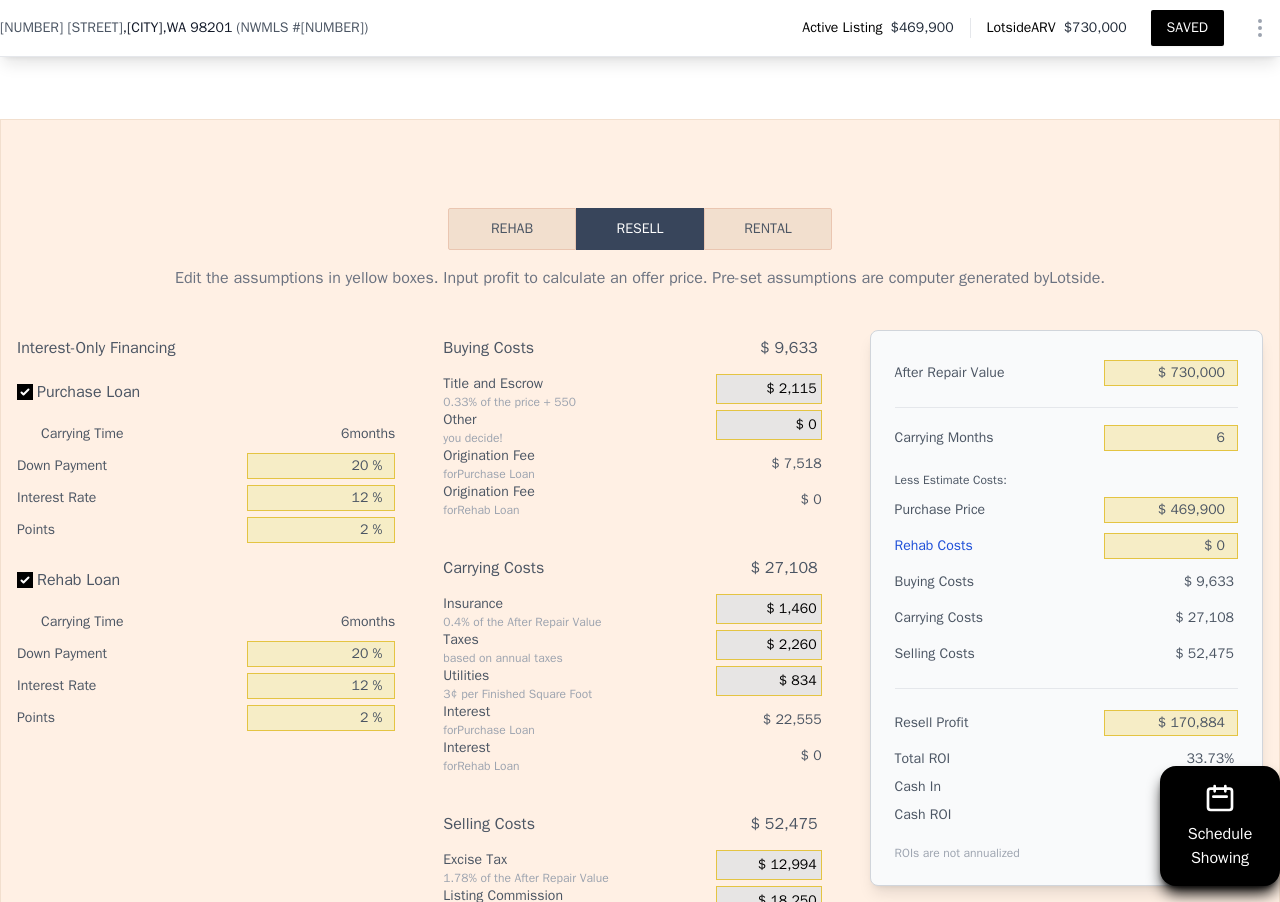 scroll, scrollTop: 3174, scrollLeft: 0, axis: vertical 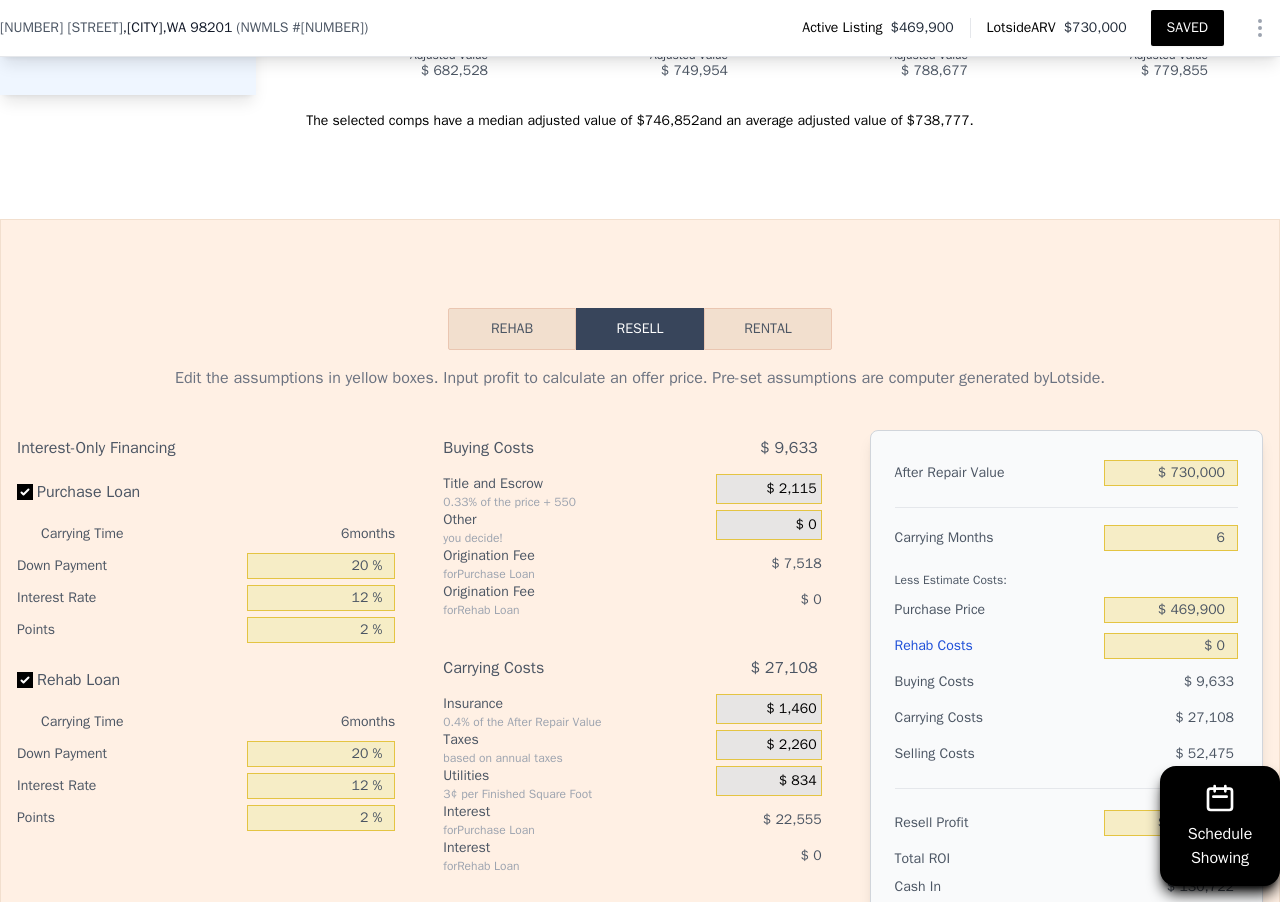 click on "Rehab" at bounding box center [512, 329] 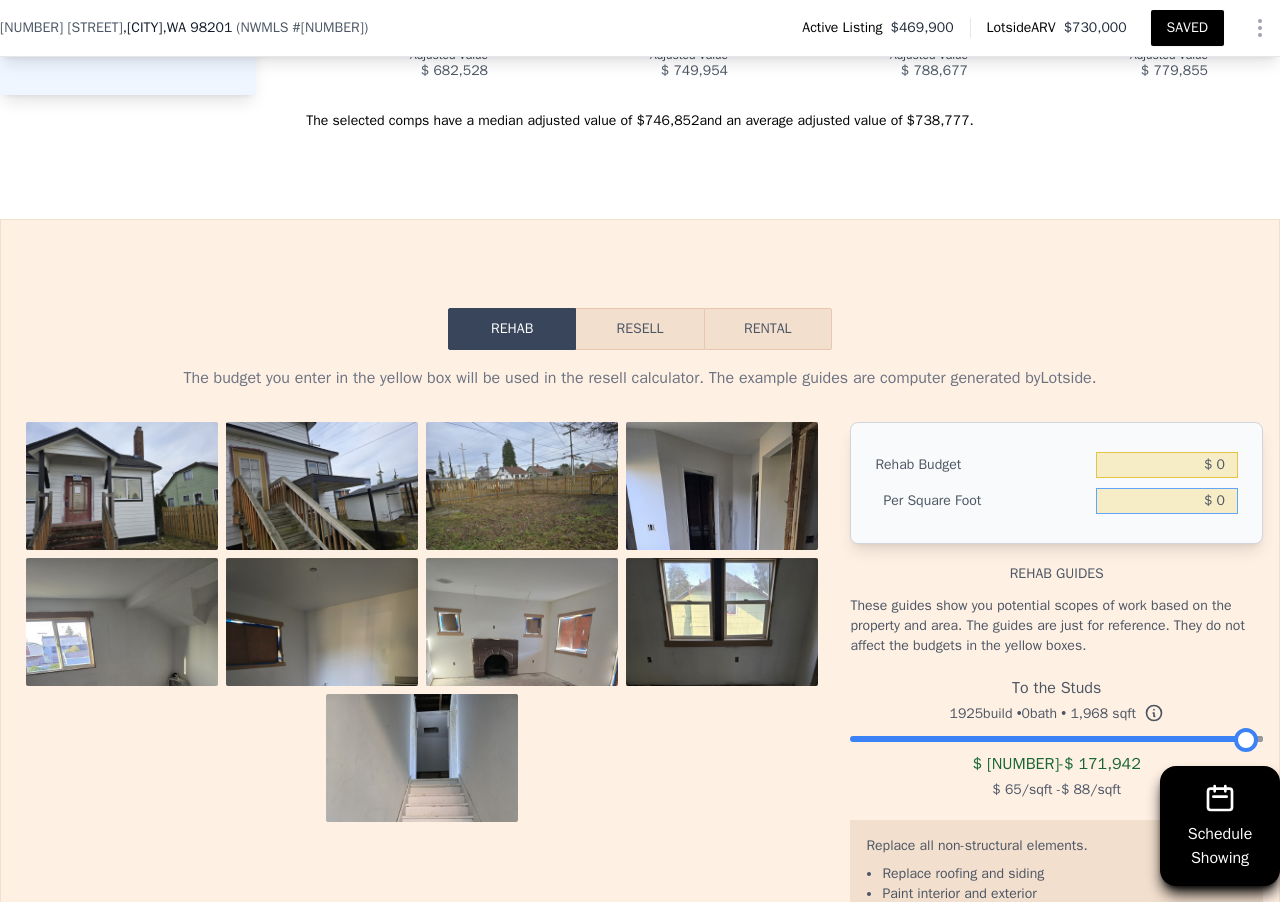 click on "$ 0" at bounding box center (1167, 501) 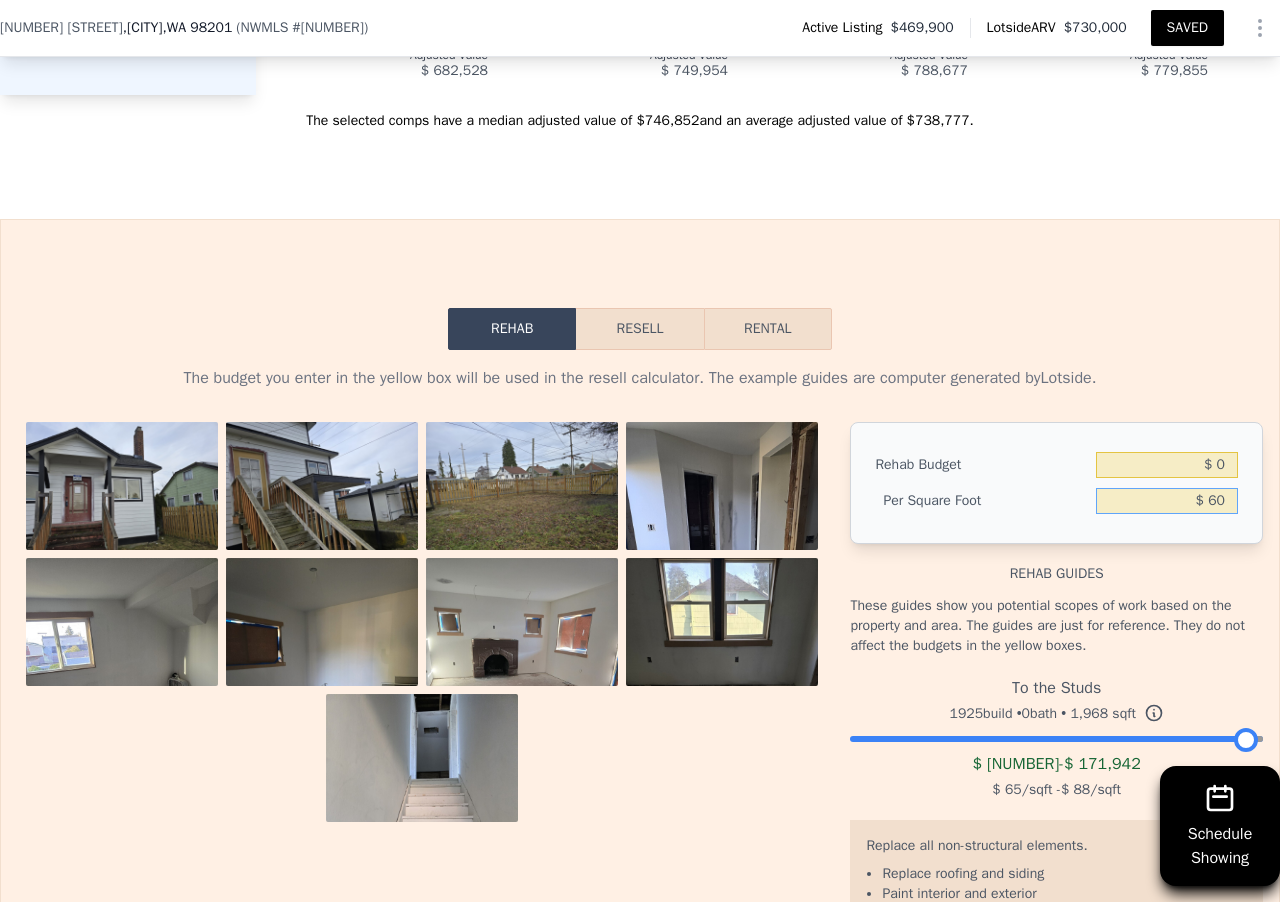 type on "$ 60" 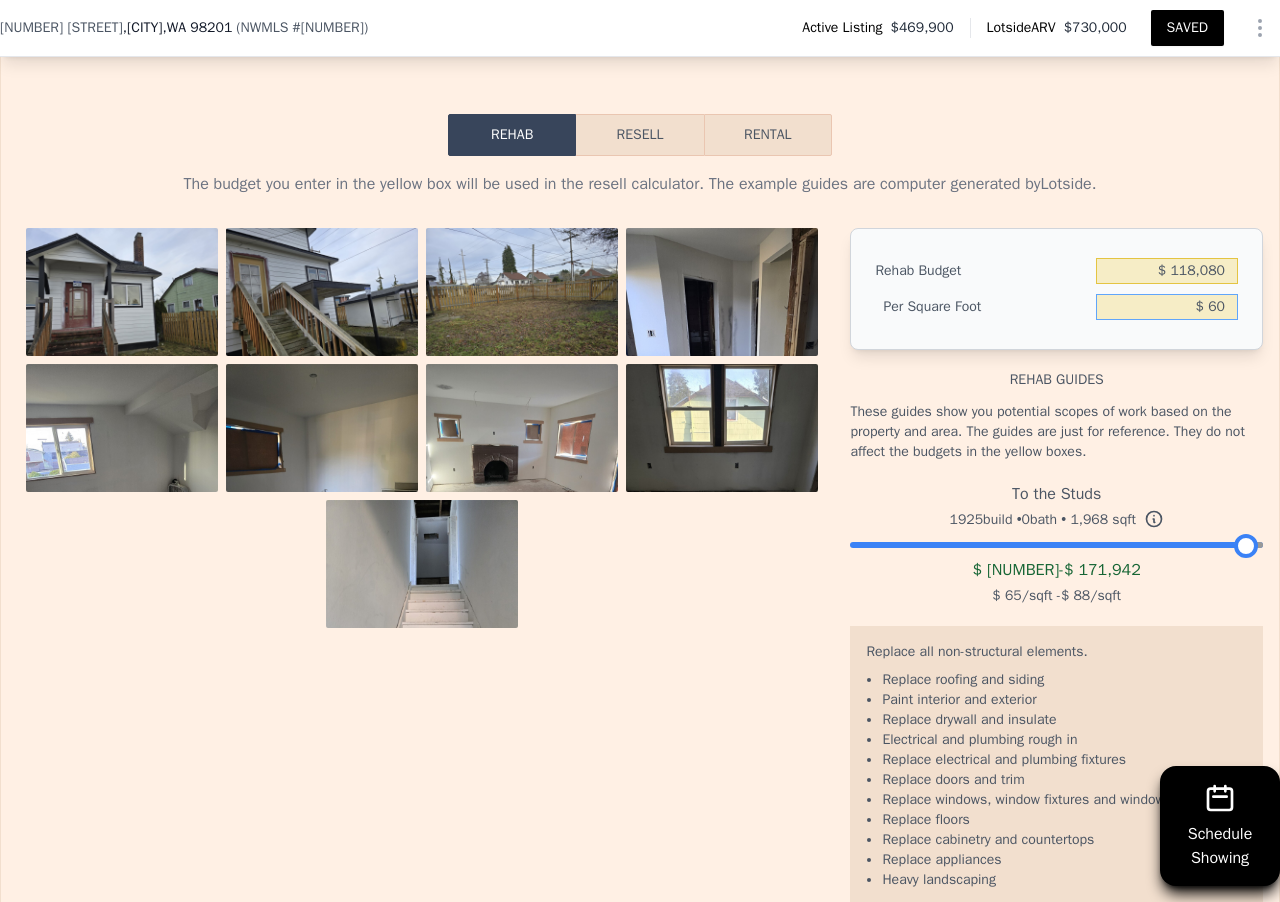 scroll, scrollTop: 3351, scrollLeft: 0, axis: vertical 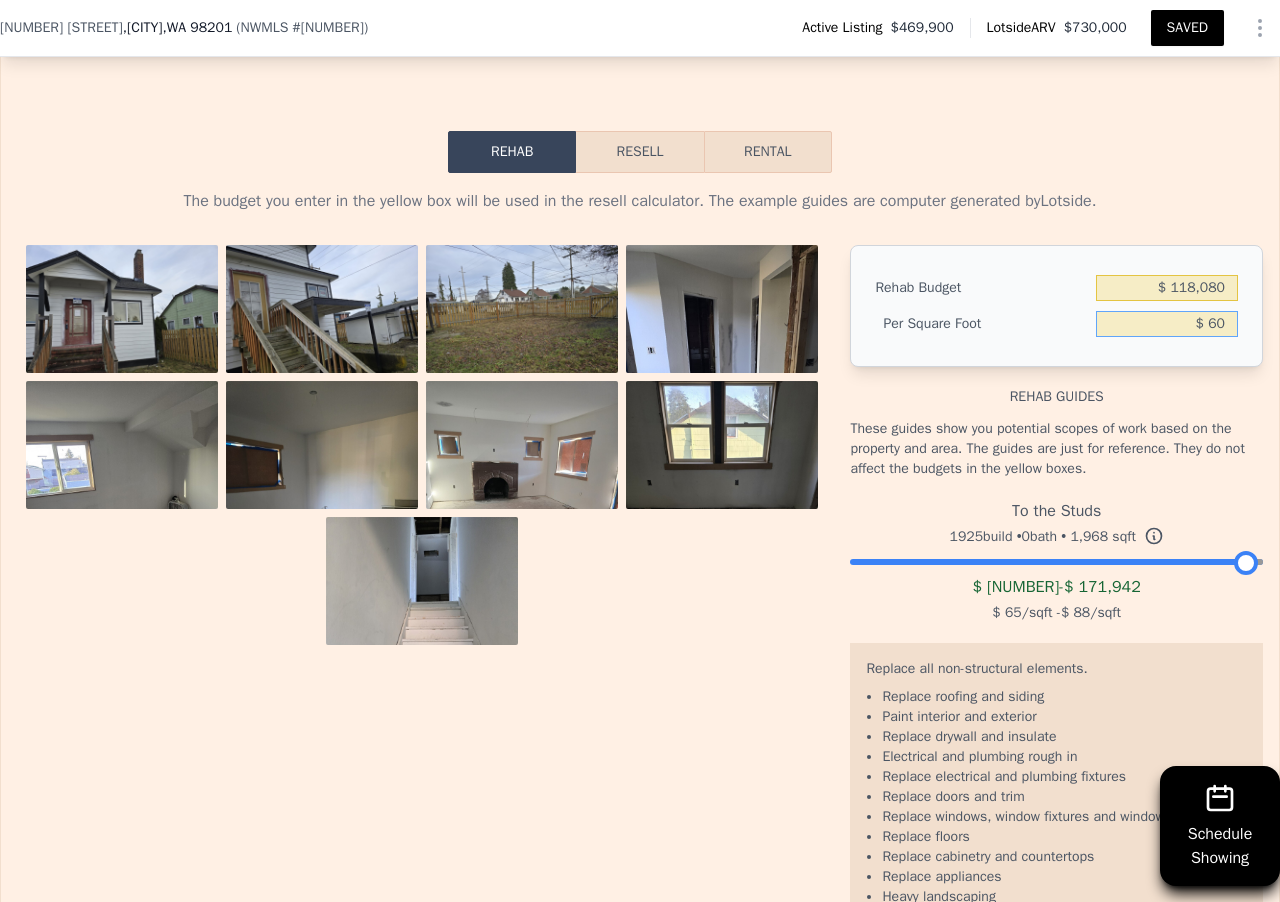 click on "$ 60" at bounding box center [1167, 324] 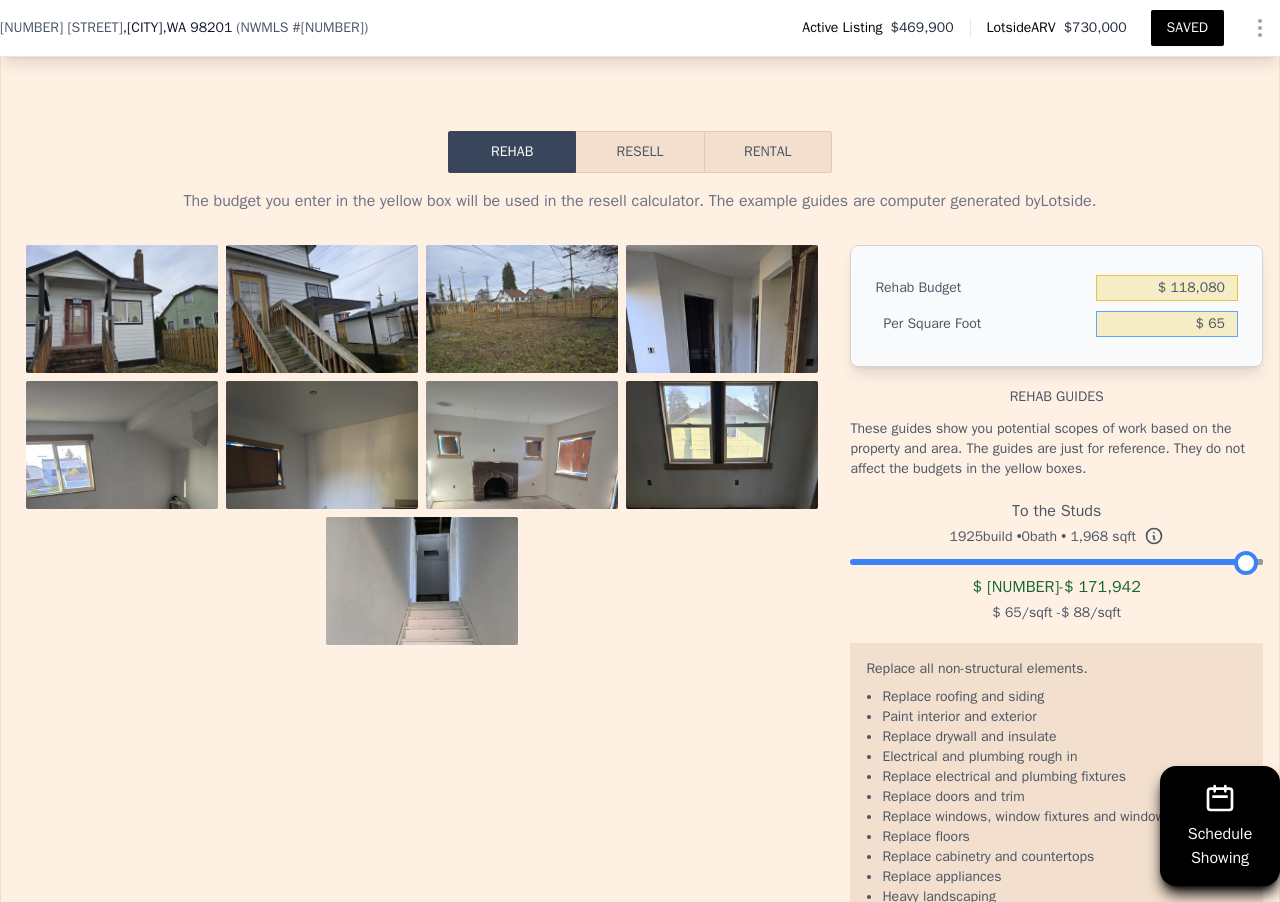 type on "$ 65" 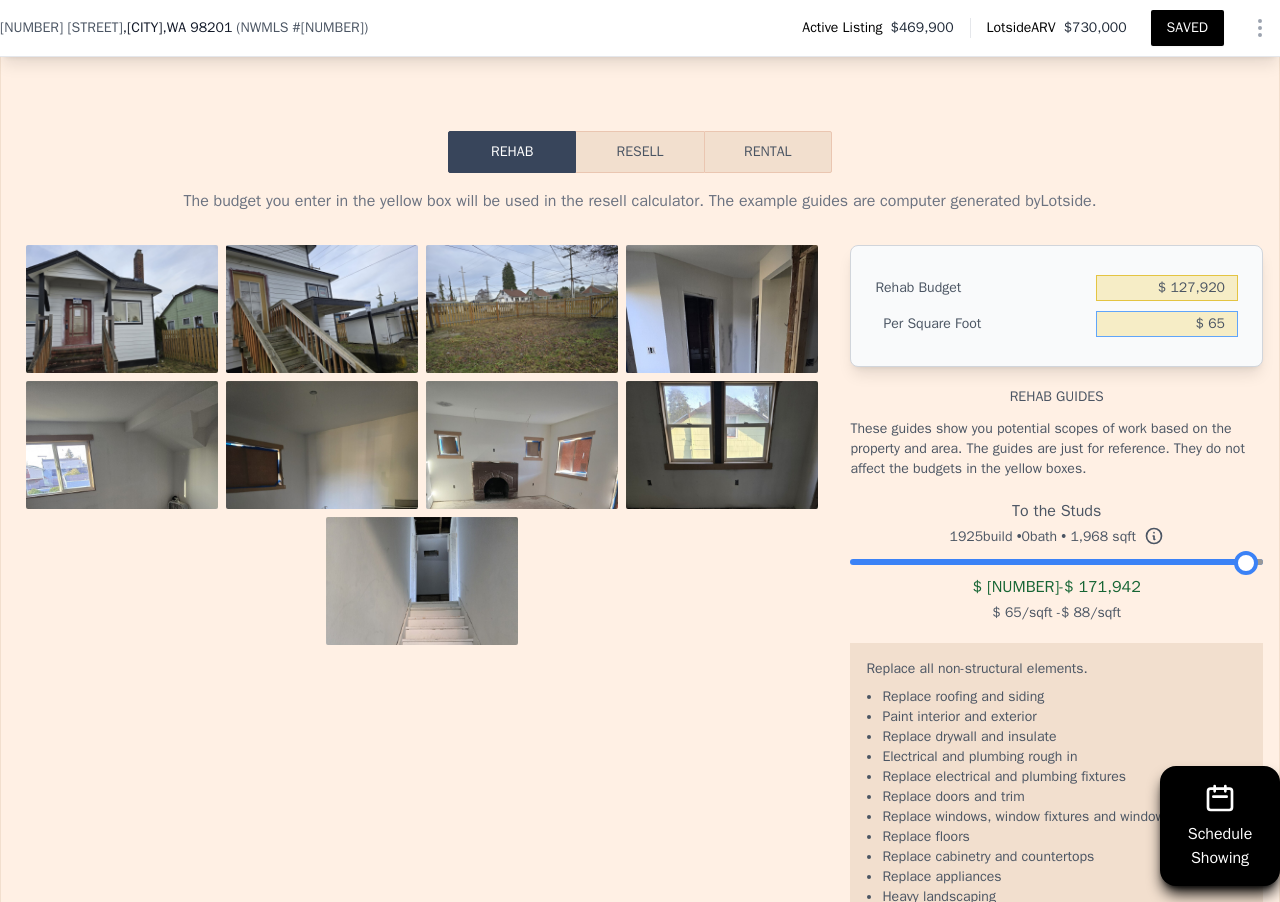 click on "Resell" at bounding box center [639, 152] 